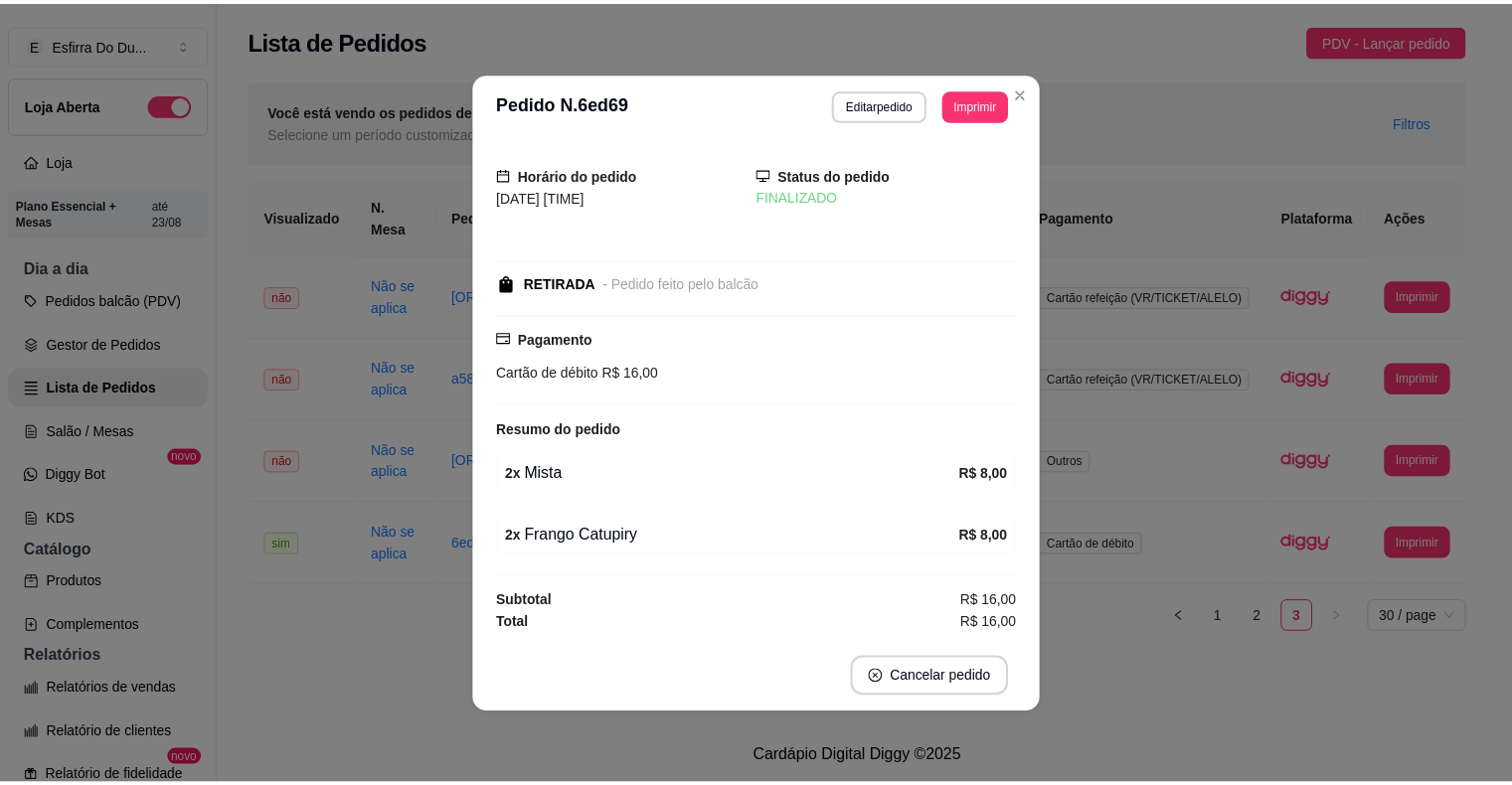 scroll, scrollTop: 0, scrollLeft: 0, axis: both 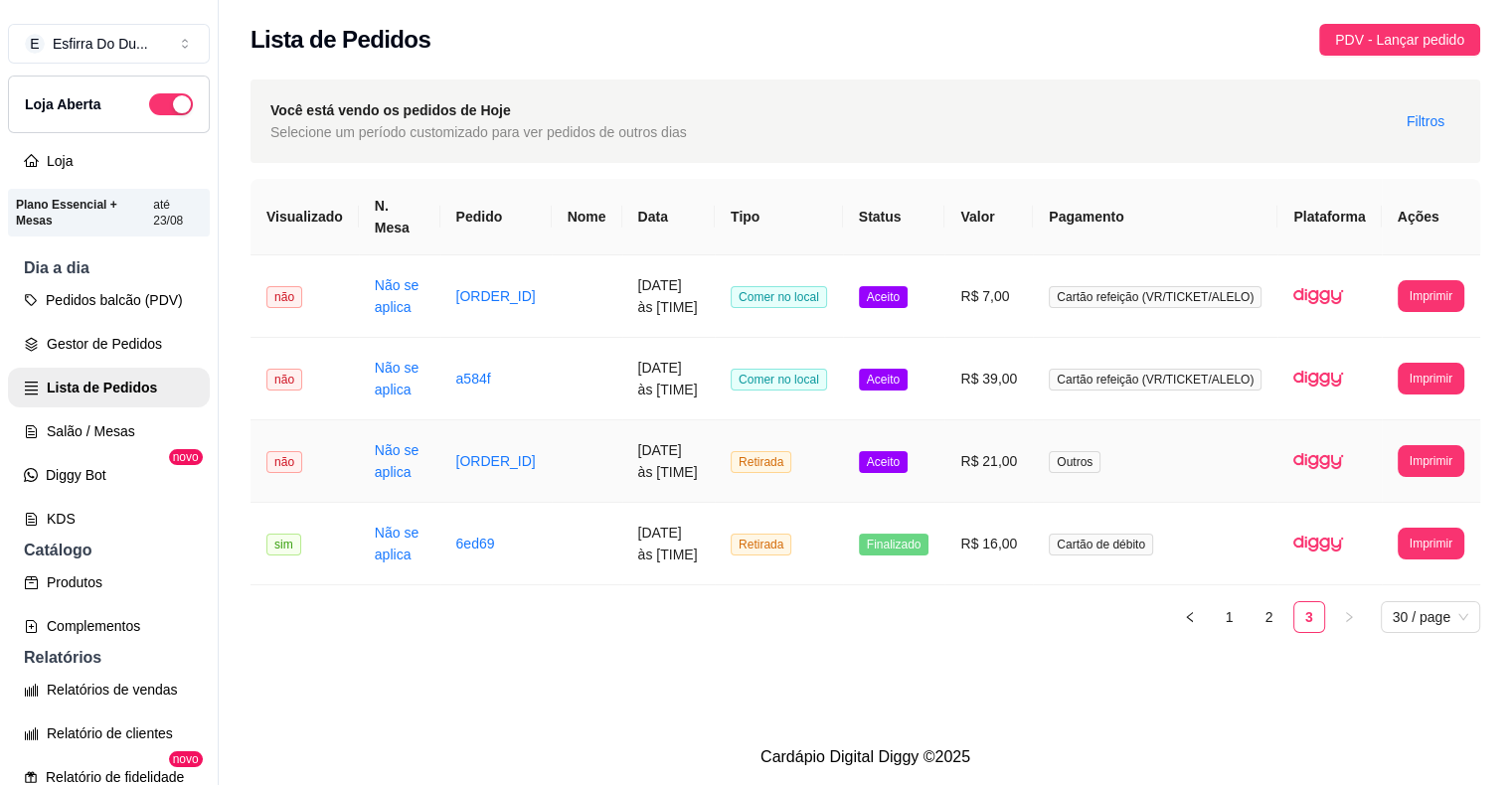click on "Aceito" at bounding box center [883, 462] 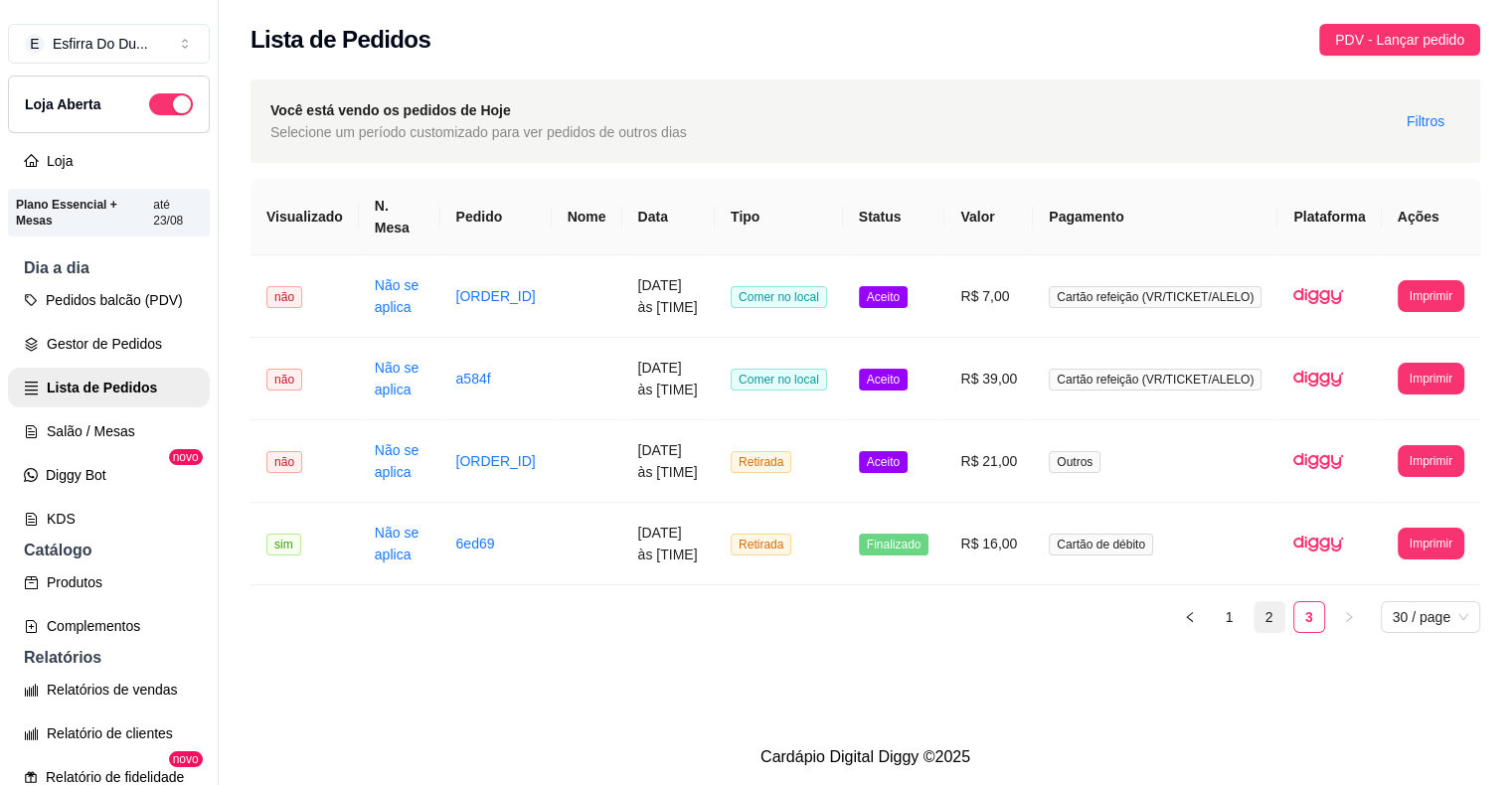 click on "2" at bounding box center (1269, 617) 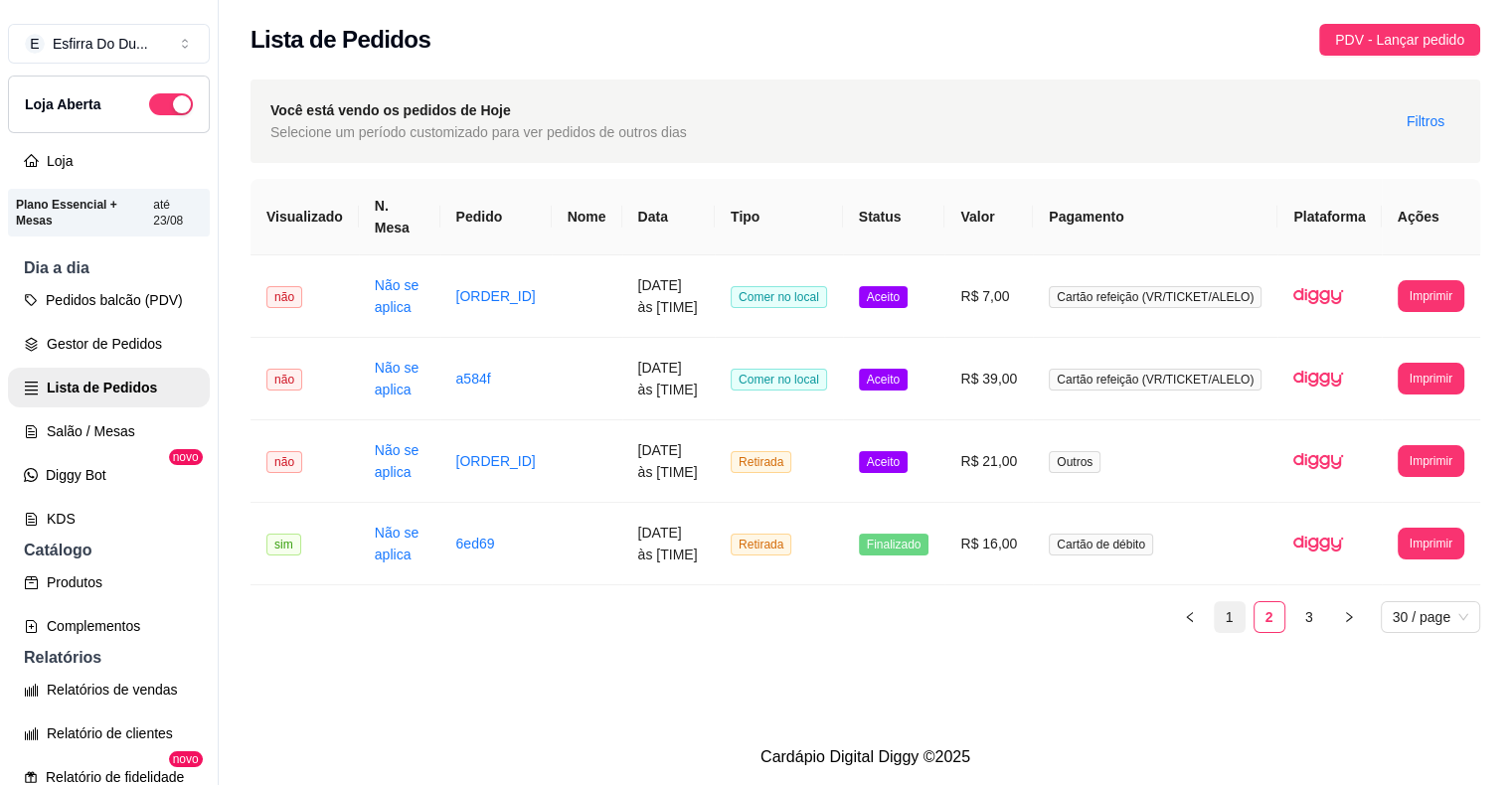 click on "**********" at bounding box center (865, 405) 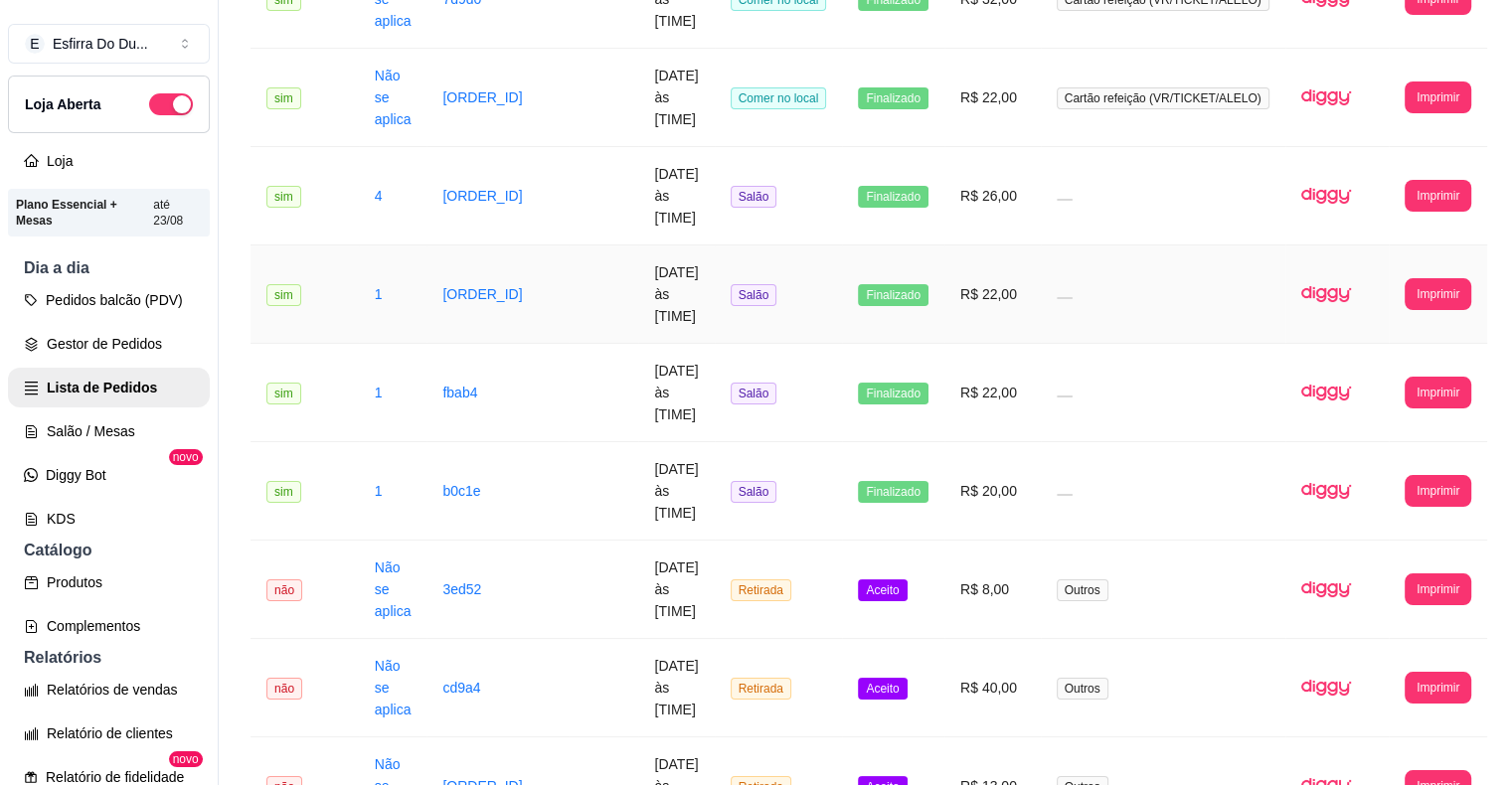 scroll, scrollTop: 397, scrollLeft: 0, axis: vertical 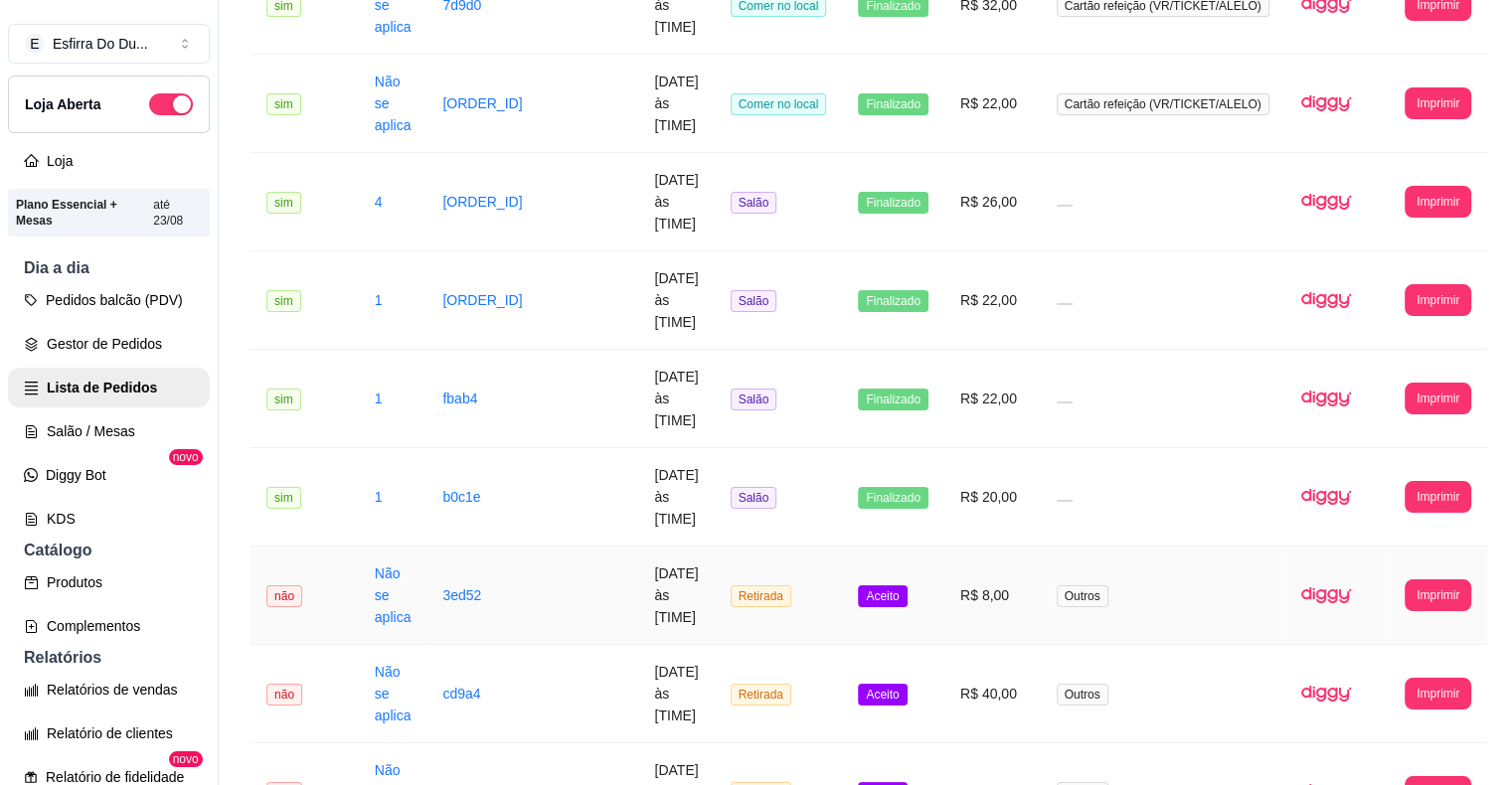 click on "Aceito" at bounding box center [882, 596] 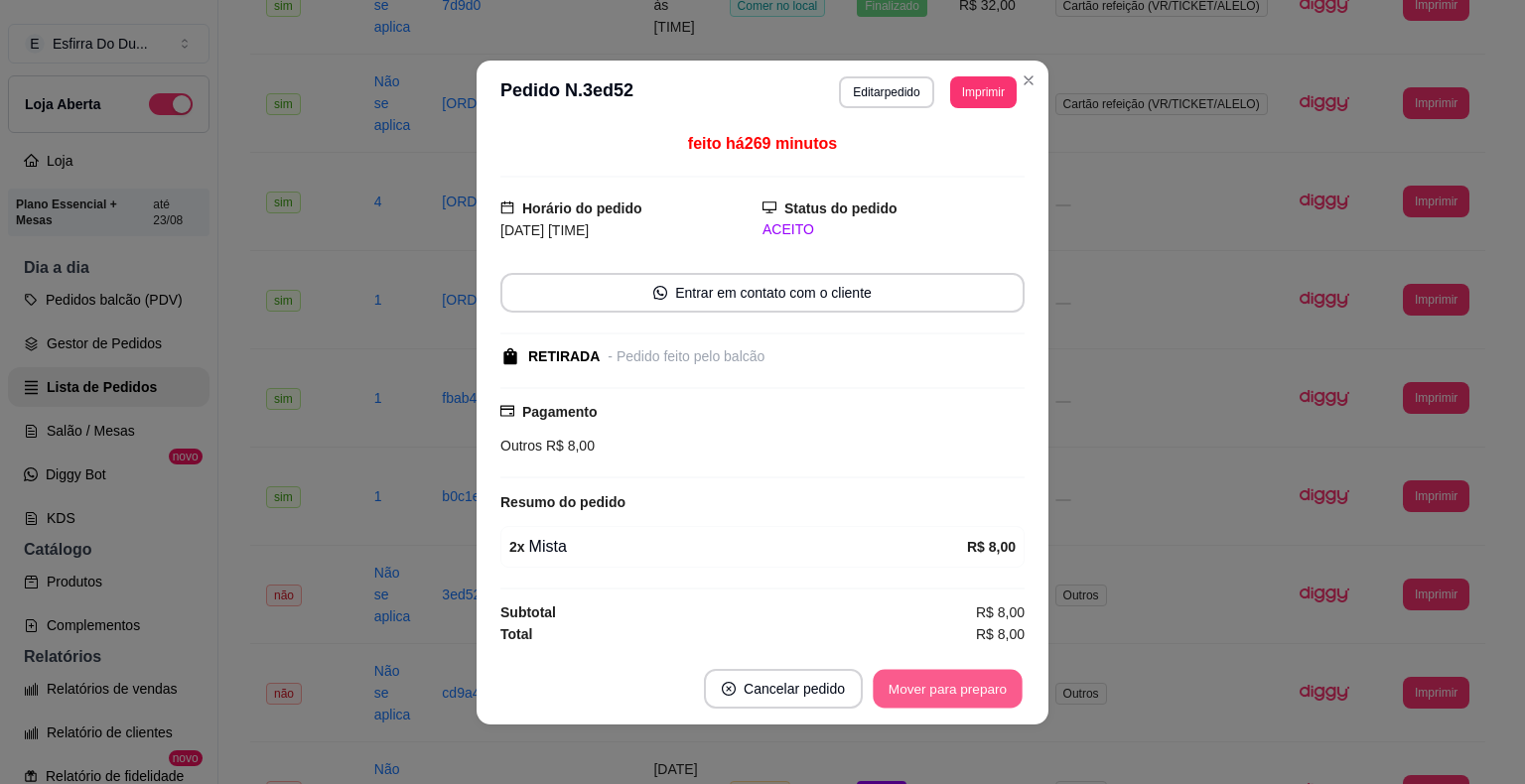 click on "Mover para preparo" at bounding box center (947, 688) 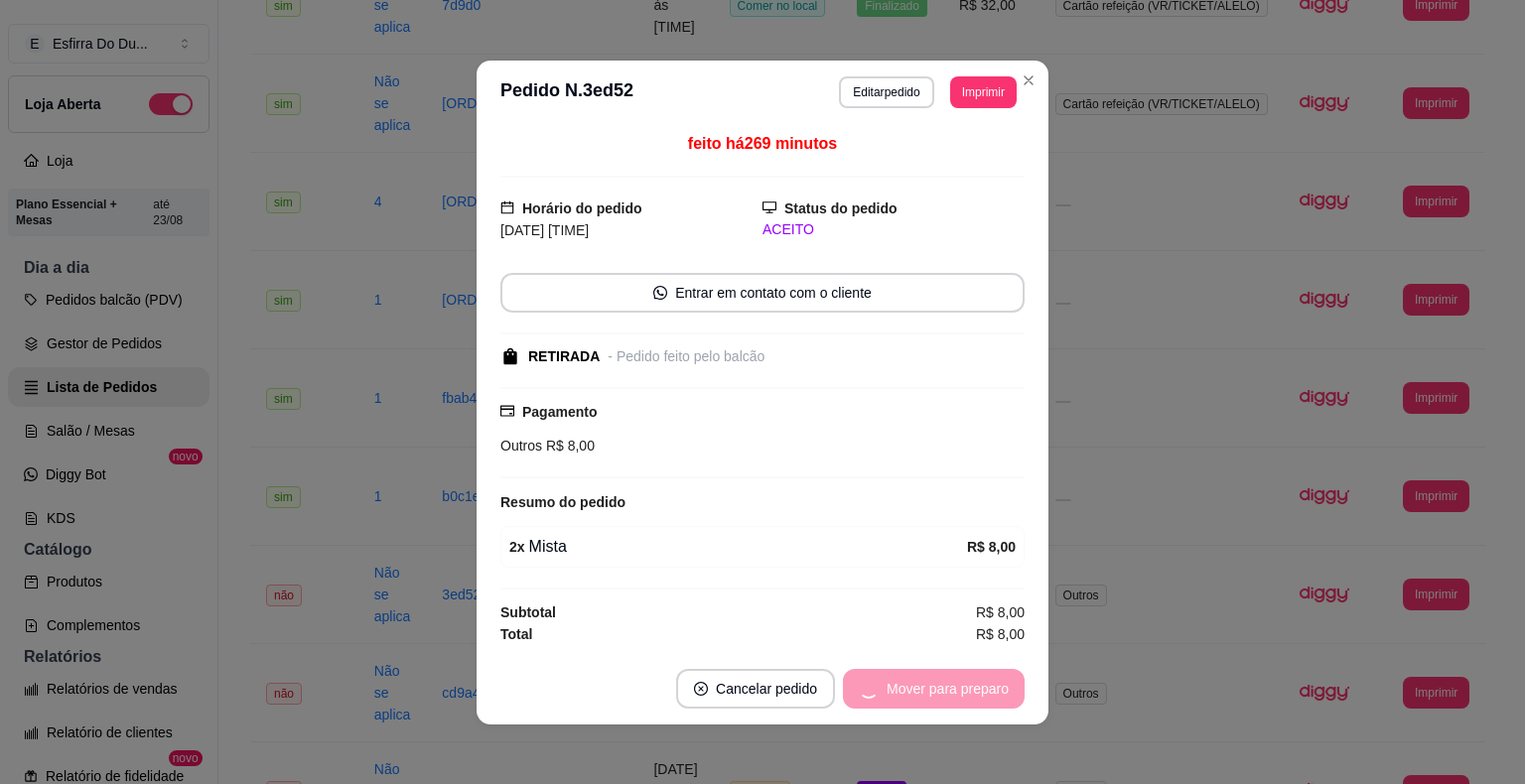 click on "Mover para preparo" at bounding box center (933, 689) 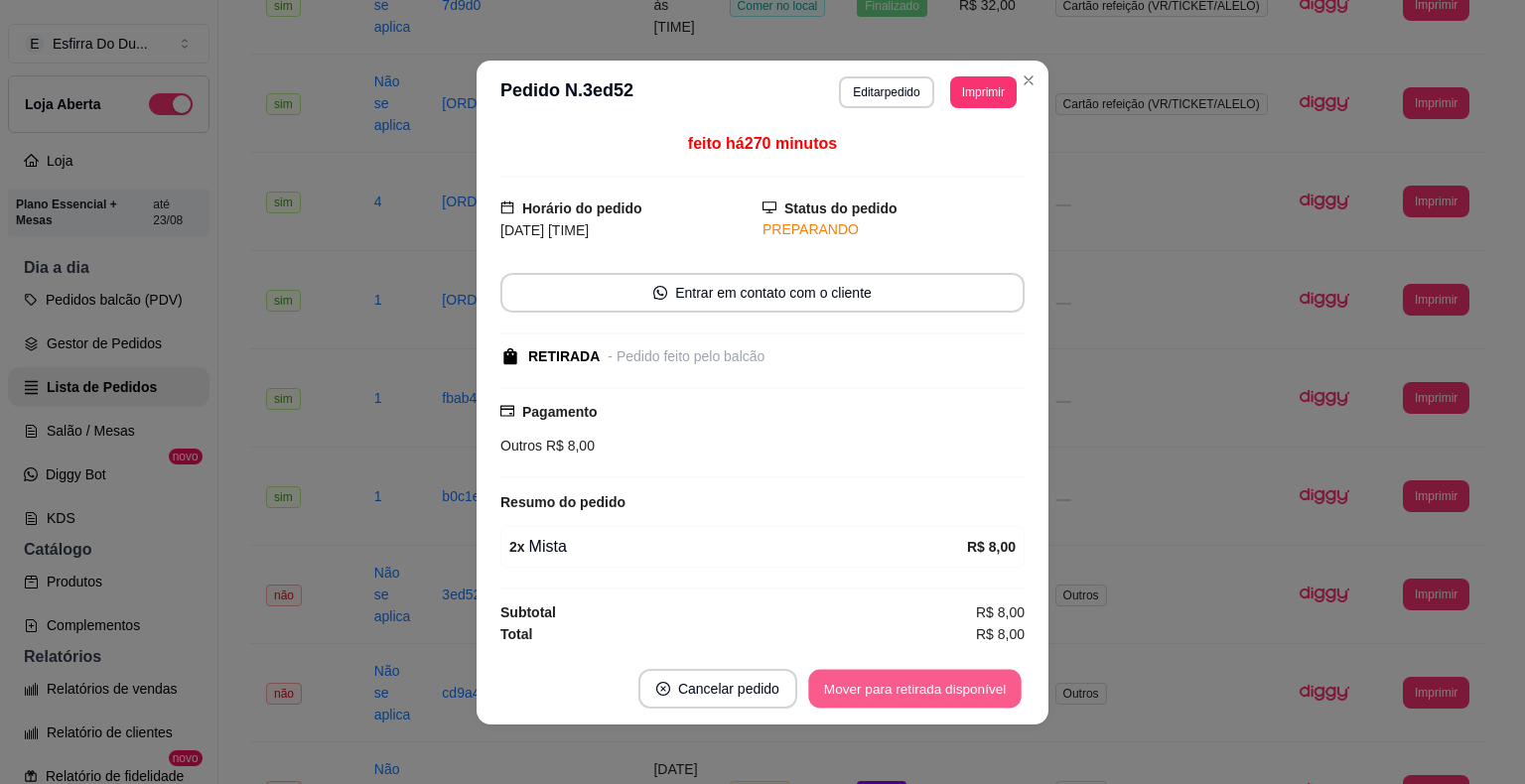 click on "Mover para retirada disponível" at bounding box center (914, 688) 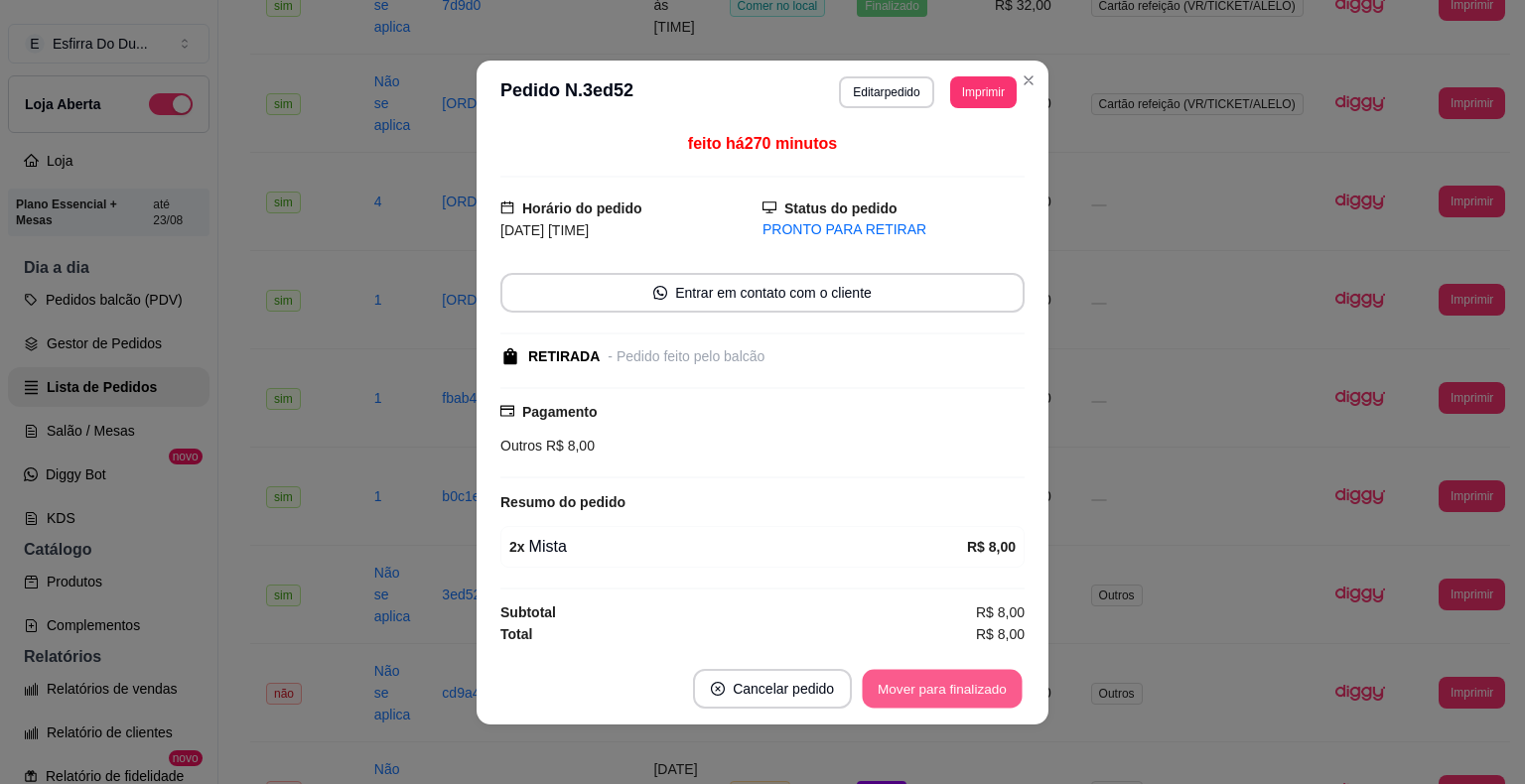 click on "Mover para finalizado" at bounding box center [942, 688] 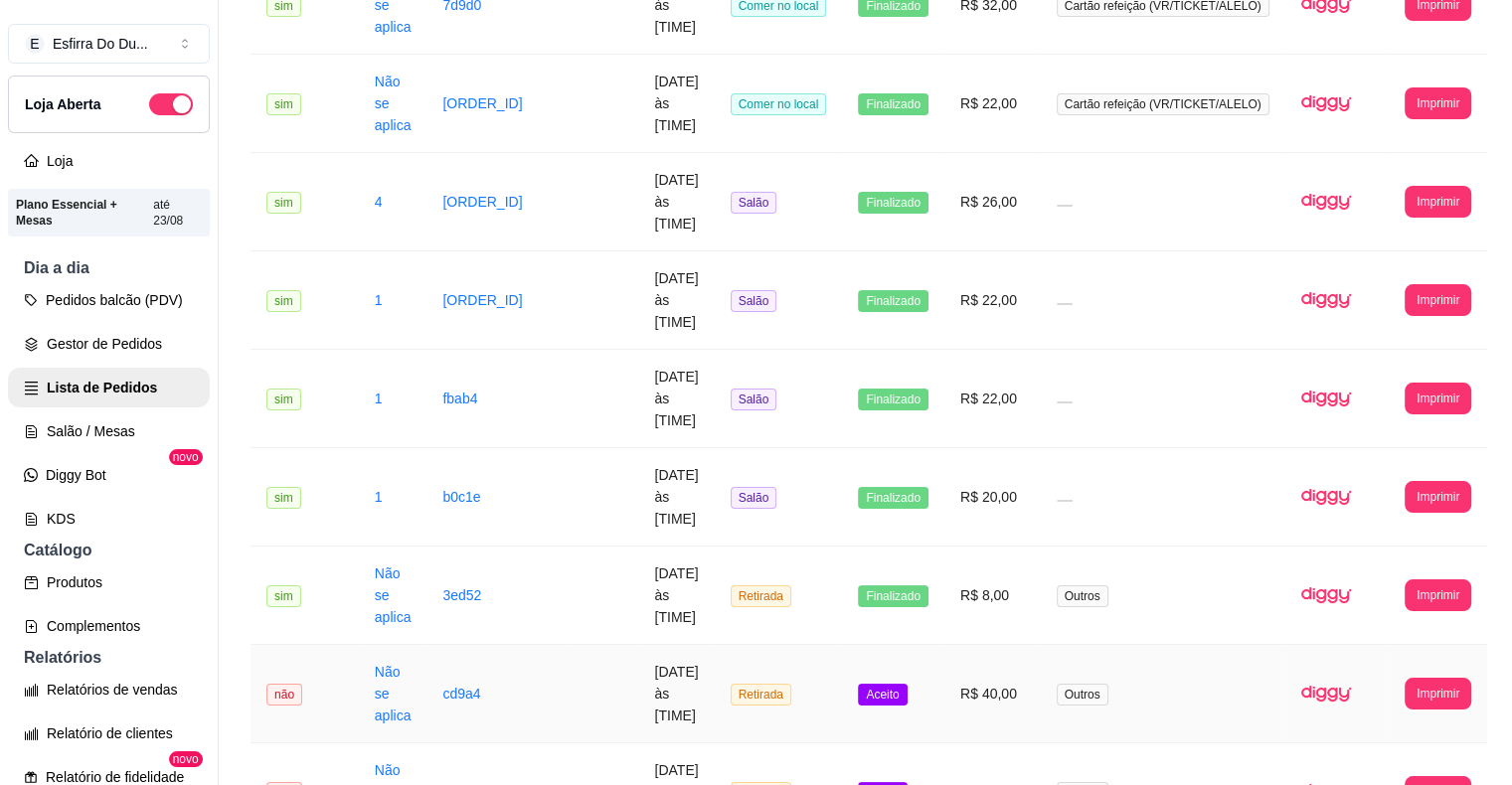 click on "Aceito" at bounding box center [882, 695] 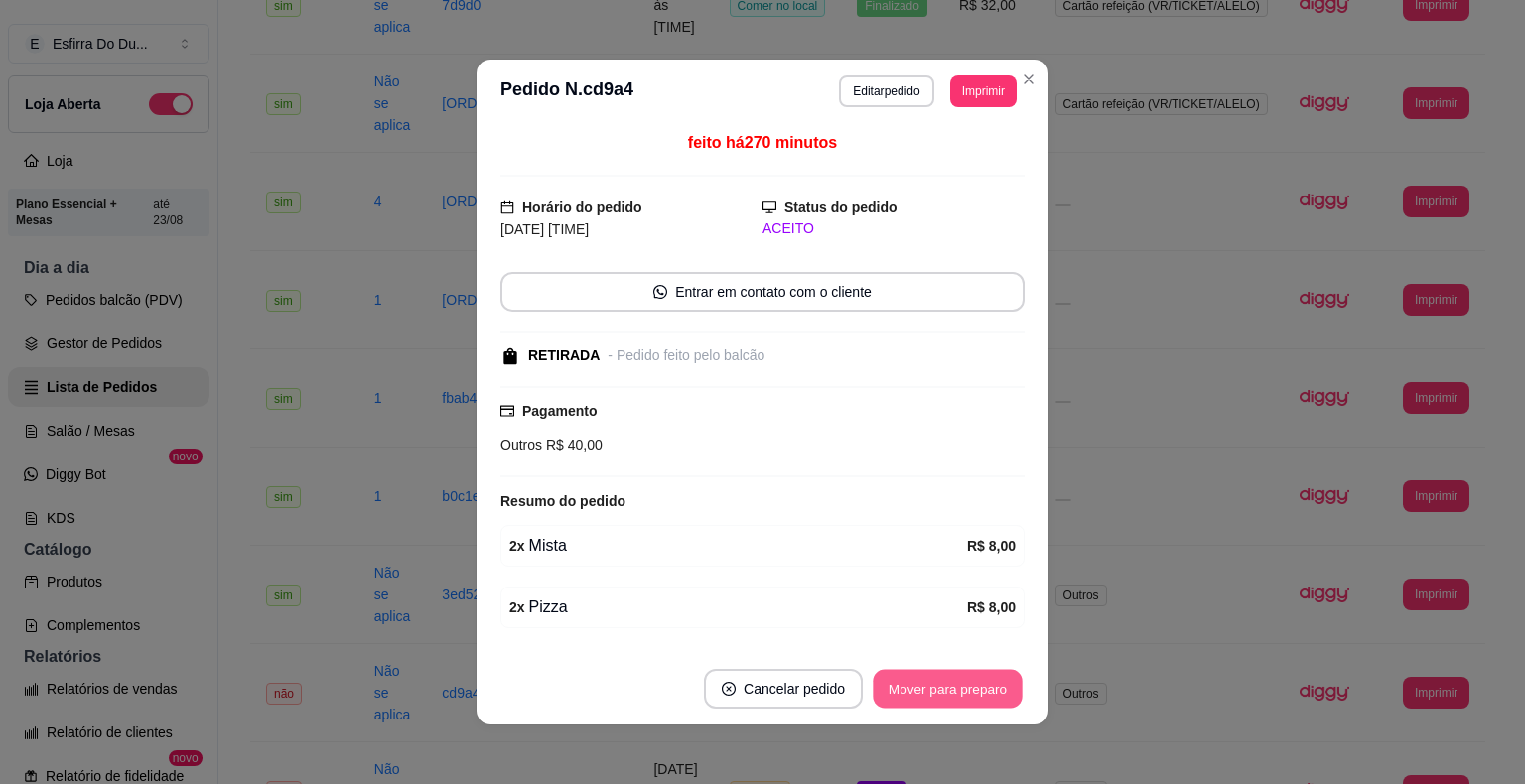 click on "Mover para preparo" at bounding box center [947, 689] 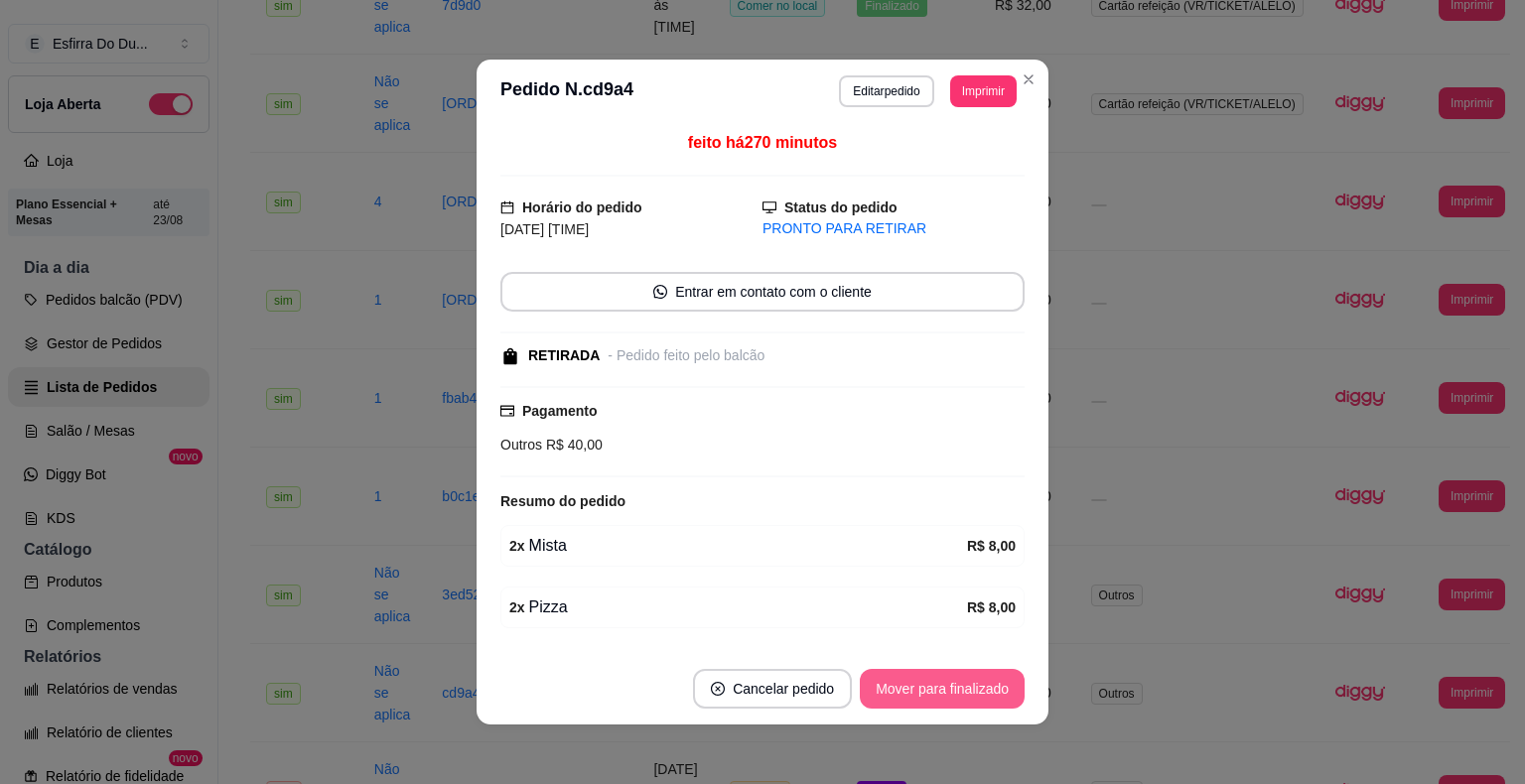 click on "Mover para finalizado" at bounding box center [942, 689] 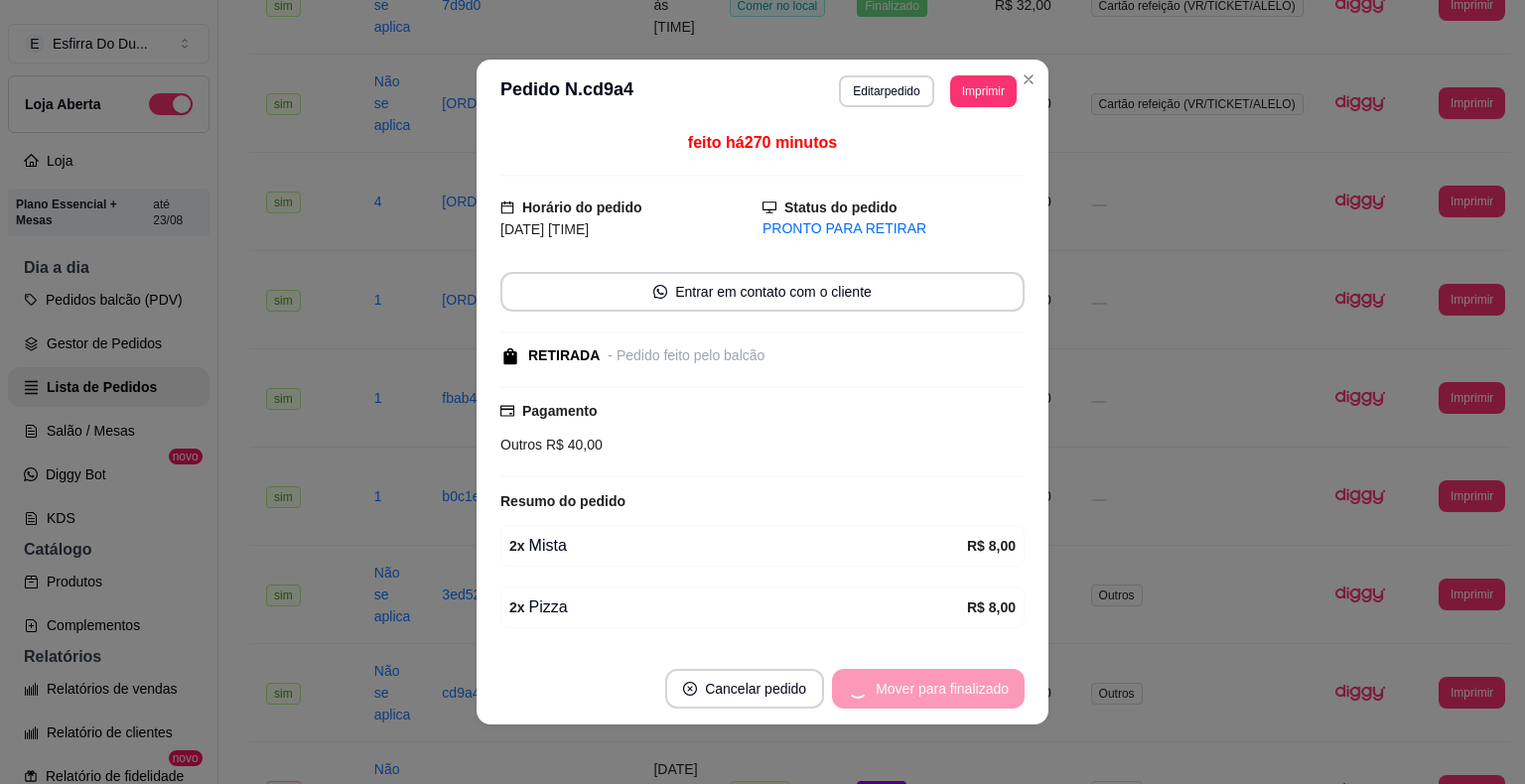 click on "Mover para finalizado" at bounding box center [928, 689] 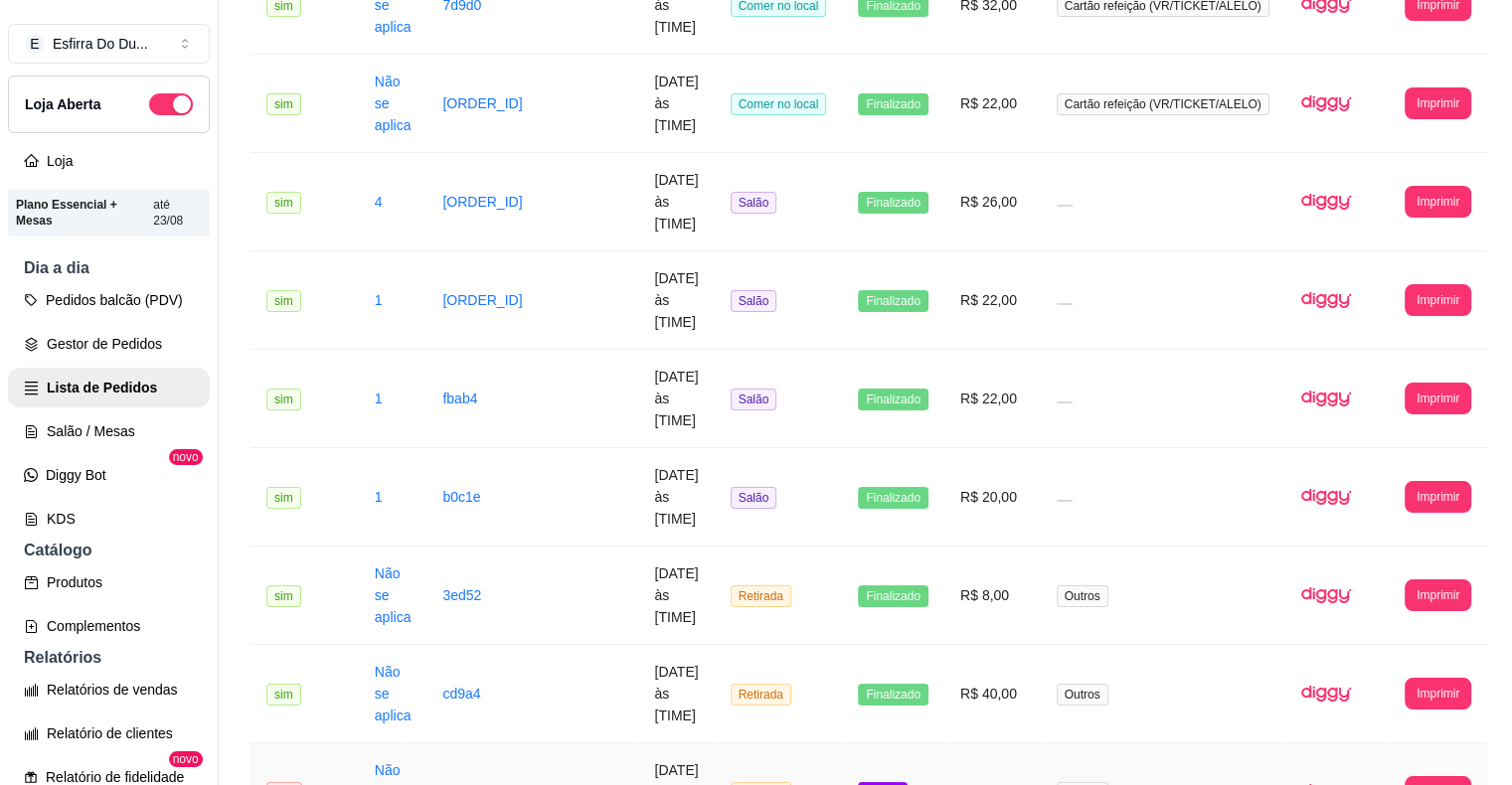click on "Aceito" at bounding box center [882, 793] 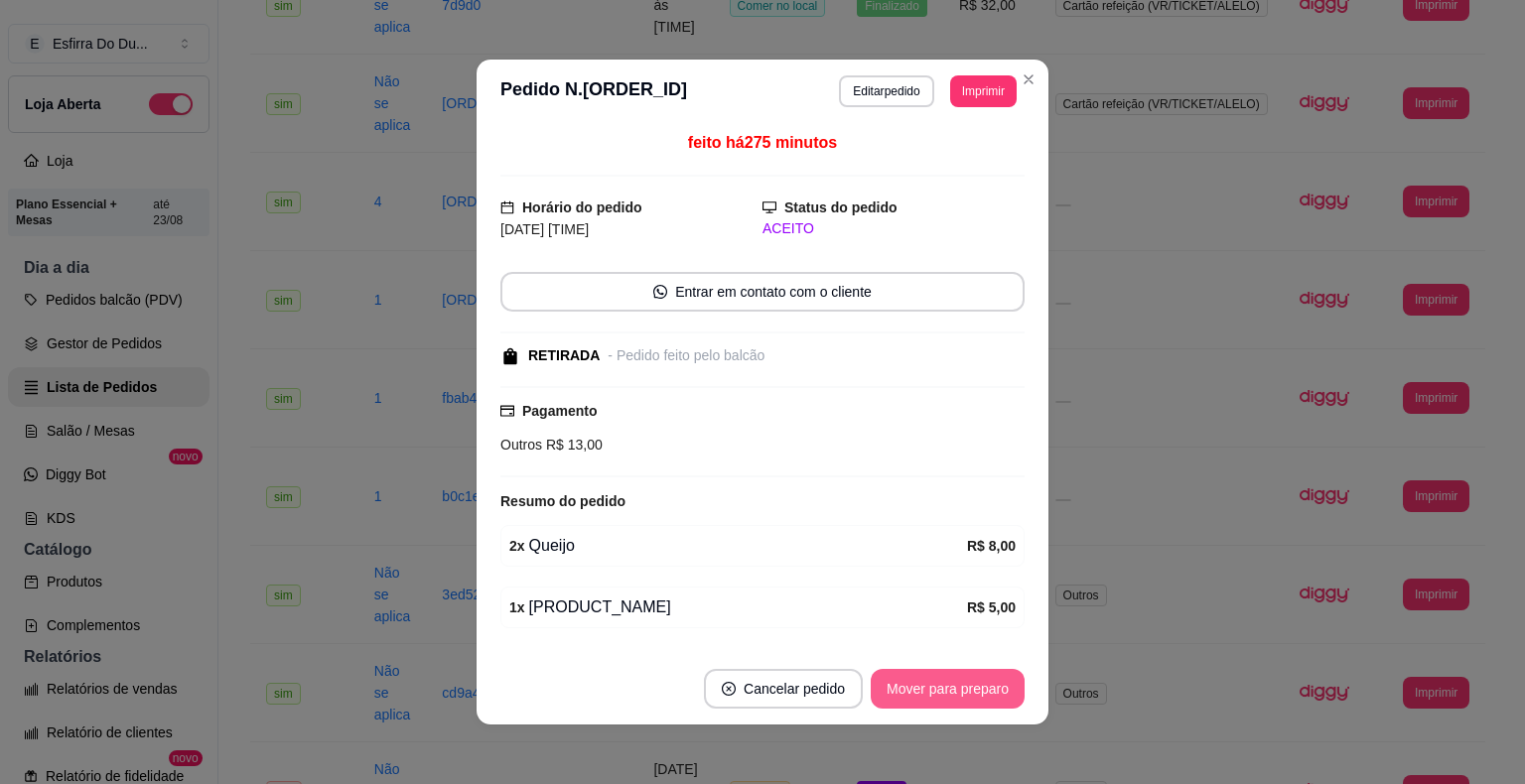 click on "Mover para preparo" at bounding box center (947, 689) 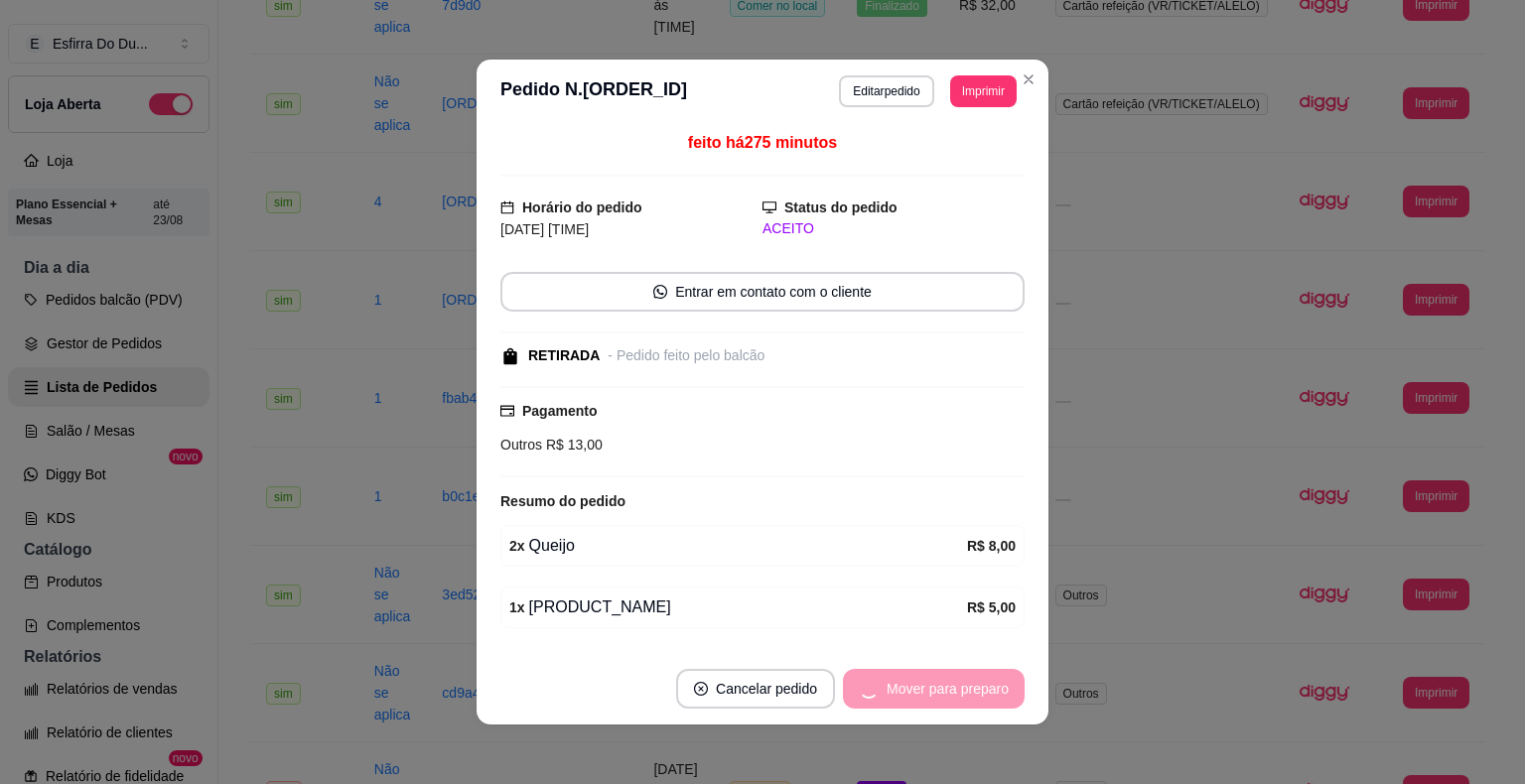 click on "Mover para preparo" at bounding box center (933, 689) 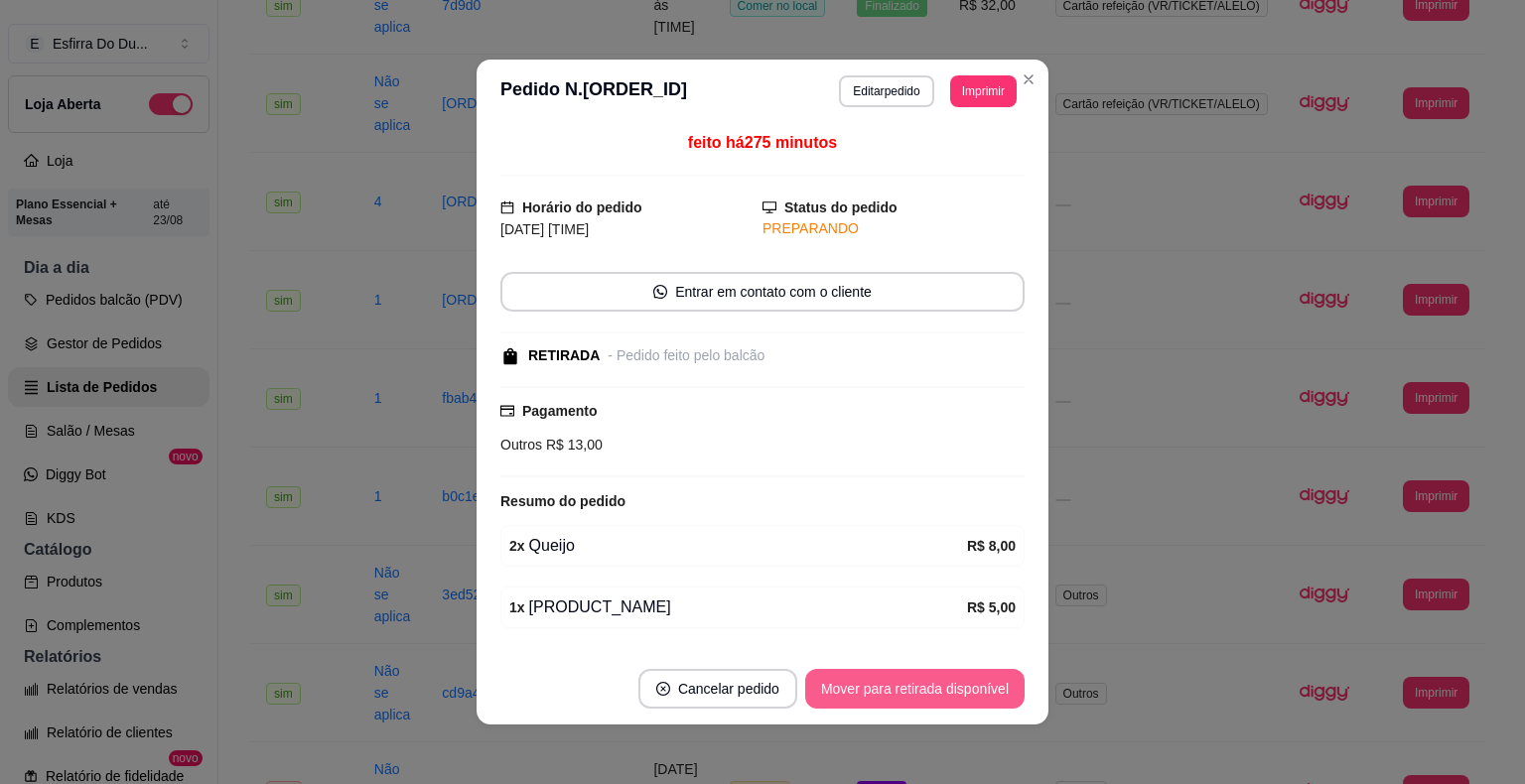 click on "Mover para retirada disponível" at bounding box center (914, 689) 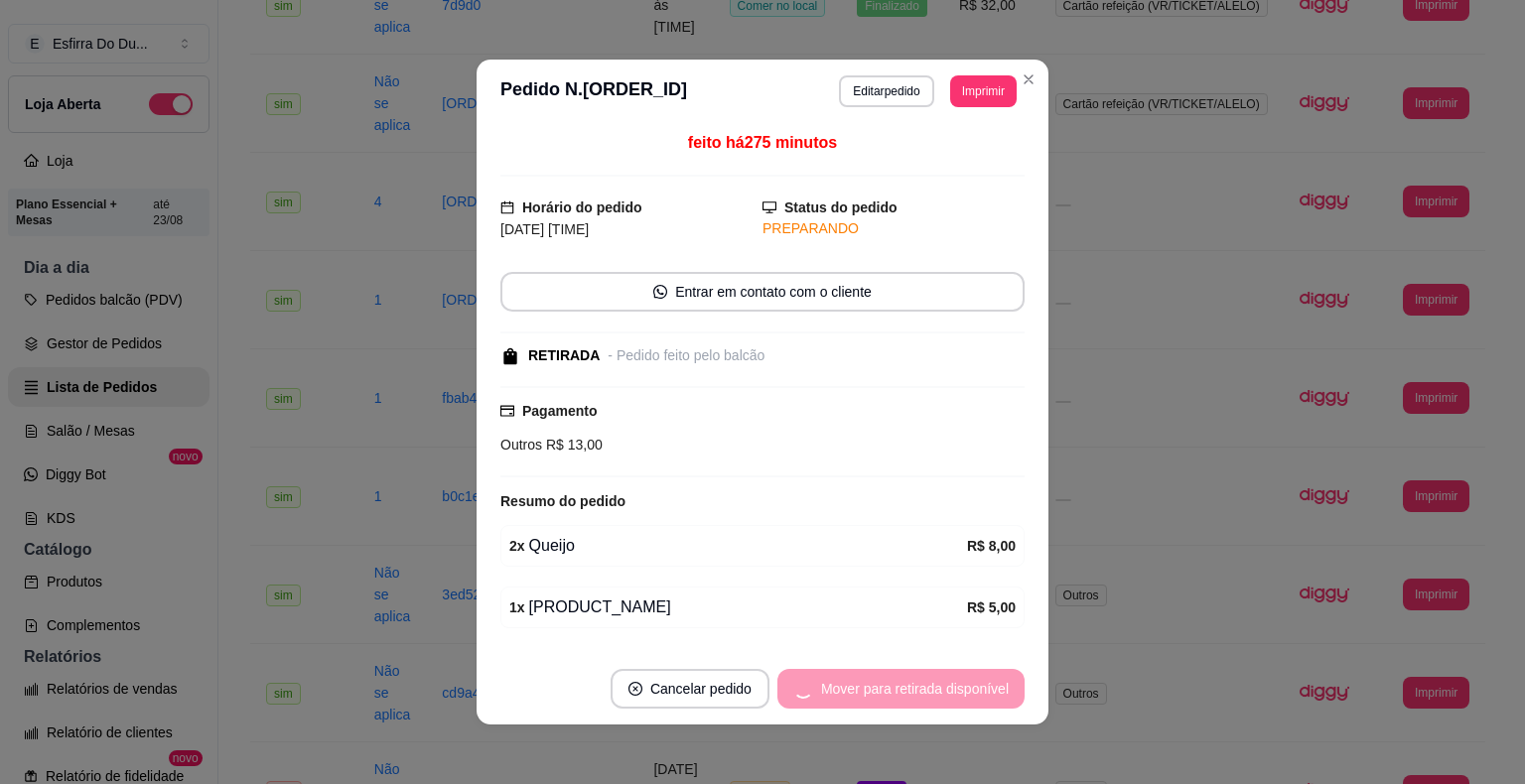click on "Mover para retirada disponível" at bounding box center [901, 689] 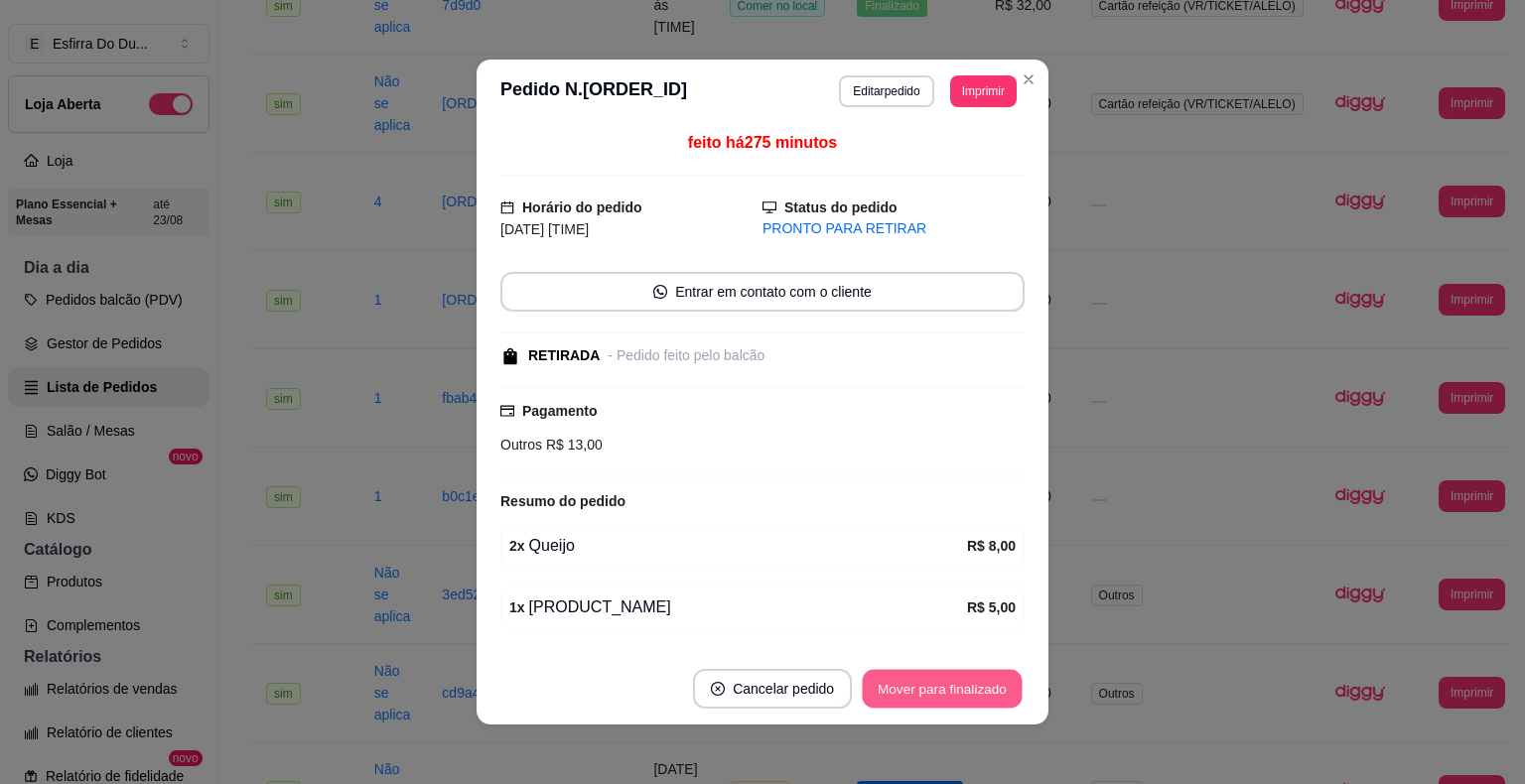 click on "Mover para finalizado" at bounding box center [942, 689] 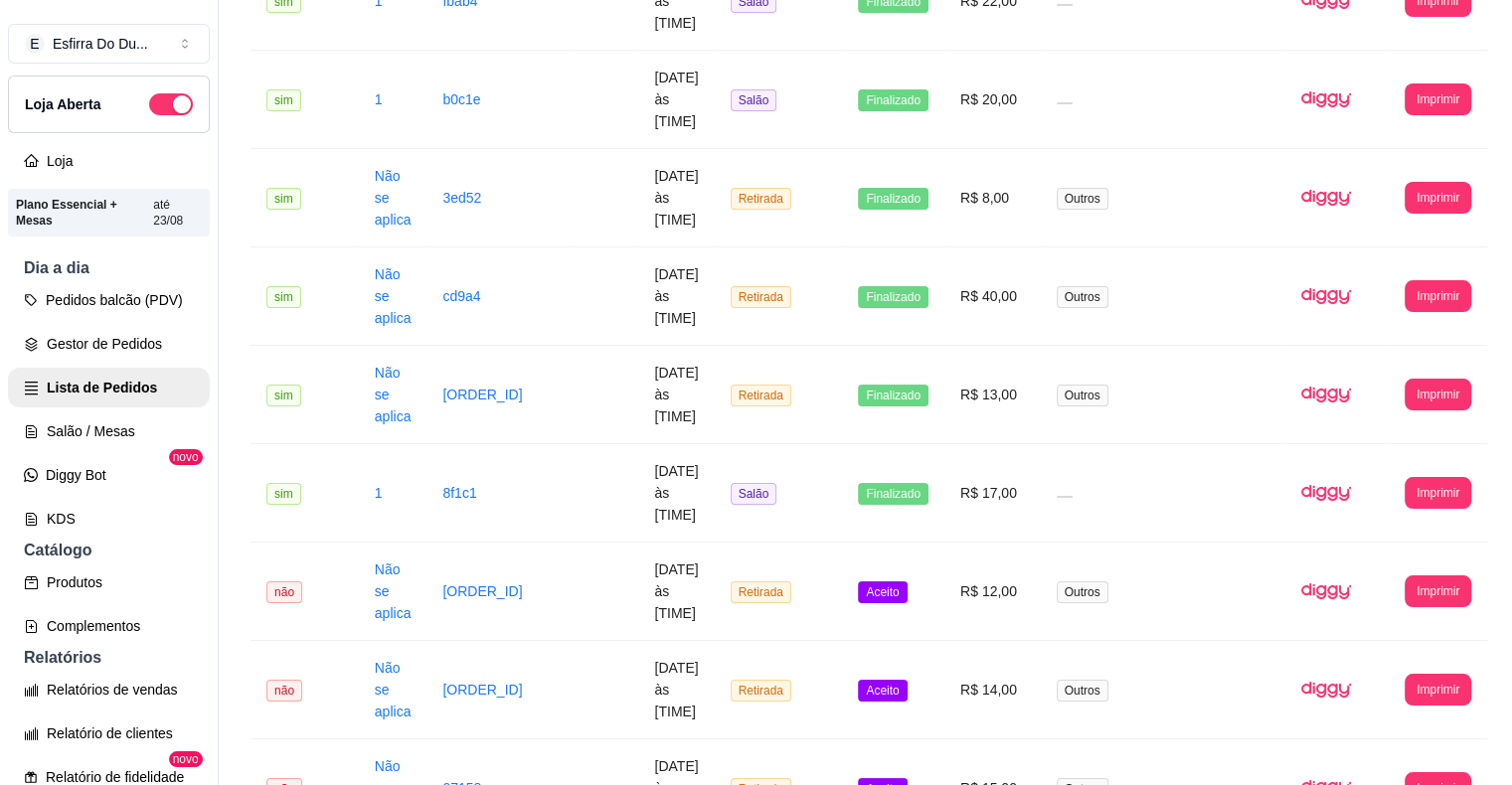 scroll, scrollTop: 1093, scrollLeft: 0, axis: vertical 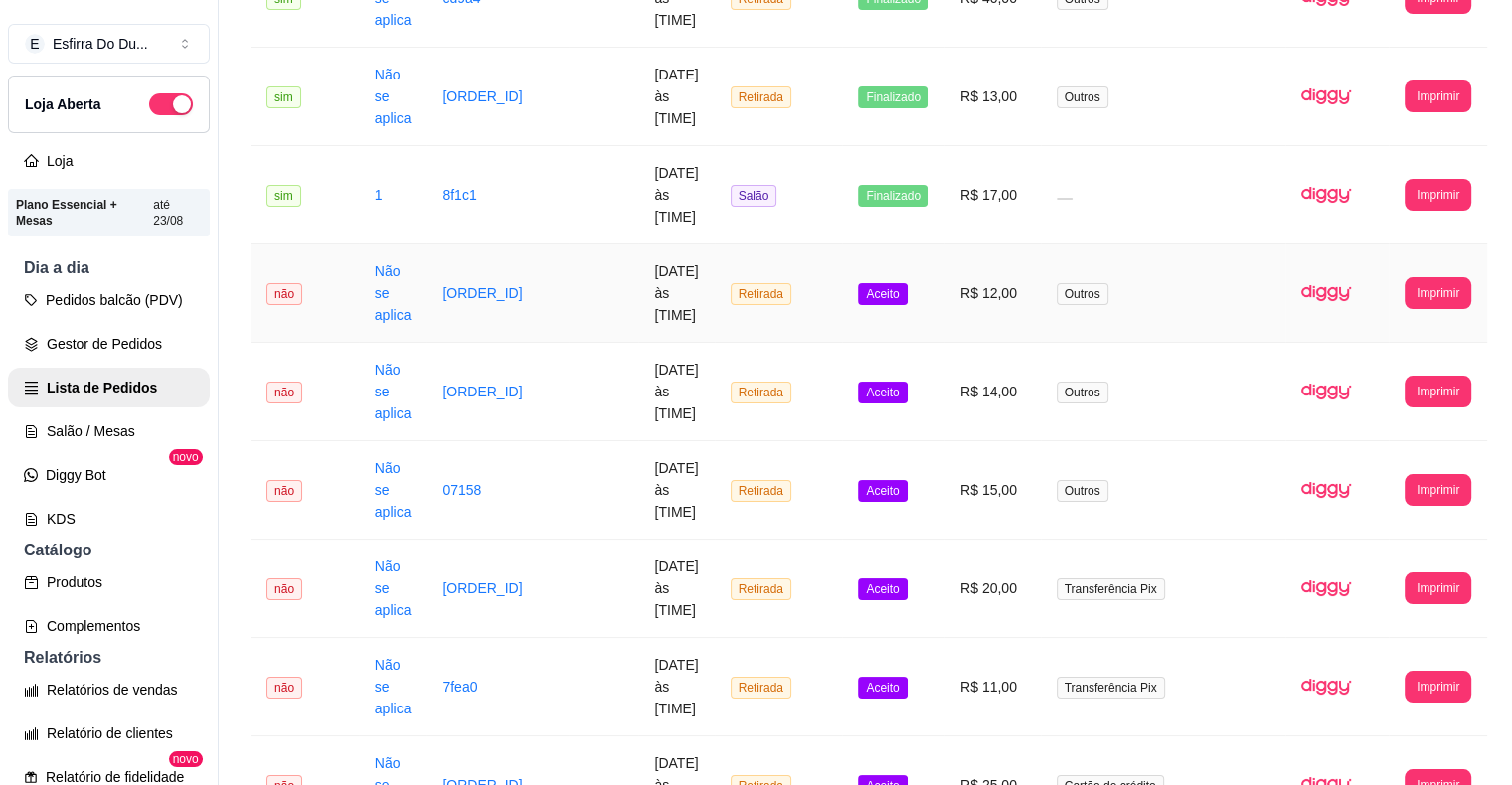 click on "Aceito" at bounding box center [882, 294] 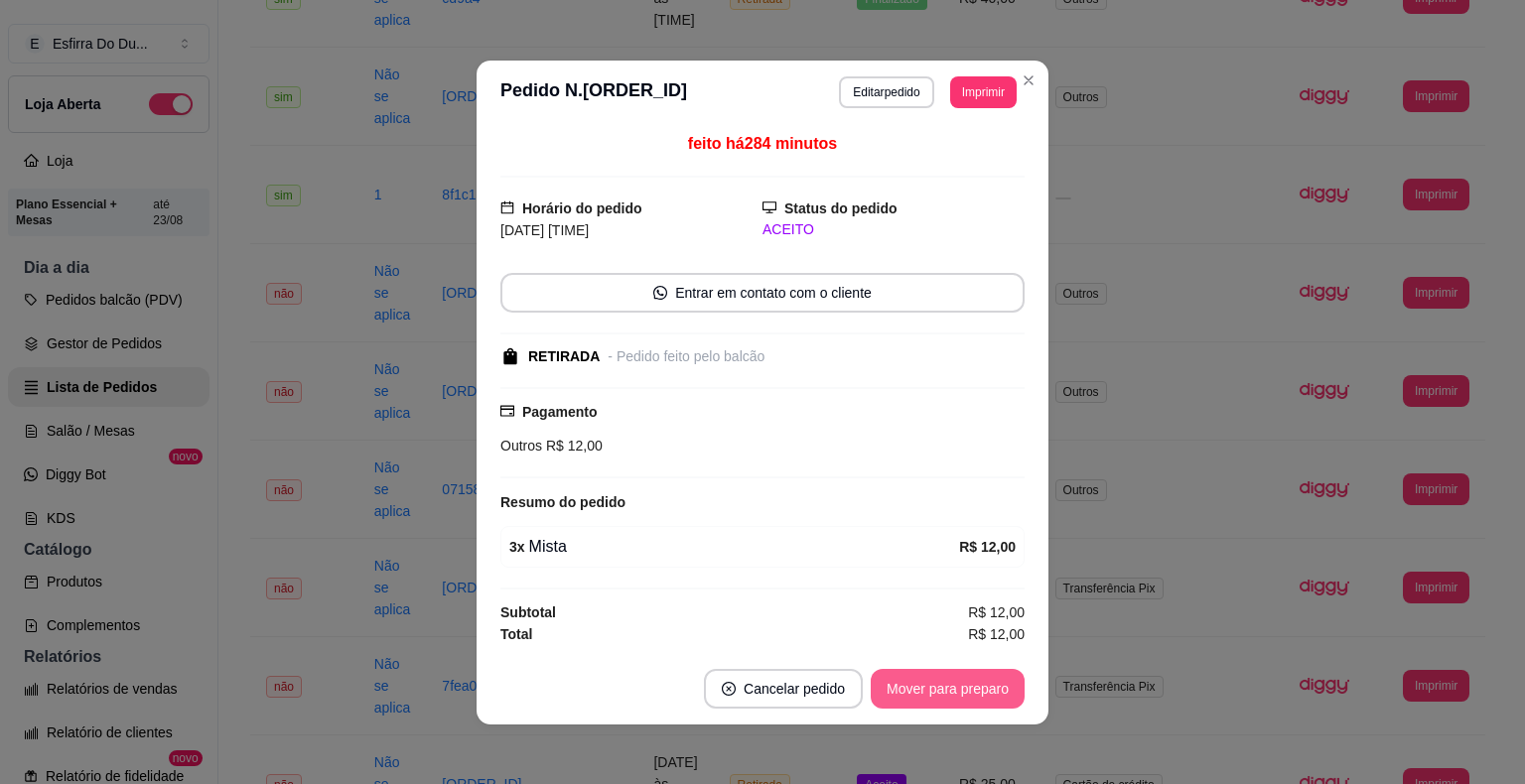 click on "Mover para preparo" at bounding box center [947, 689] 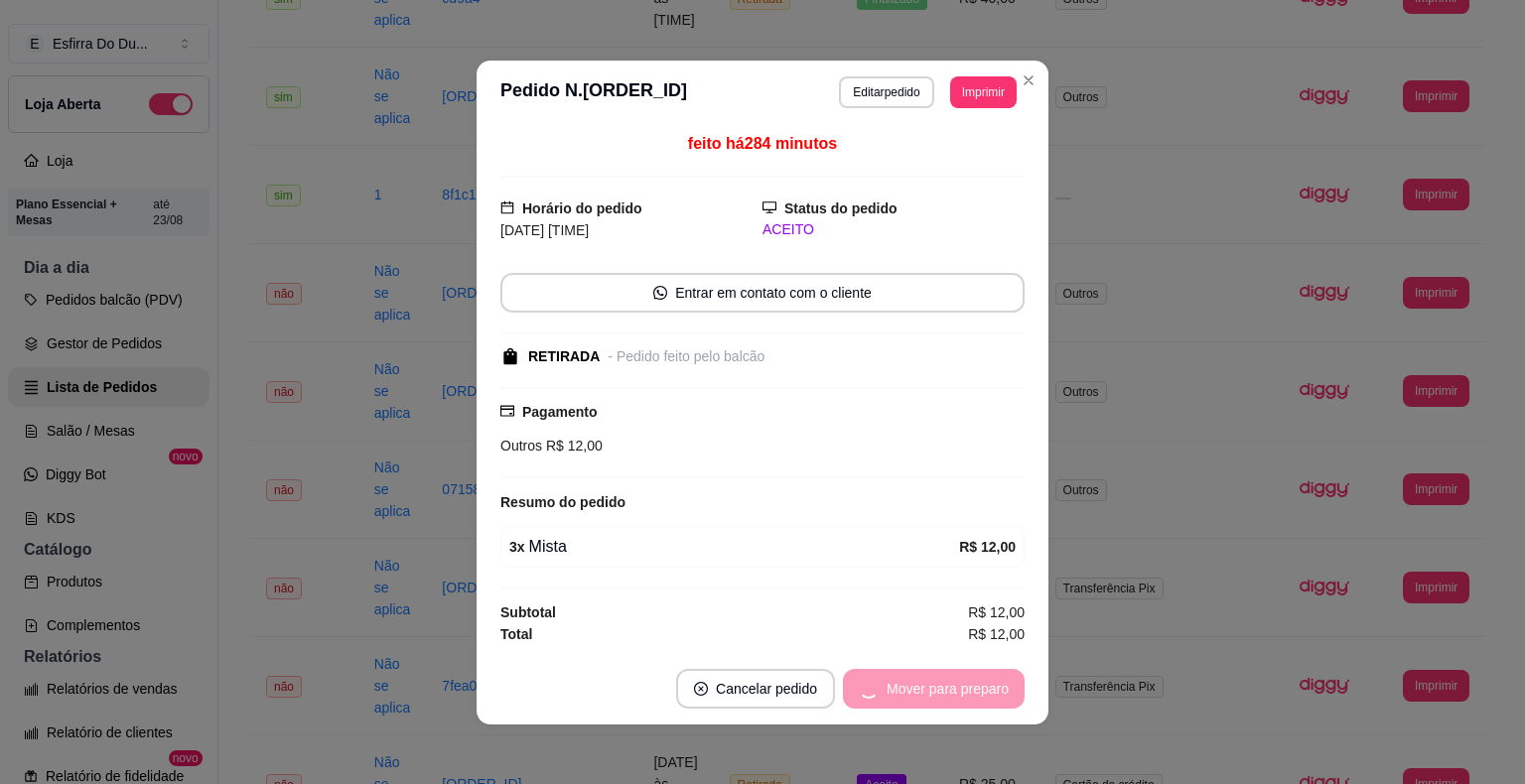 click on "Mover para preparo" at bounding box center [933, 689] 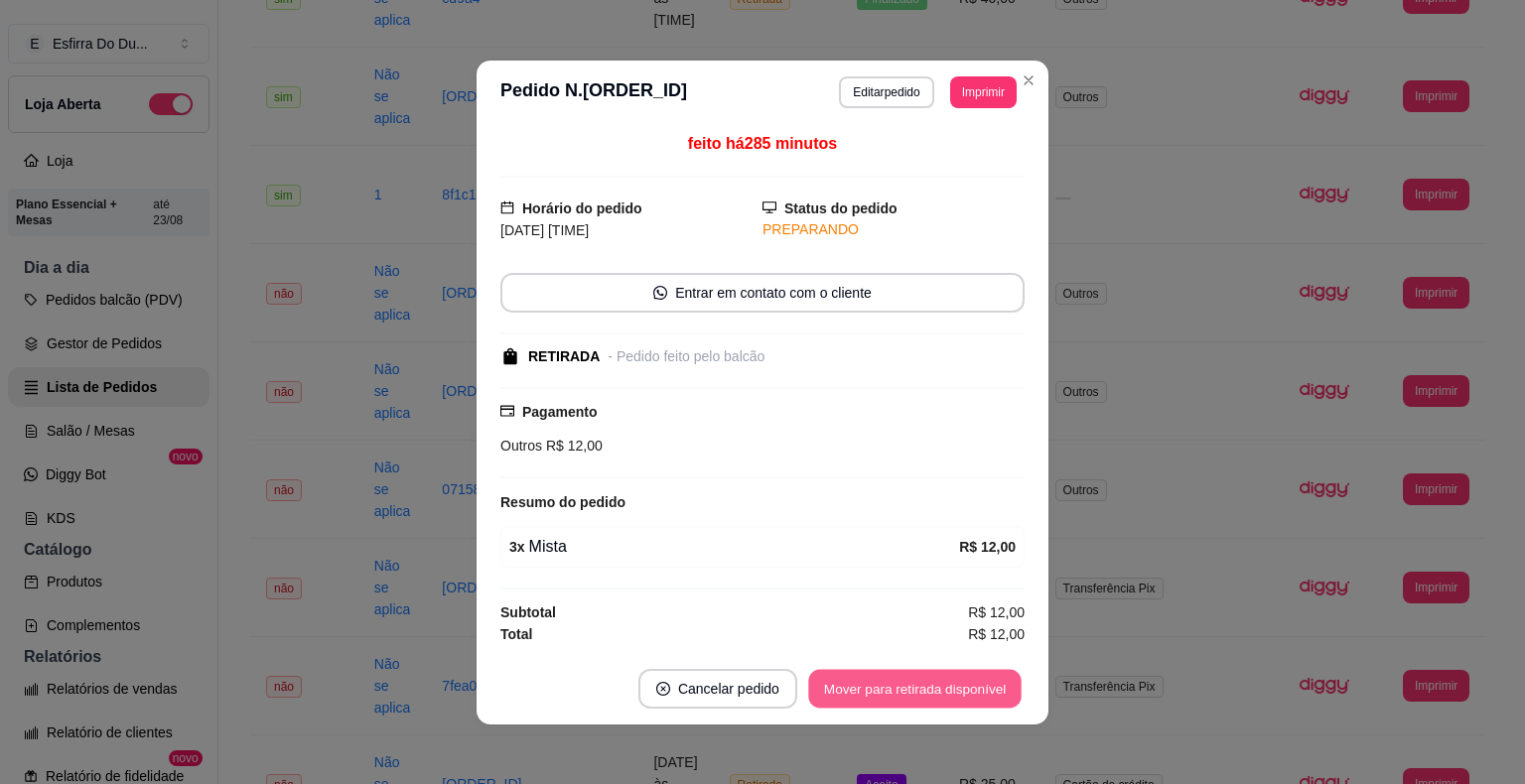 click on "Mover para retirada disponível" at bounding box center [914, 688] 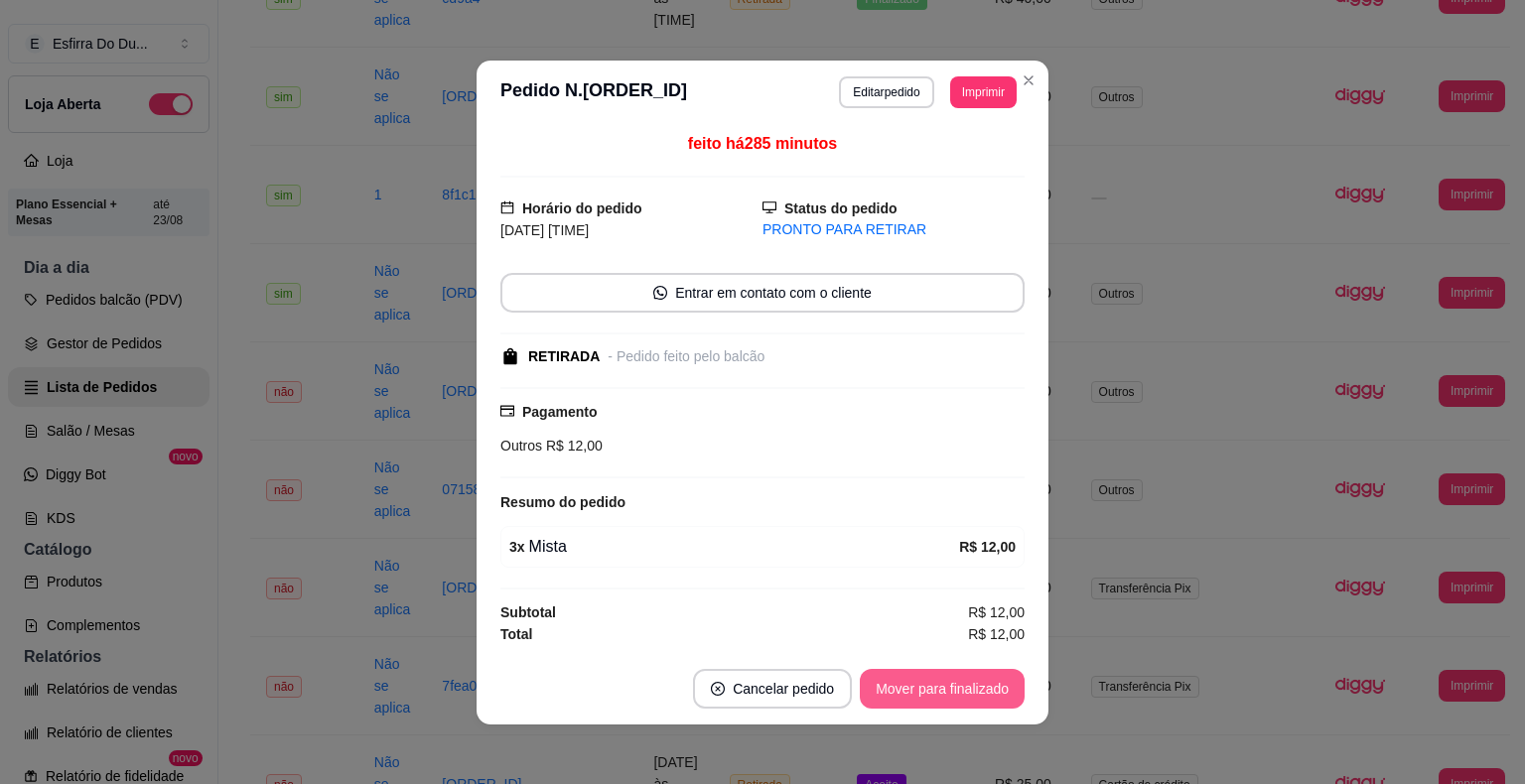 click on "Mover para finalizado" at bounding box center [942, 689] 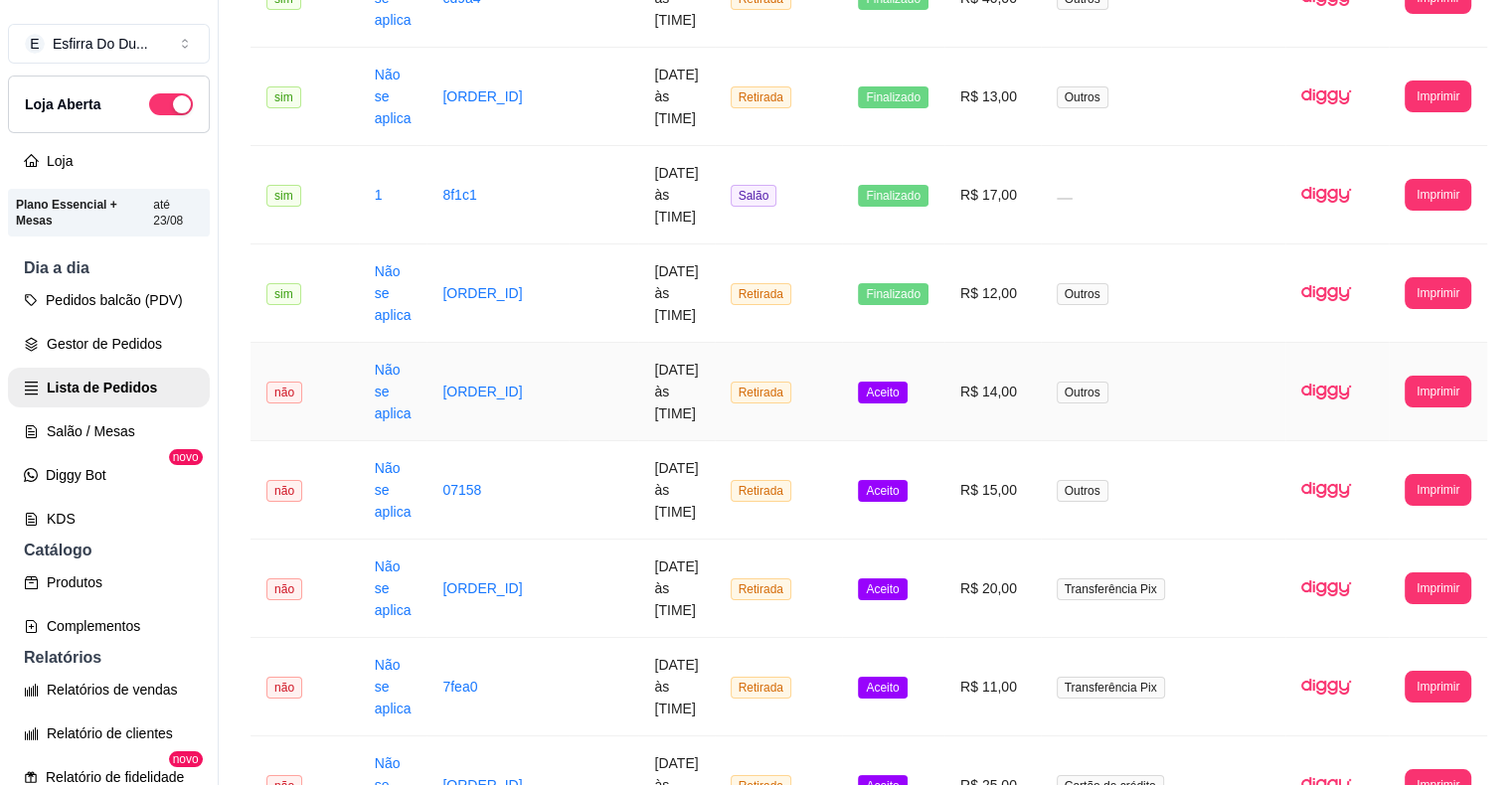 click on "Aceito" at bounding box center (882, 392) 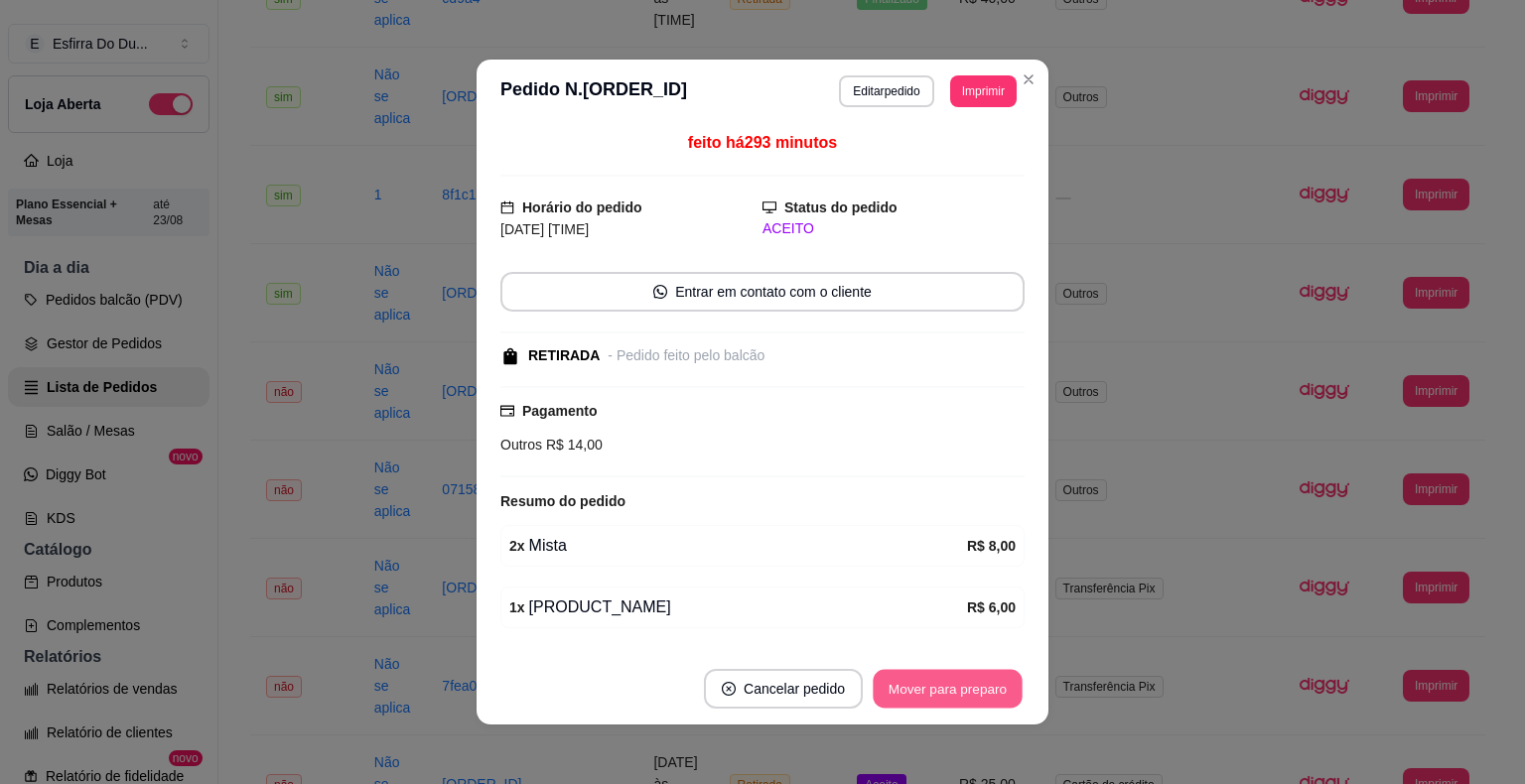 click on "Mover para preparo" at bounding box center [947, 689] 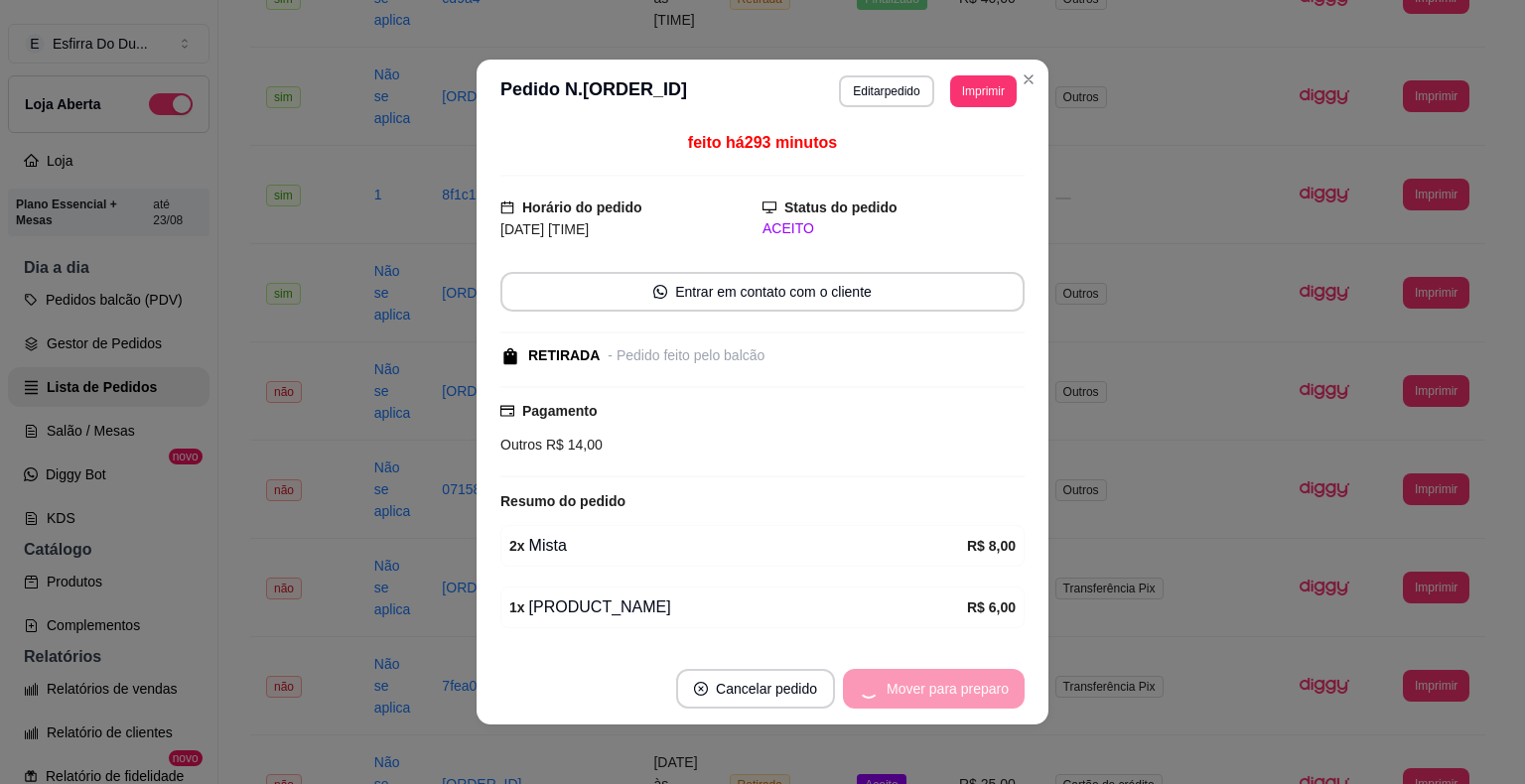 click on "Mover para preparo" at bounding box center [933, 689] 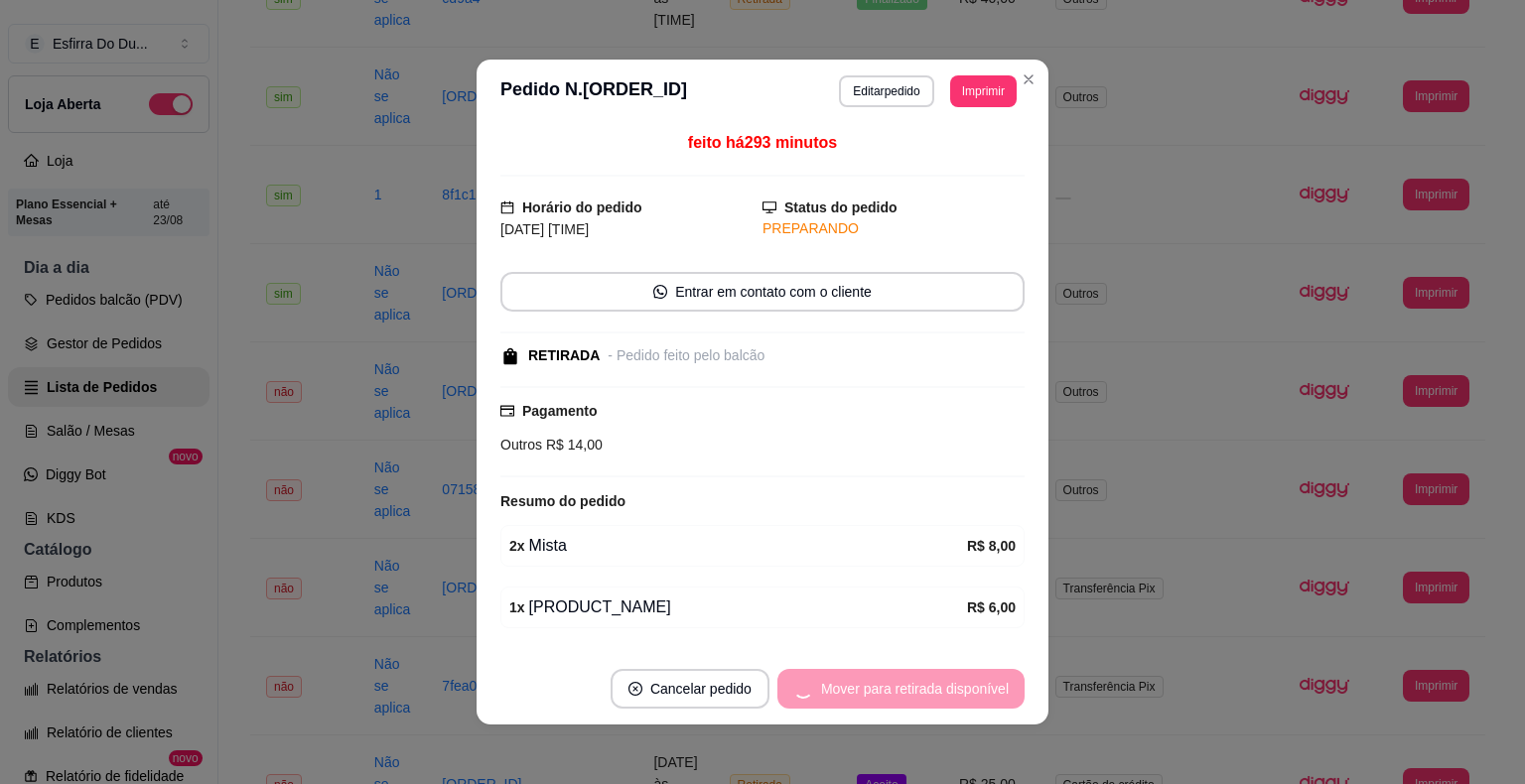 click on "Mover para retirada disponível" at bounding box center [901, 689] 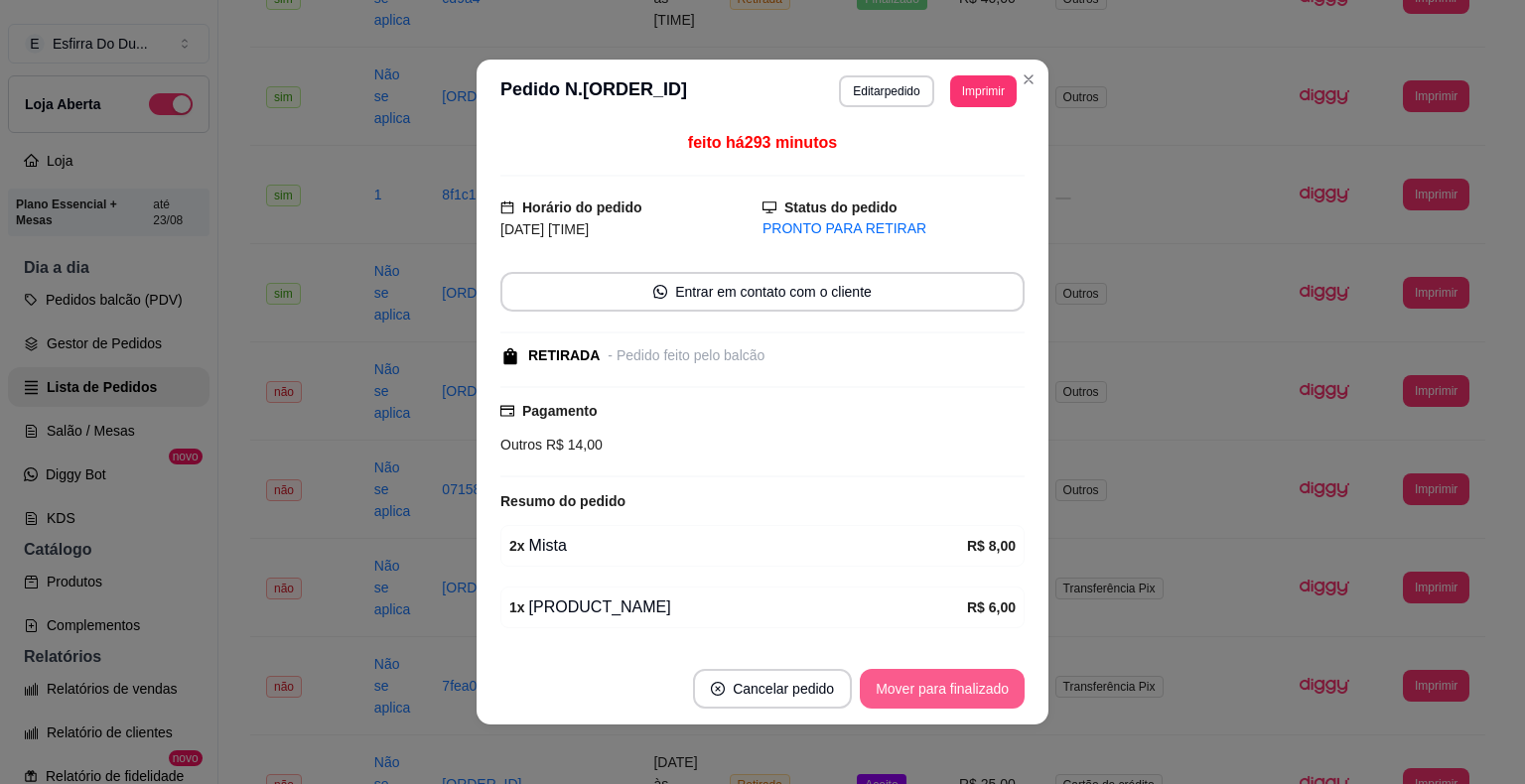 click on "Mover para finalizado" at bounding box center (942, 689) 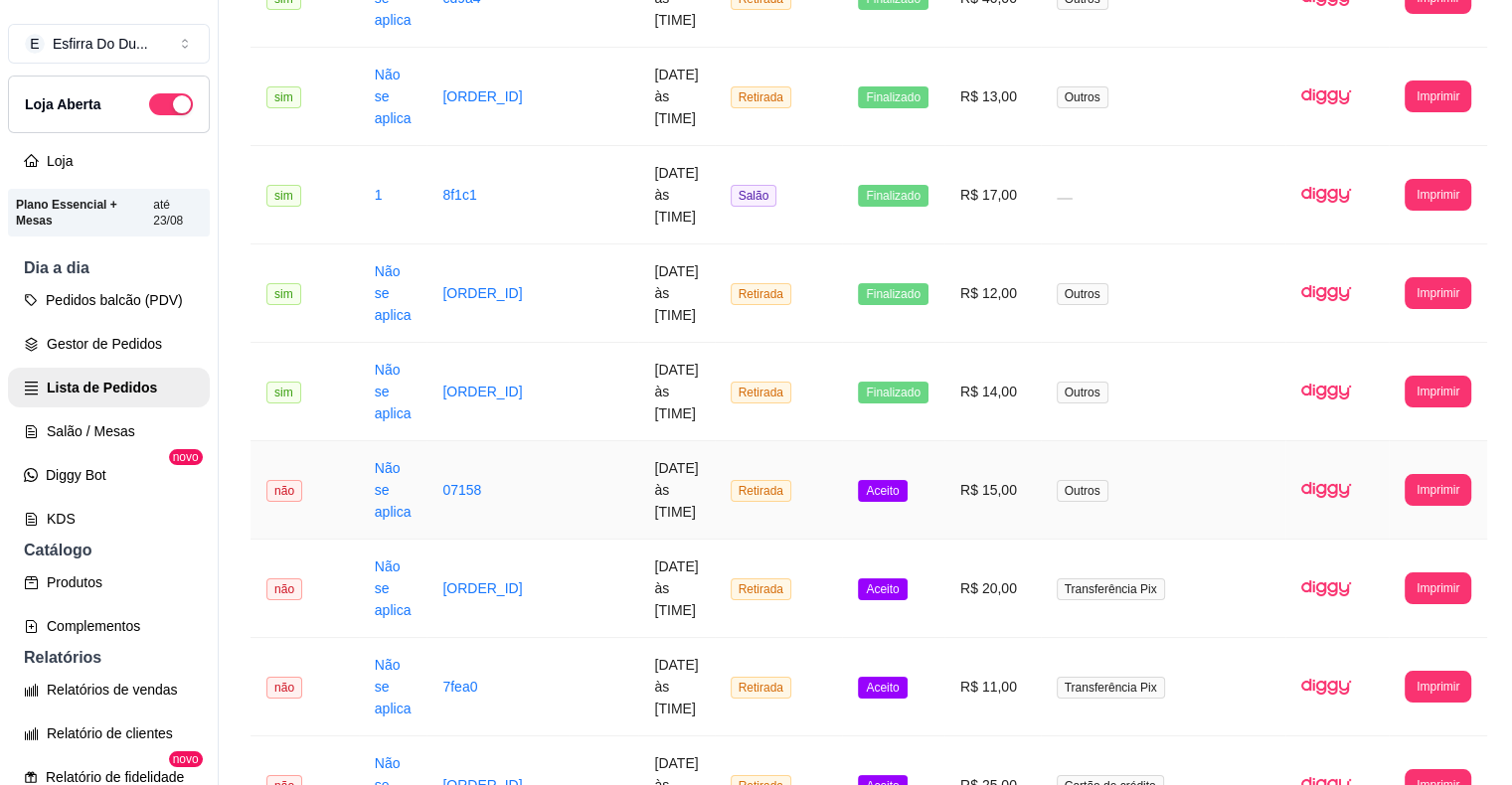 click on "Aceito" at bounding box center (893, 490) 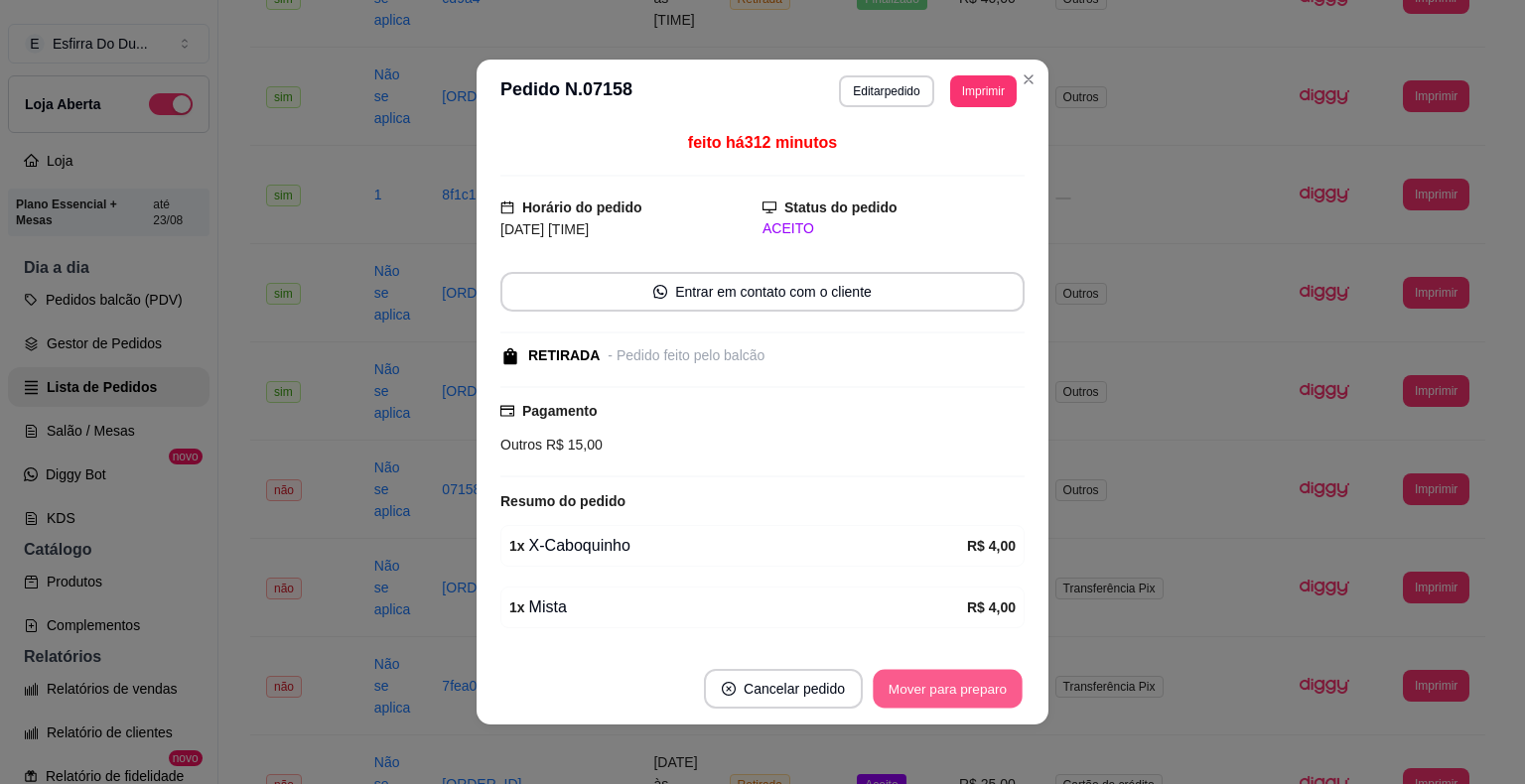 click on "Mover para preparo" at bounding box center (947, 689) 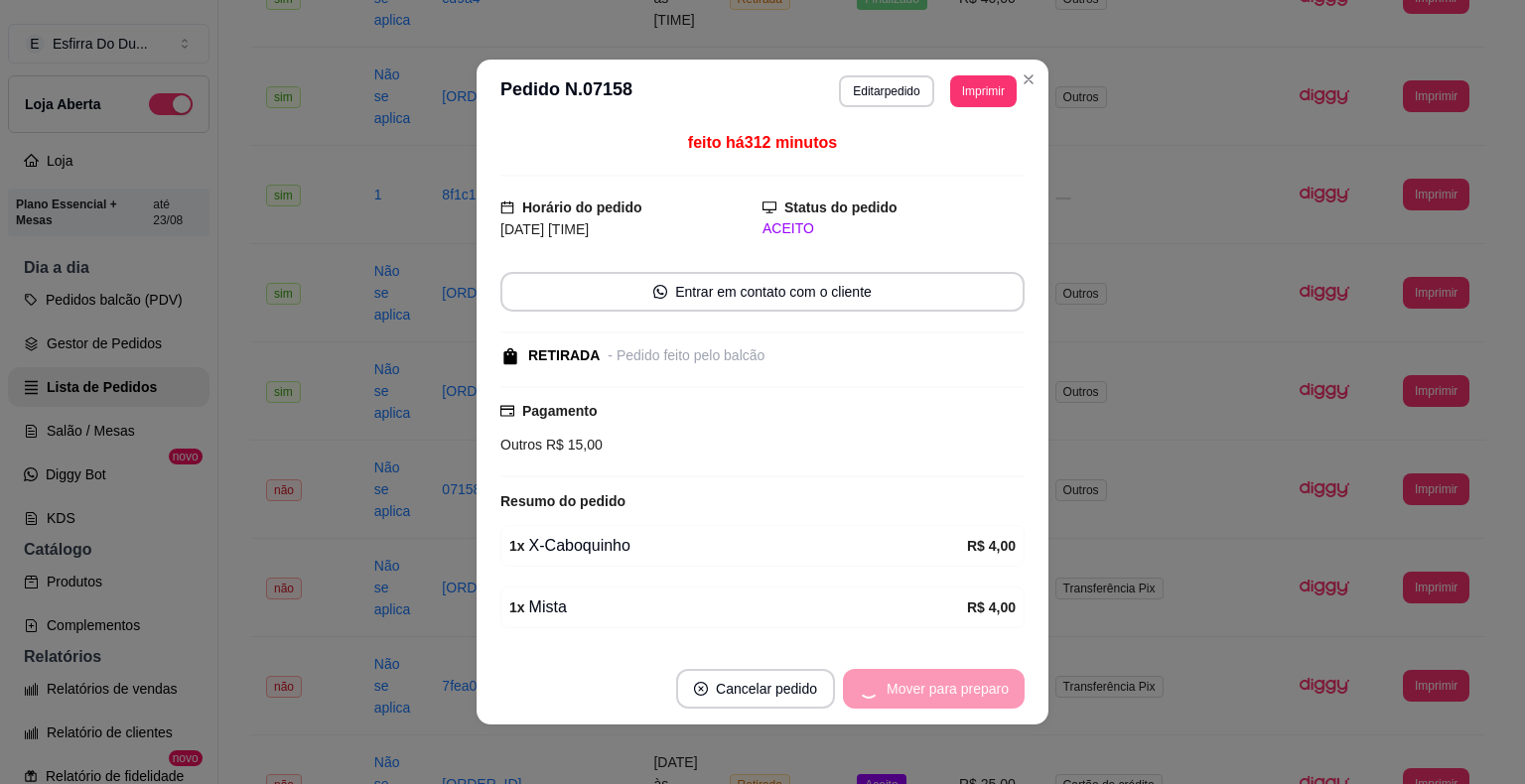 click on "Mover para preparo" at bounding box center (933, 689) 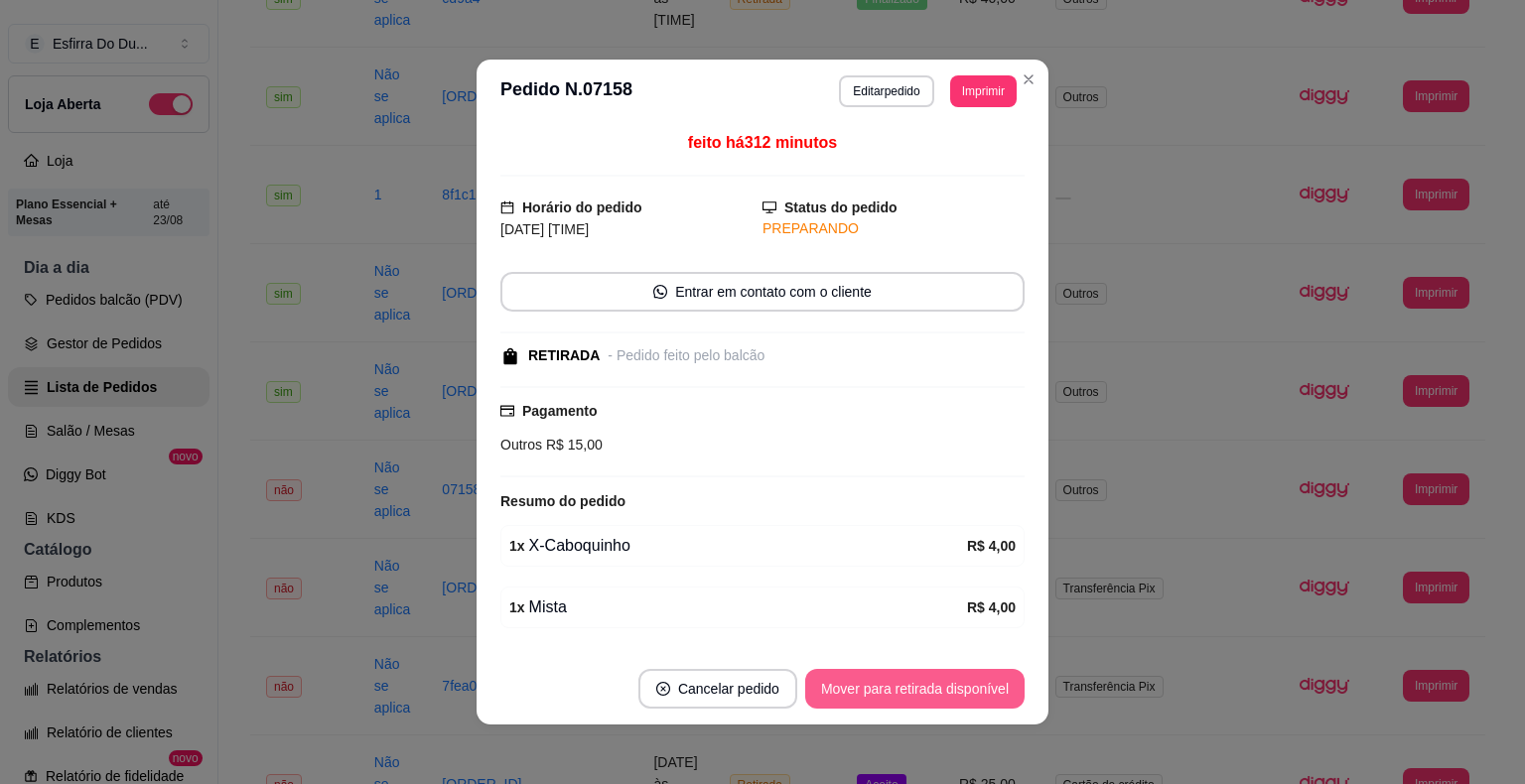 click on "Mover para retirada disponível" at bounding box center [914, 689] 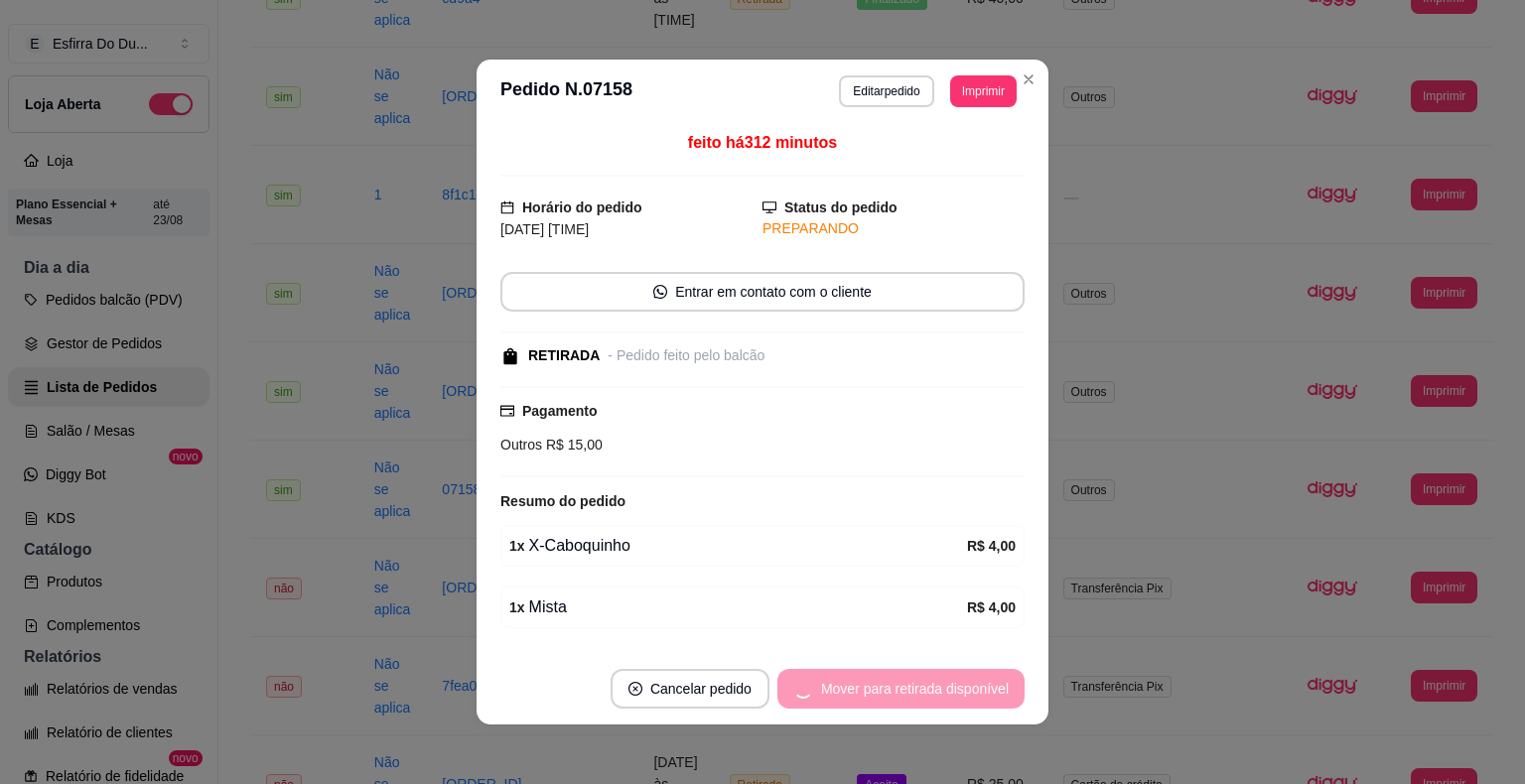 click on "Mover para retirada disponível" at bounding box center [901, 689] 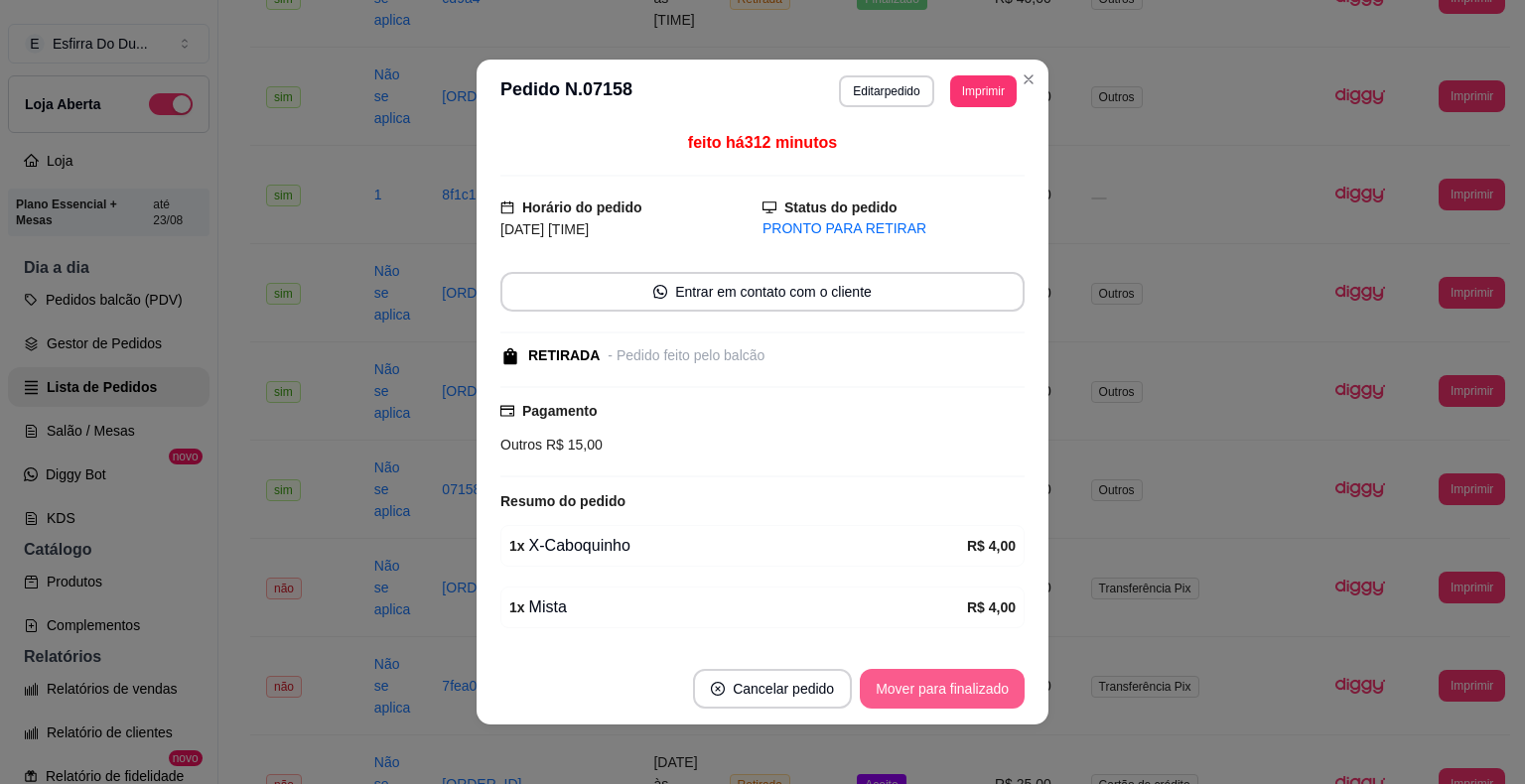 click on "Mover para finalizado" at bounding box center (942, 689) 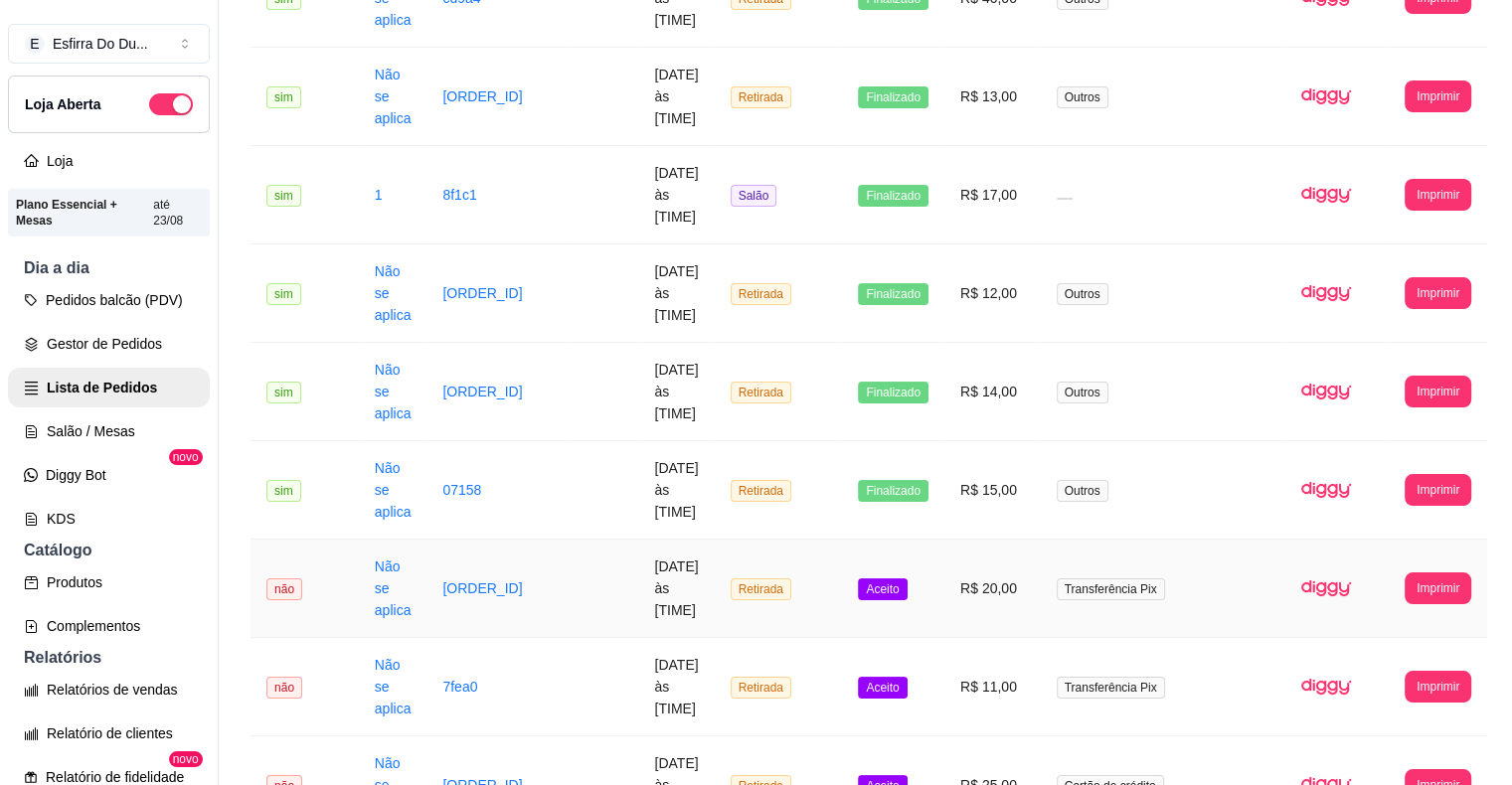 click on "Aceito" at bounding box center [882, 589] 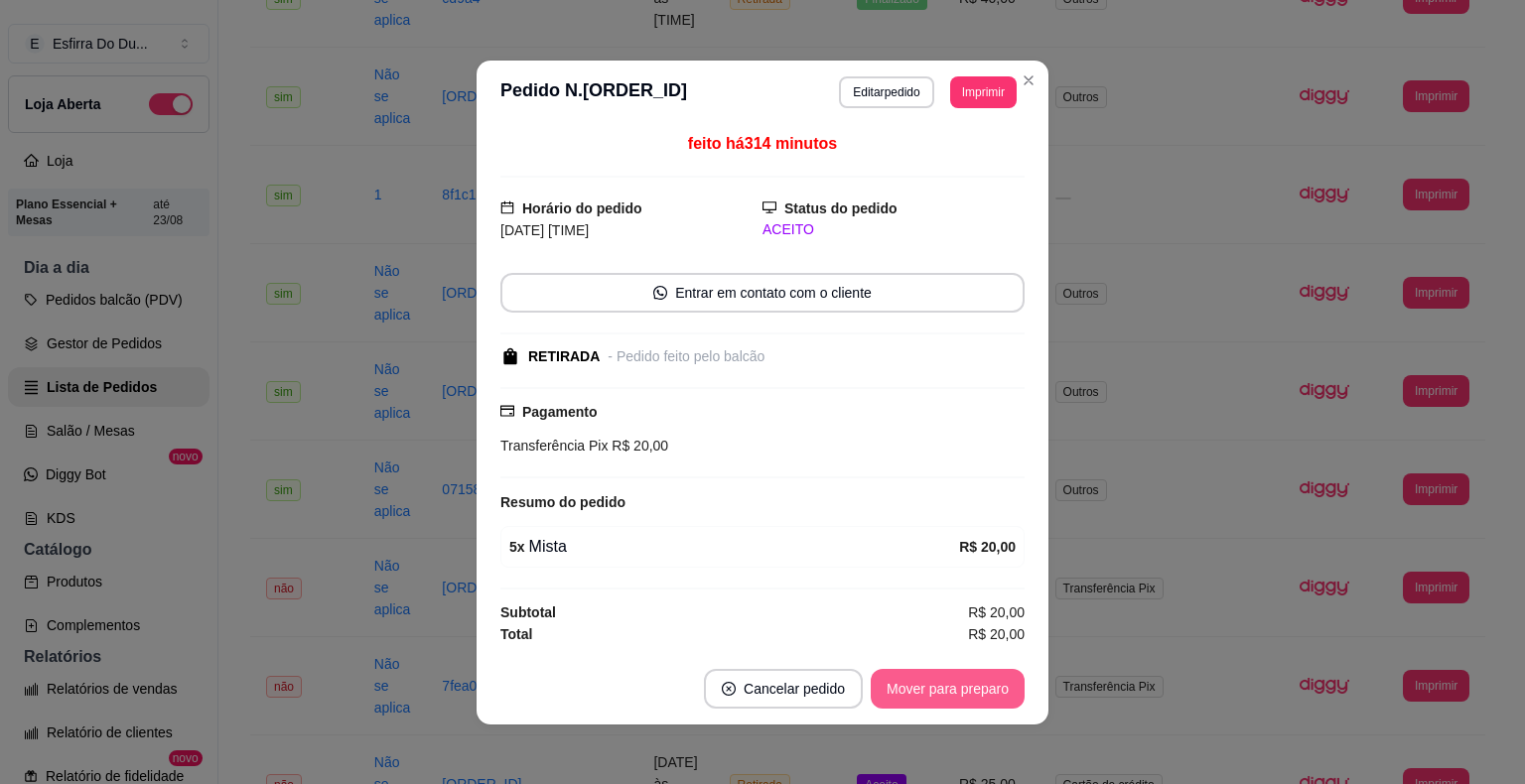 click on "Mover para preparo" at bounding box center (947, 689) 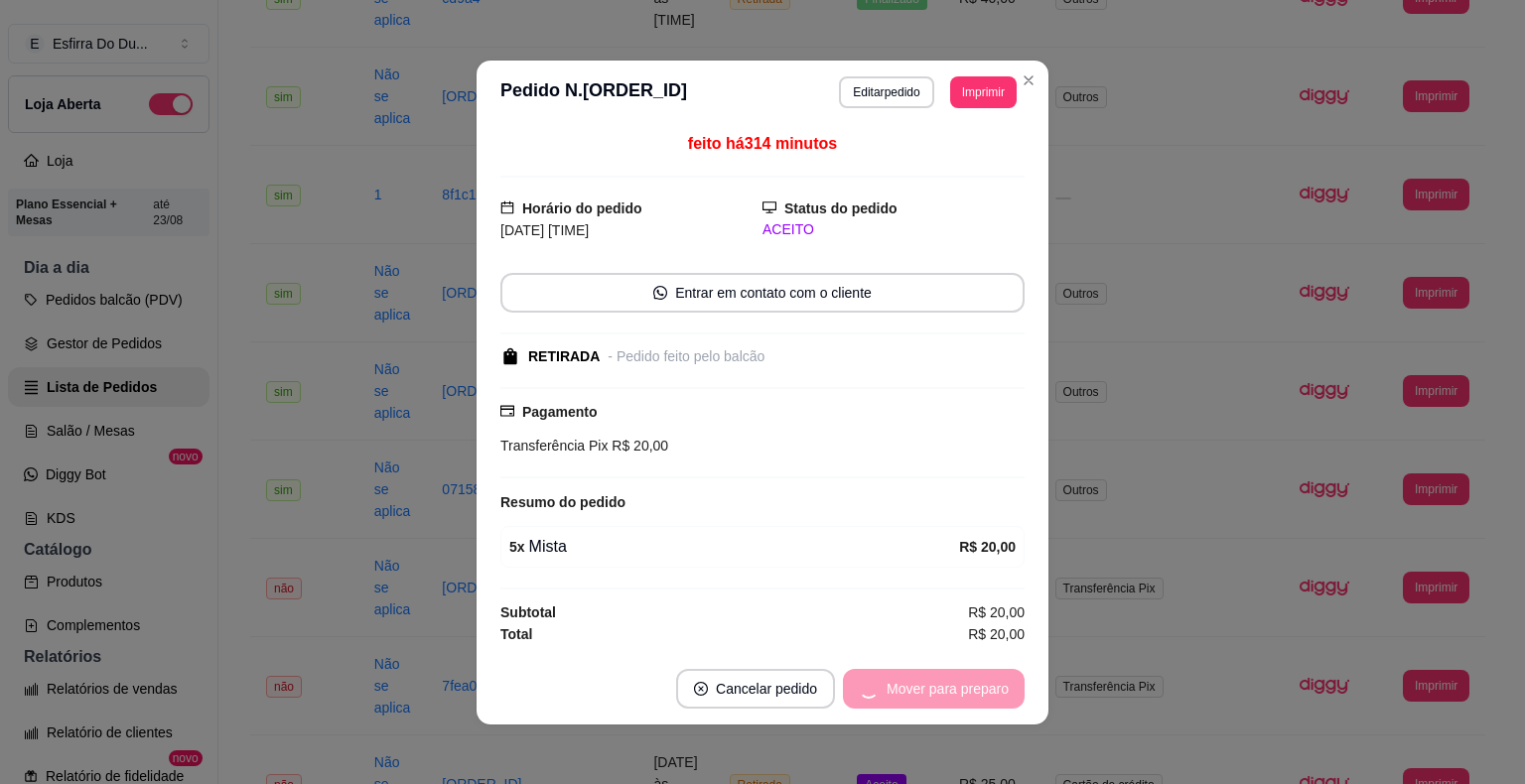 click on "Mover para preparo" at bounding box center [933, 689] 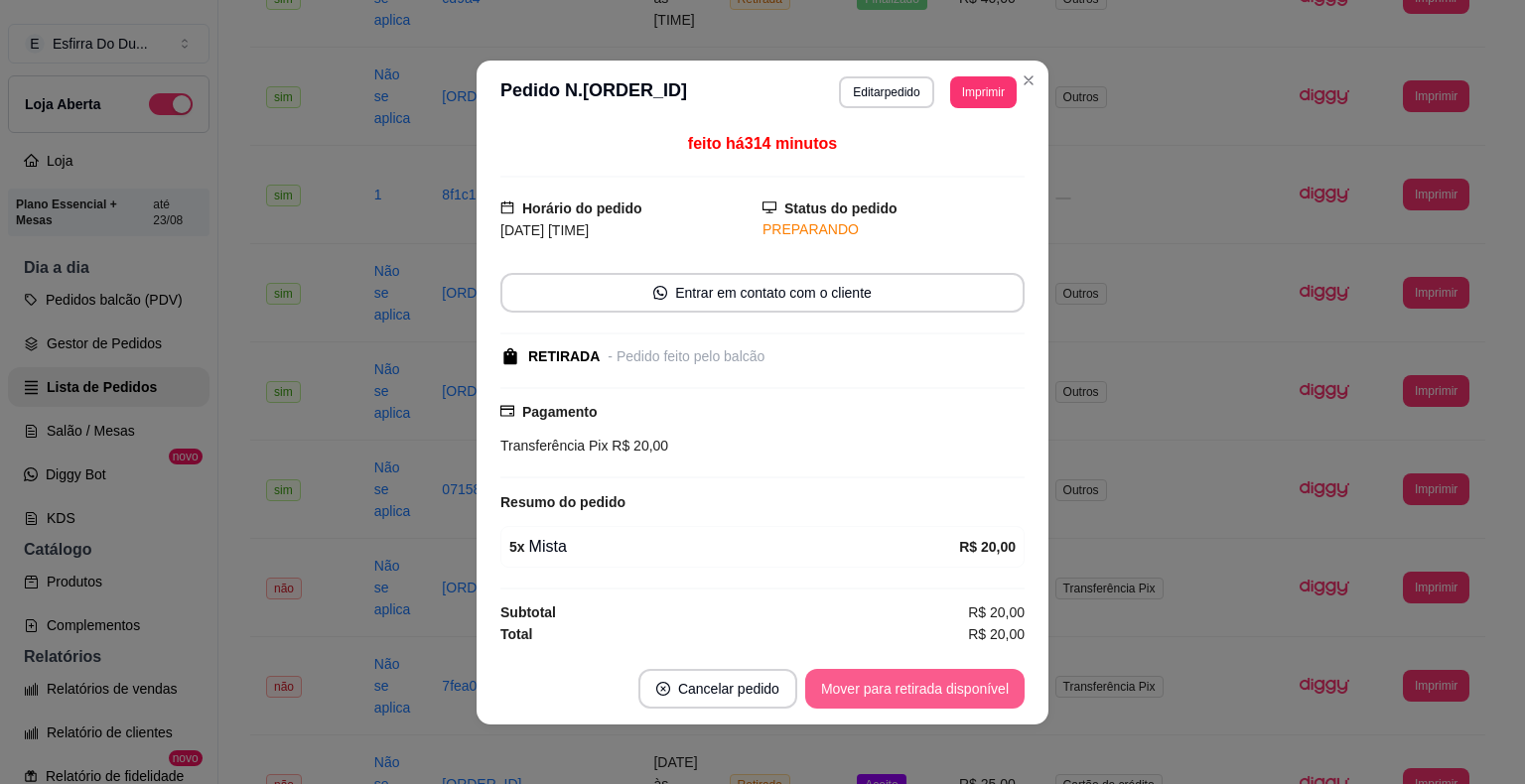 click on "Mover para retirada disponível" at bounding box center [914, 689] 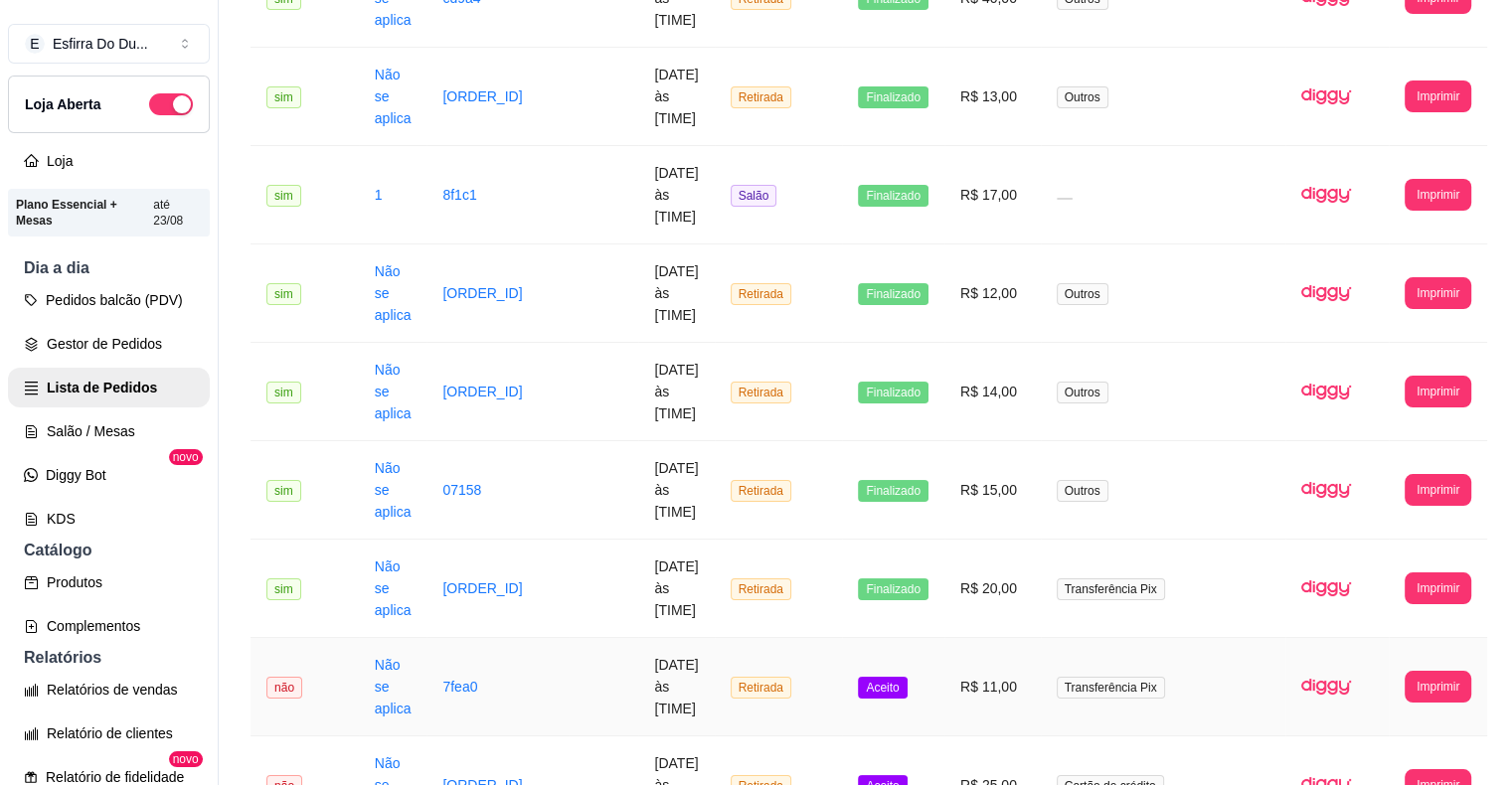 click on "Aceito" at bounding box center (882, 688) 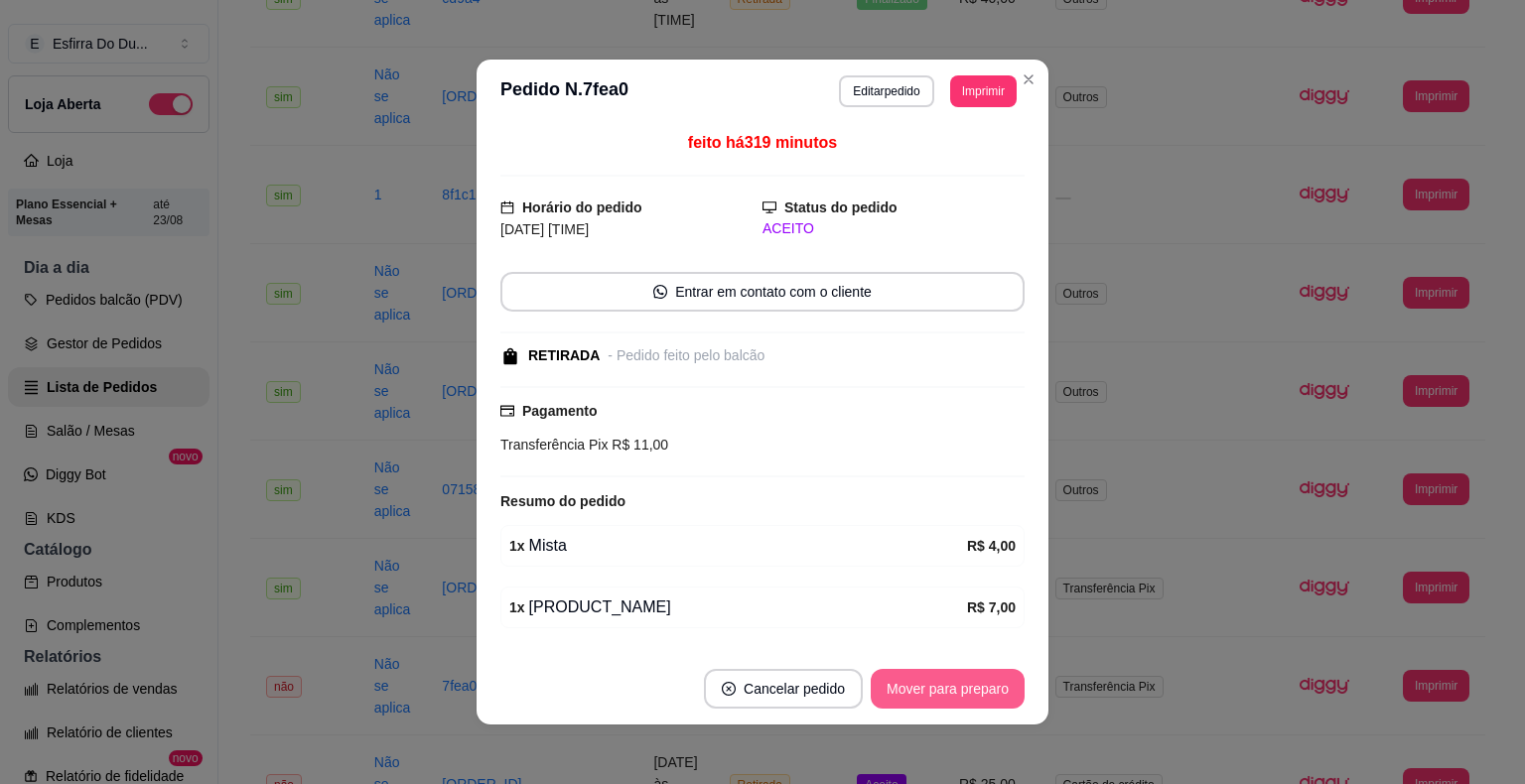 click on "Mover para preparo" at bounding box center (947, 689) 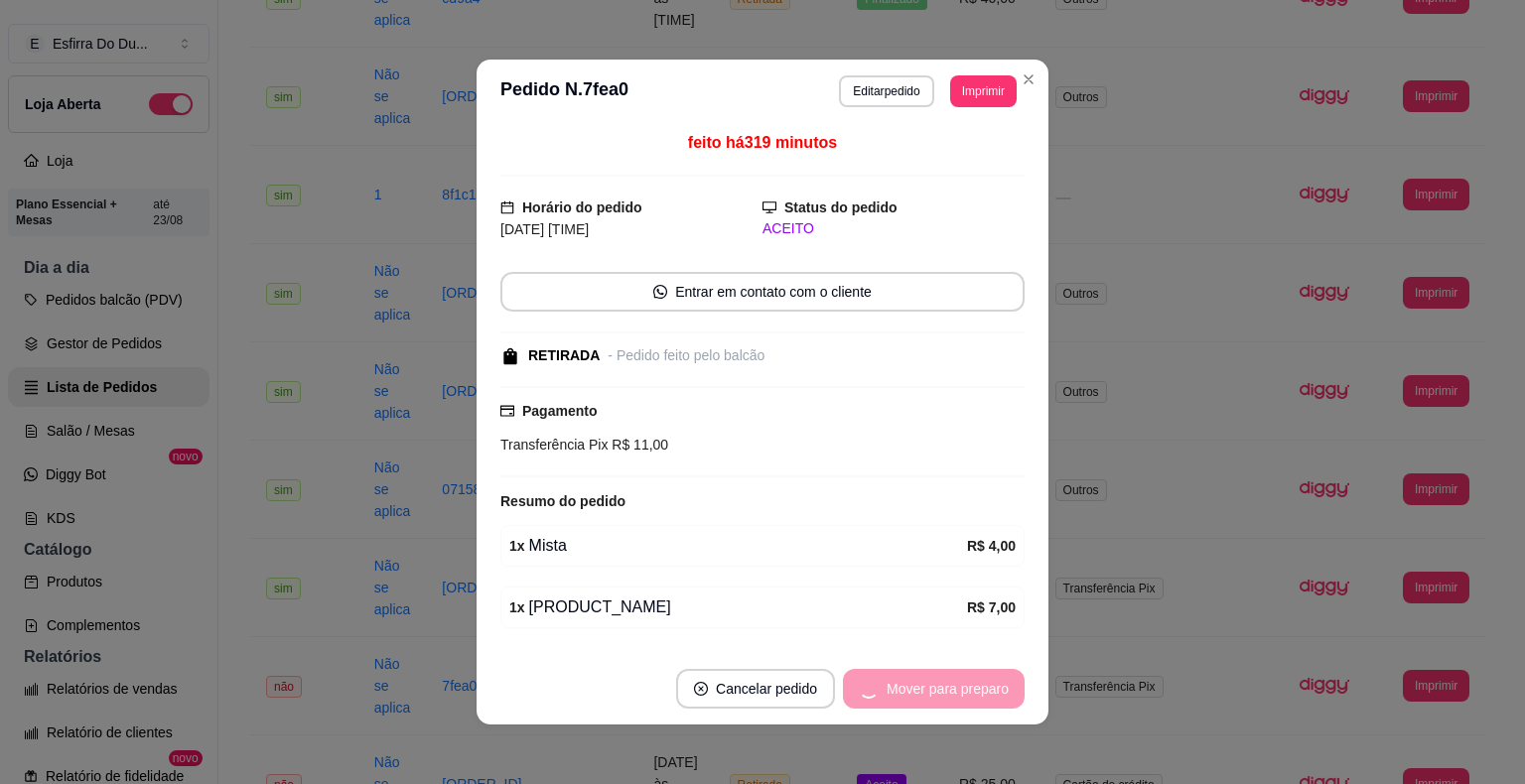 click on "Mover para preparo" at bounding box center [933, 689] 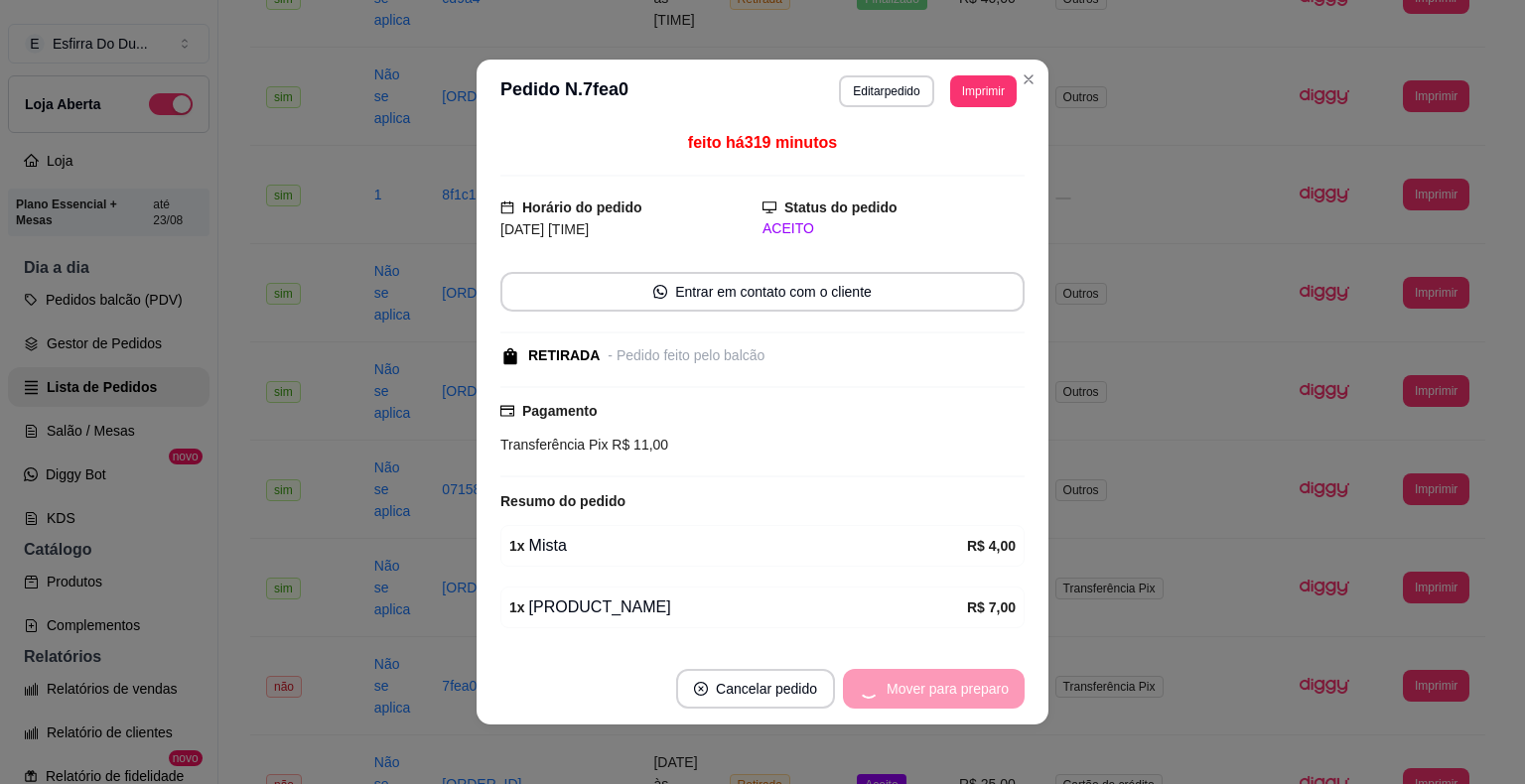 click on "Mover para preparo" at bounding box center [933, 689] 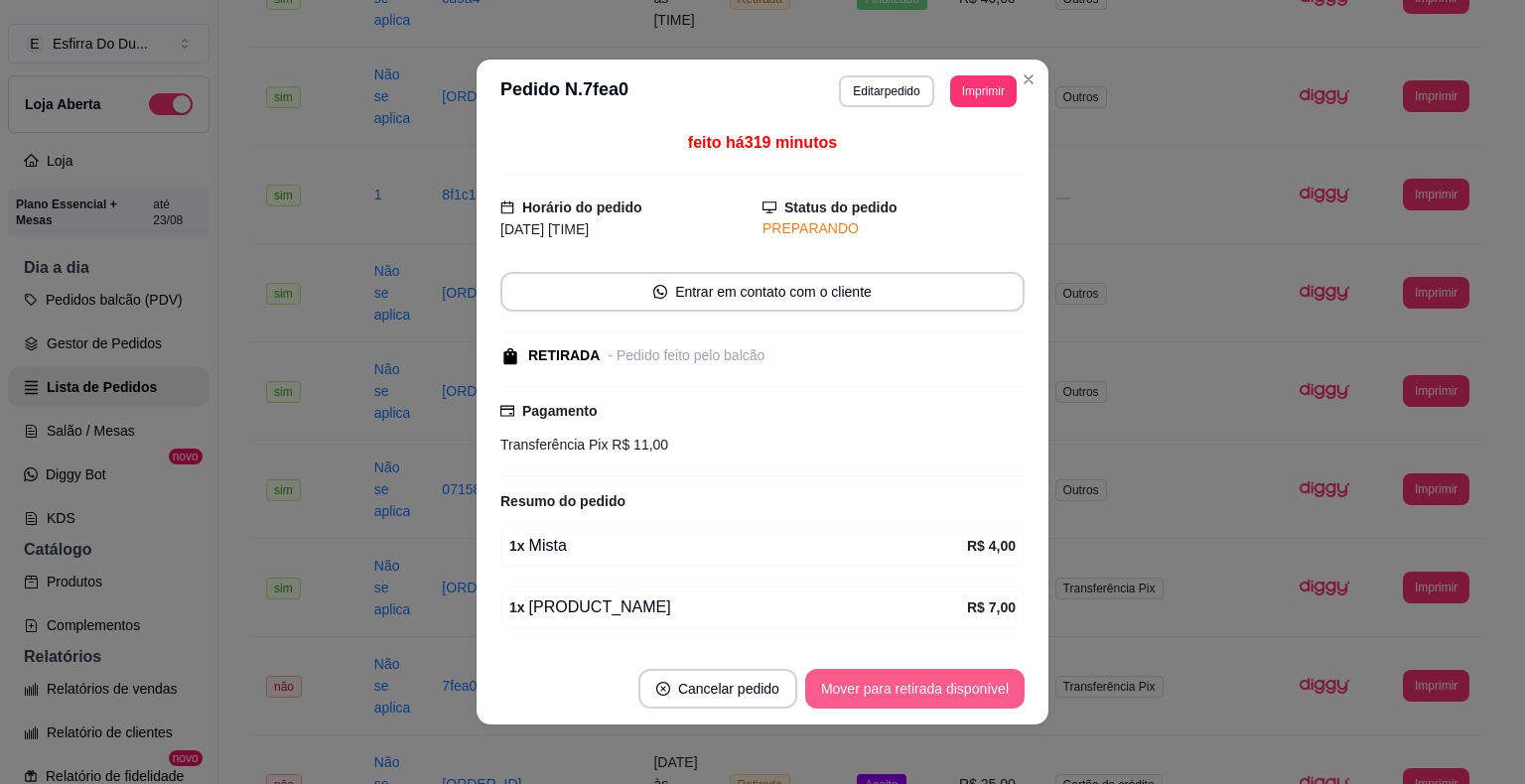 click on "Mover para retirada disponível" at bounding box center (914, 689) 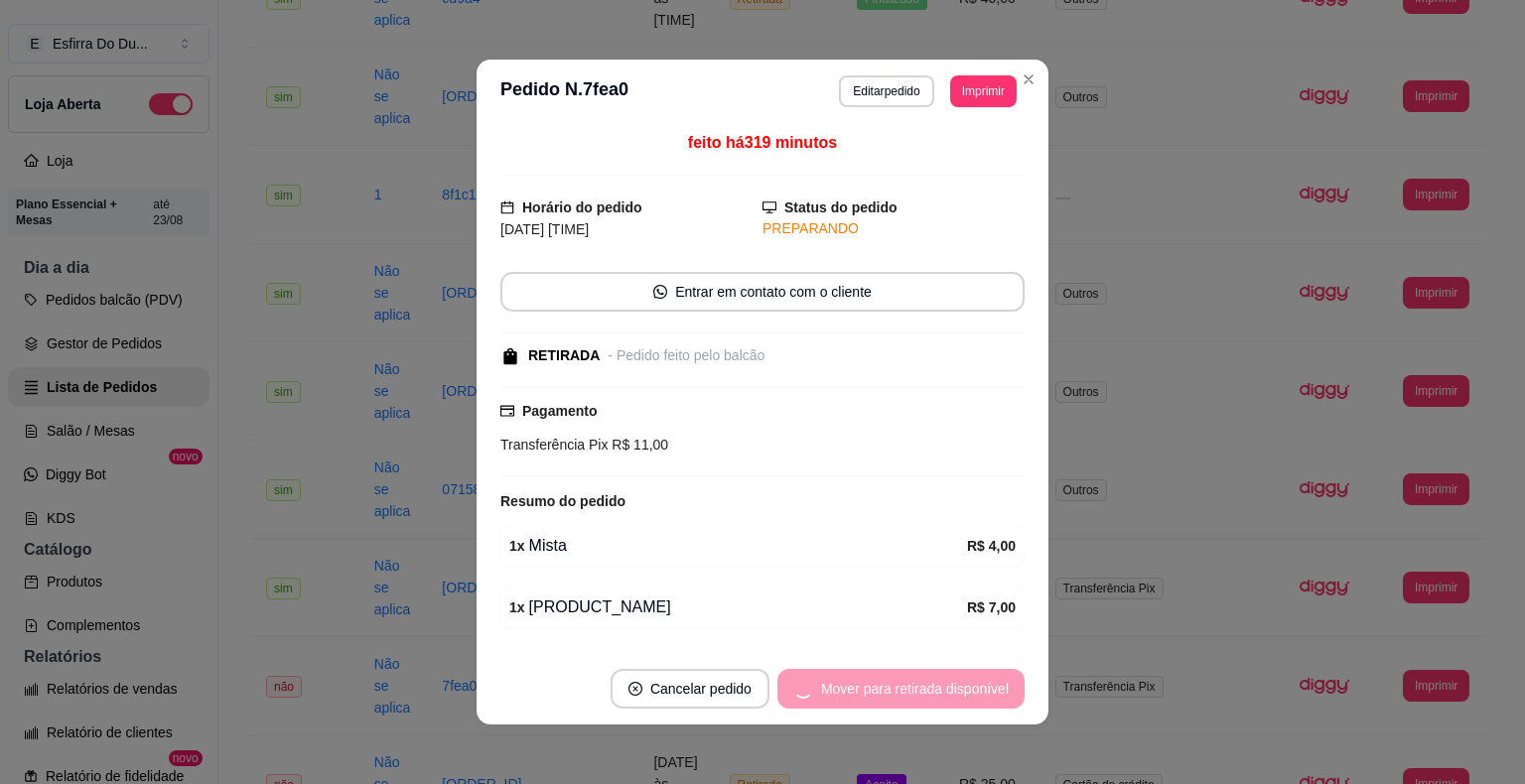click on "Mover para retirada disponível" at bounding box center [901, 689] 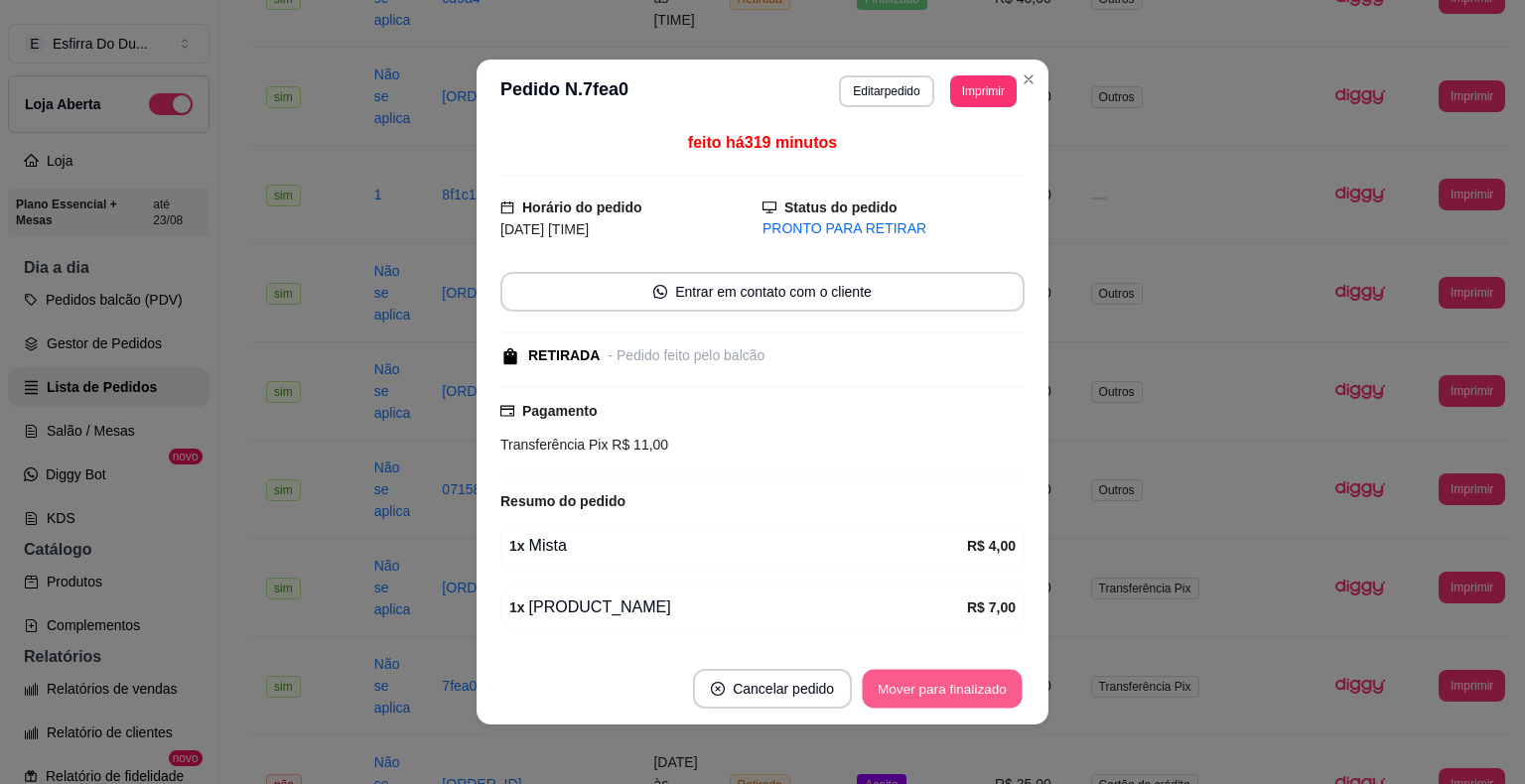 click on "Mover para finalizado" at bounding box center (942, 689) 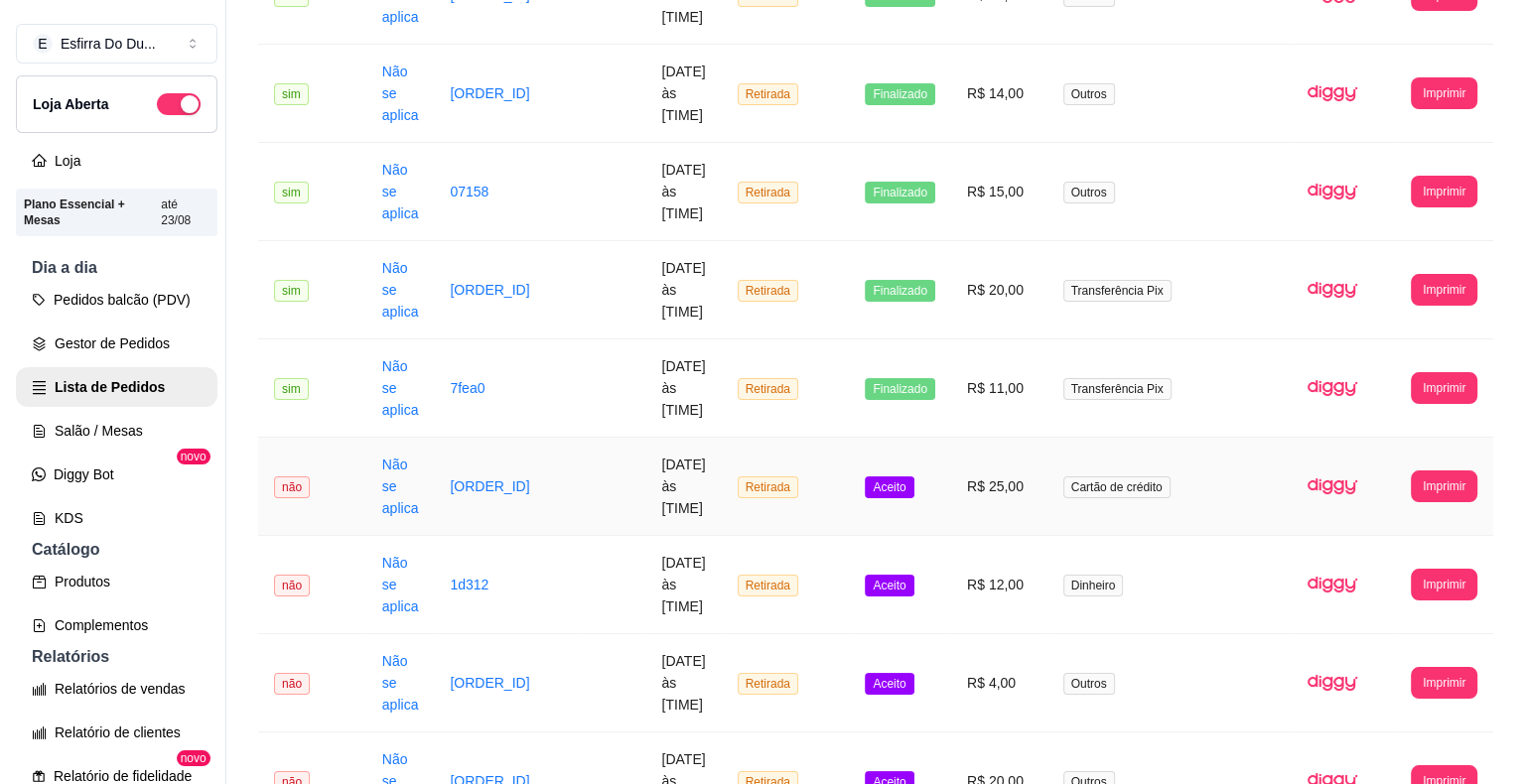 scroll, scrollTop: 1588, scrollLeft: 0, axis: vertical 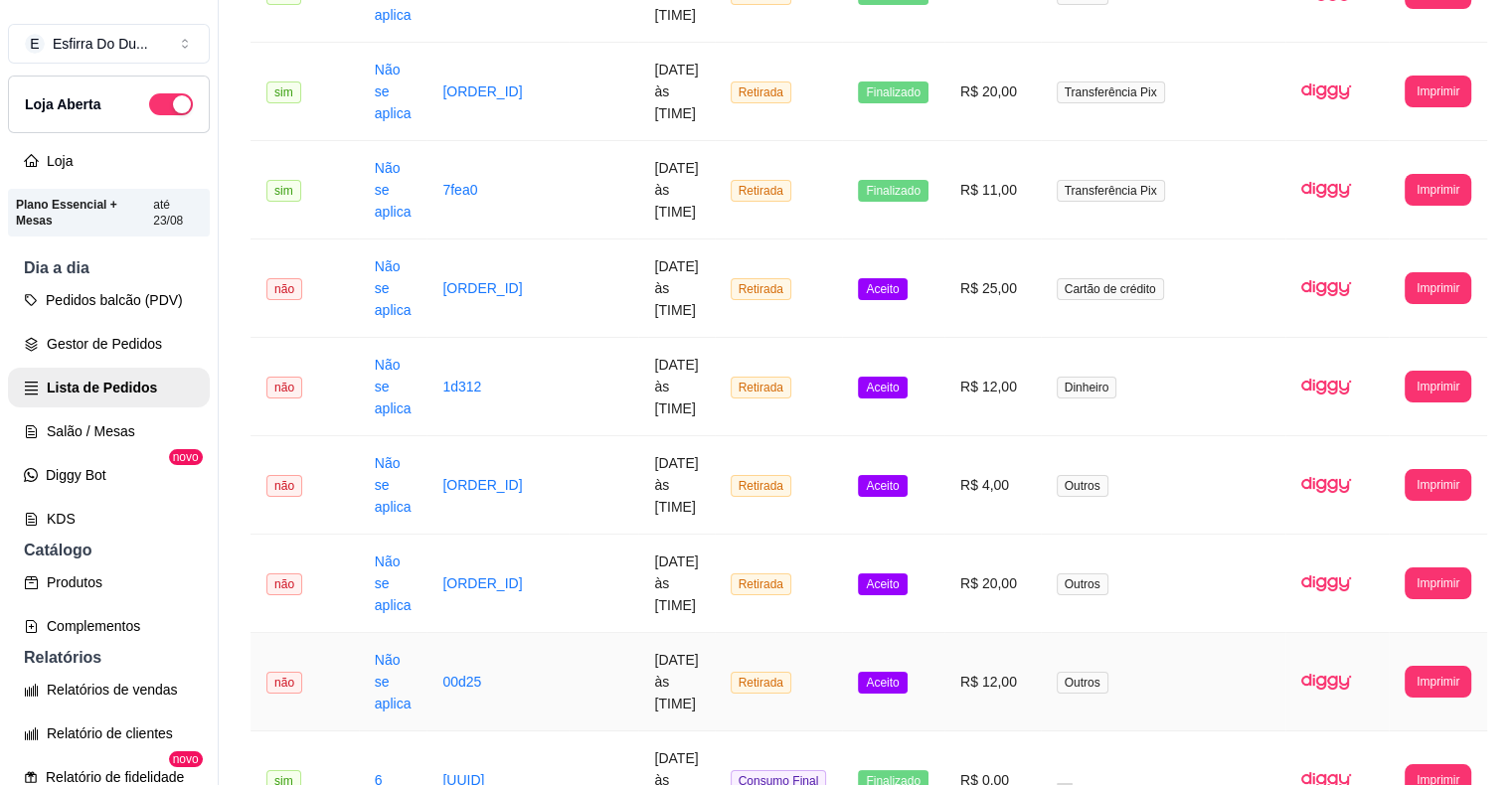 click on "Aceito" at bounding box center (882, 683) 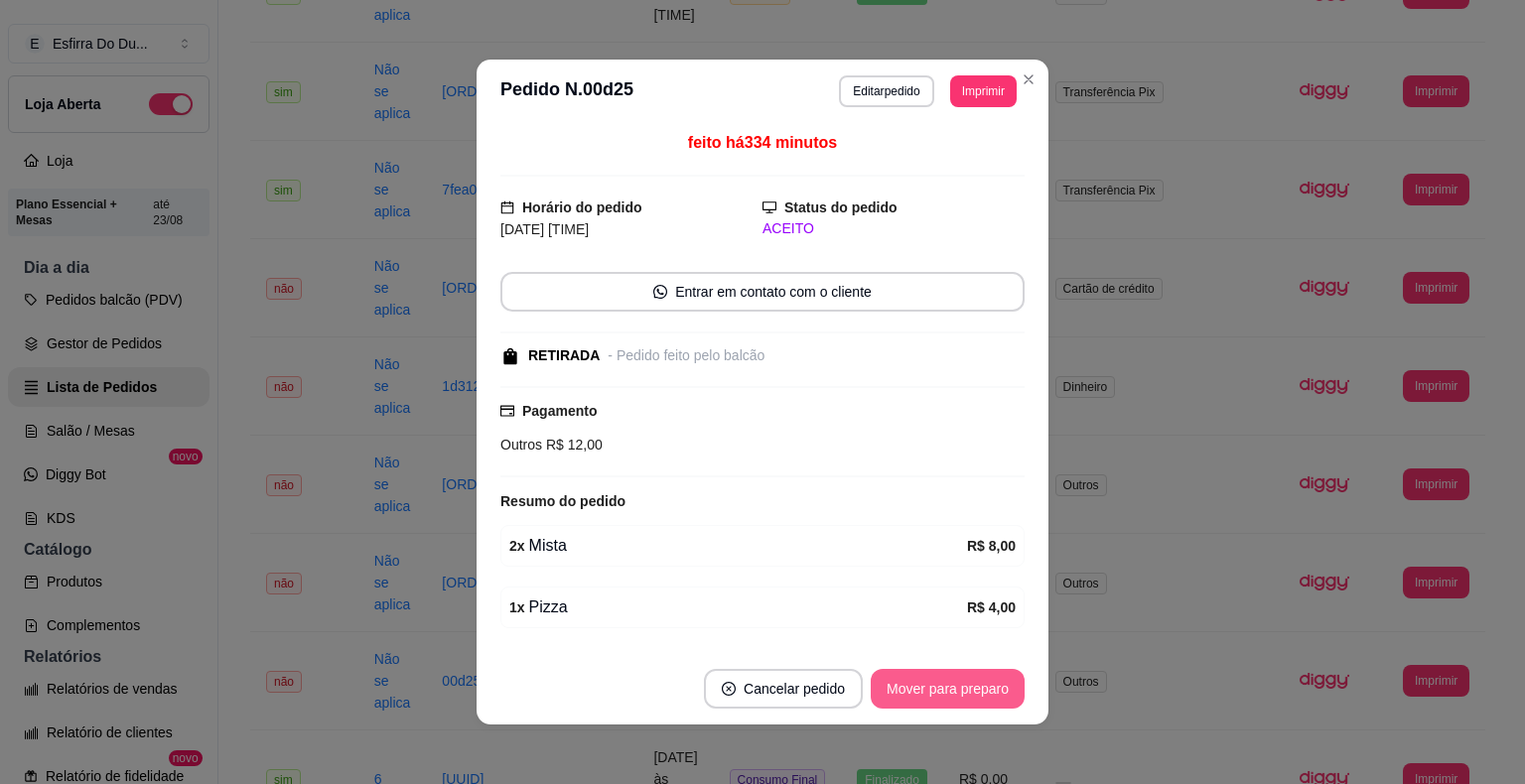 click on "Mover para preparo" at bounding box center (947, 689) 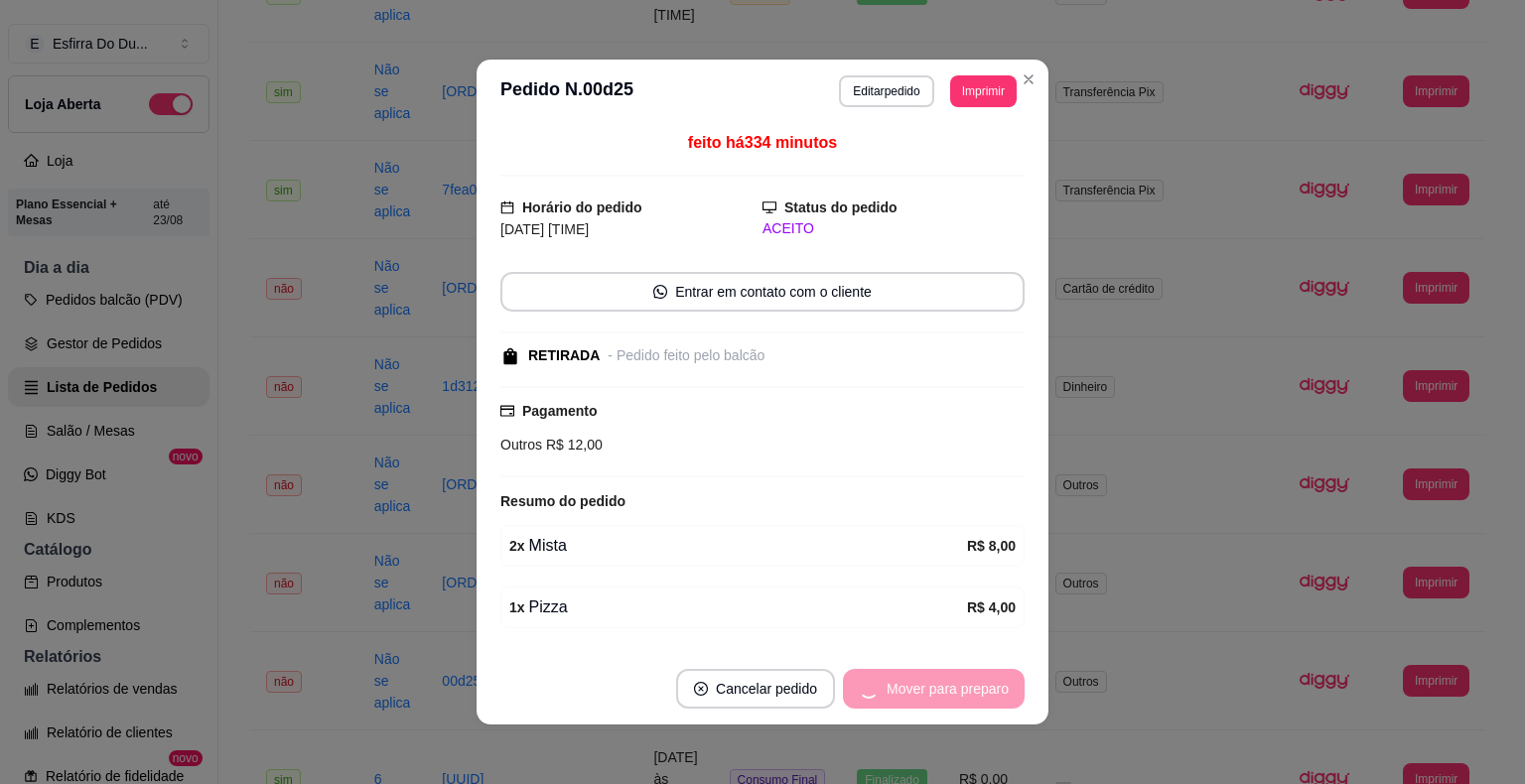 click on "Mover para preparo" at bounding box center [933, 689] 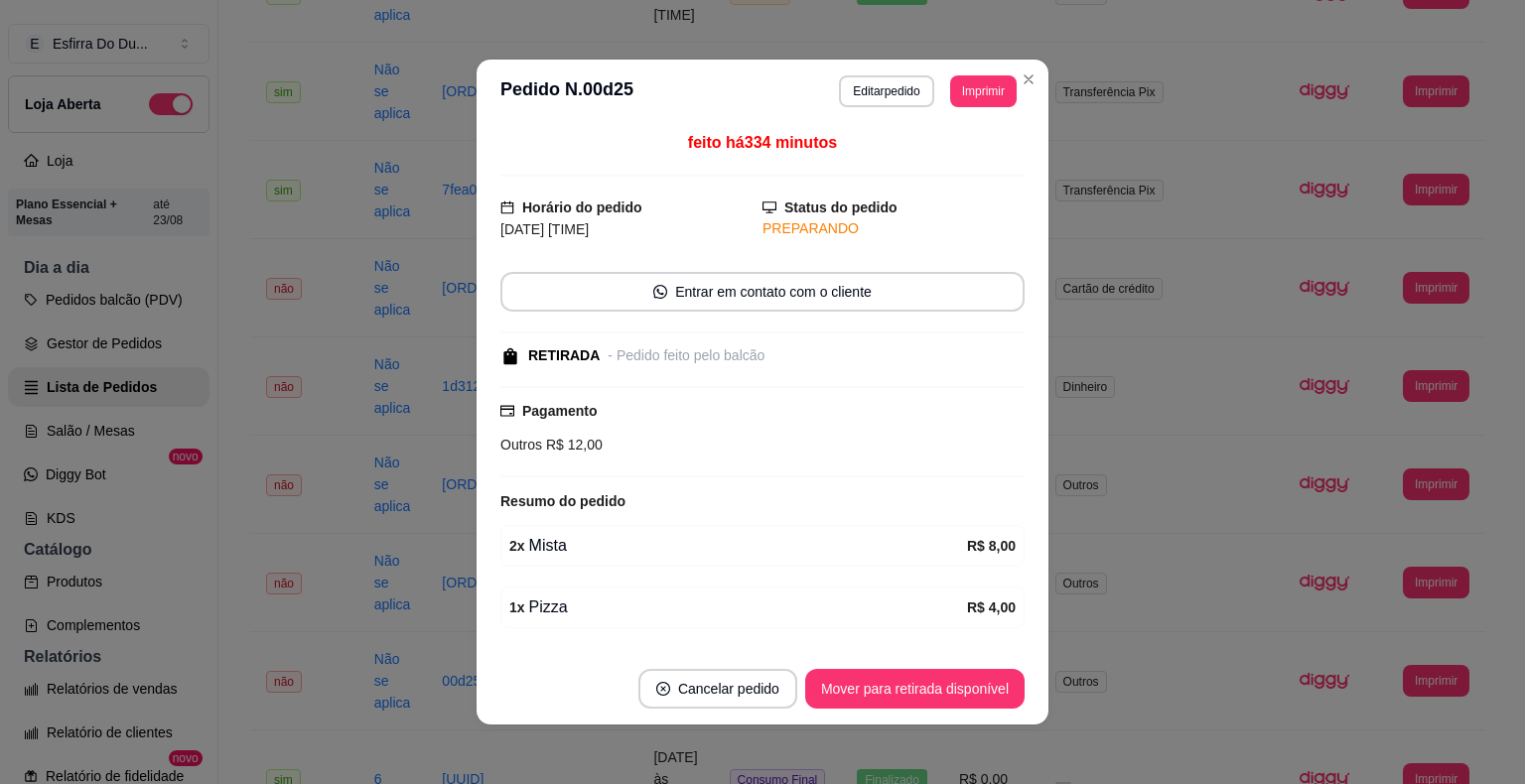 click on "Mover para retirada disponível" at bounding box center [914, 689] 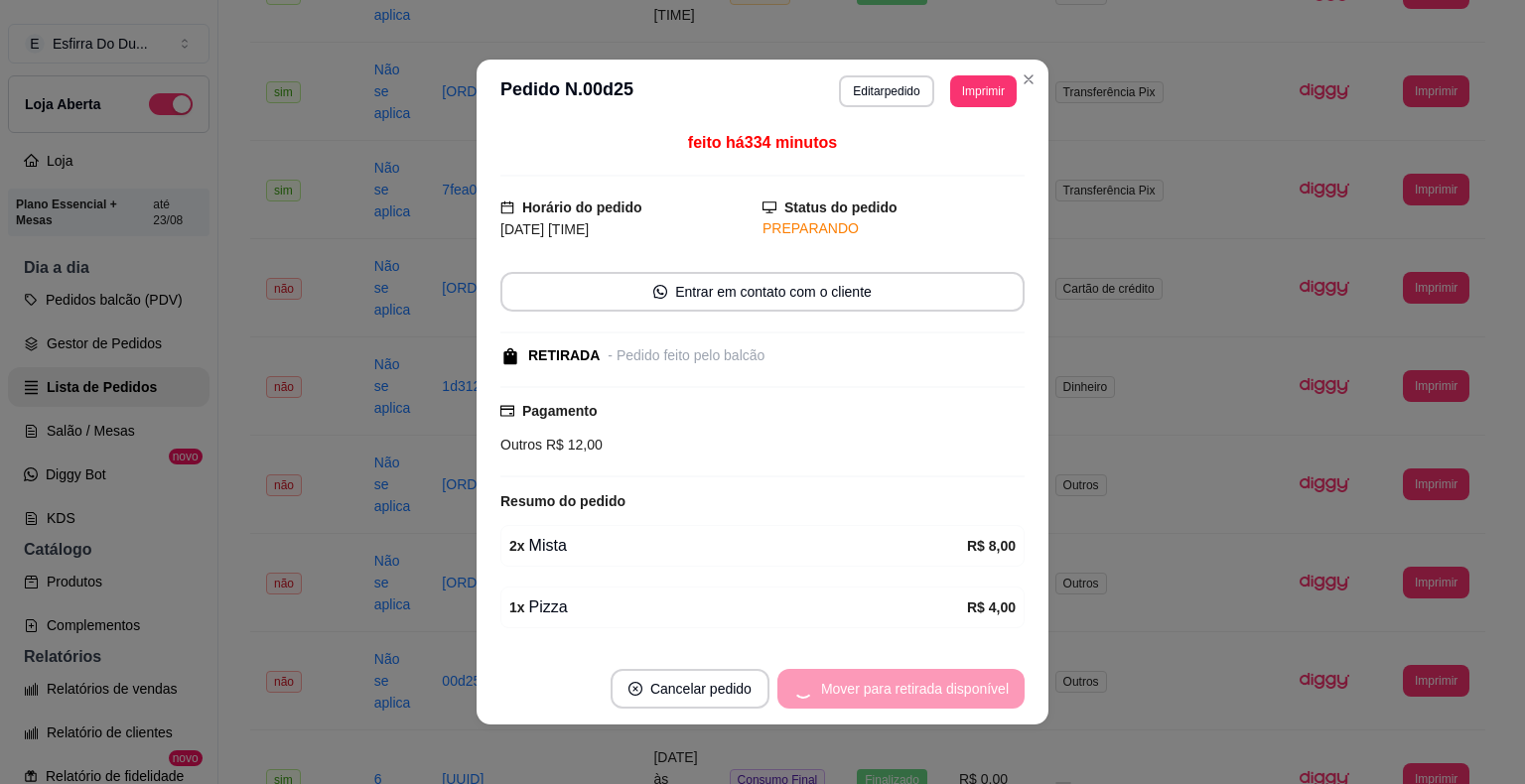 click on "Mover para retirada disponível" at bounding box center [901, 689] 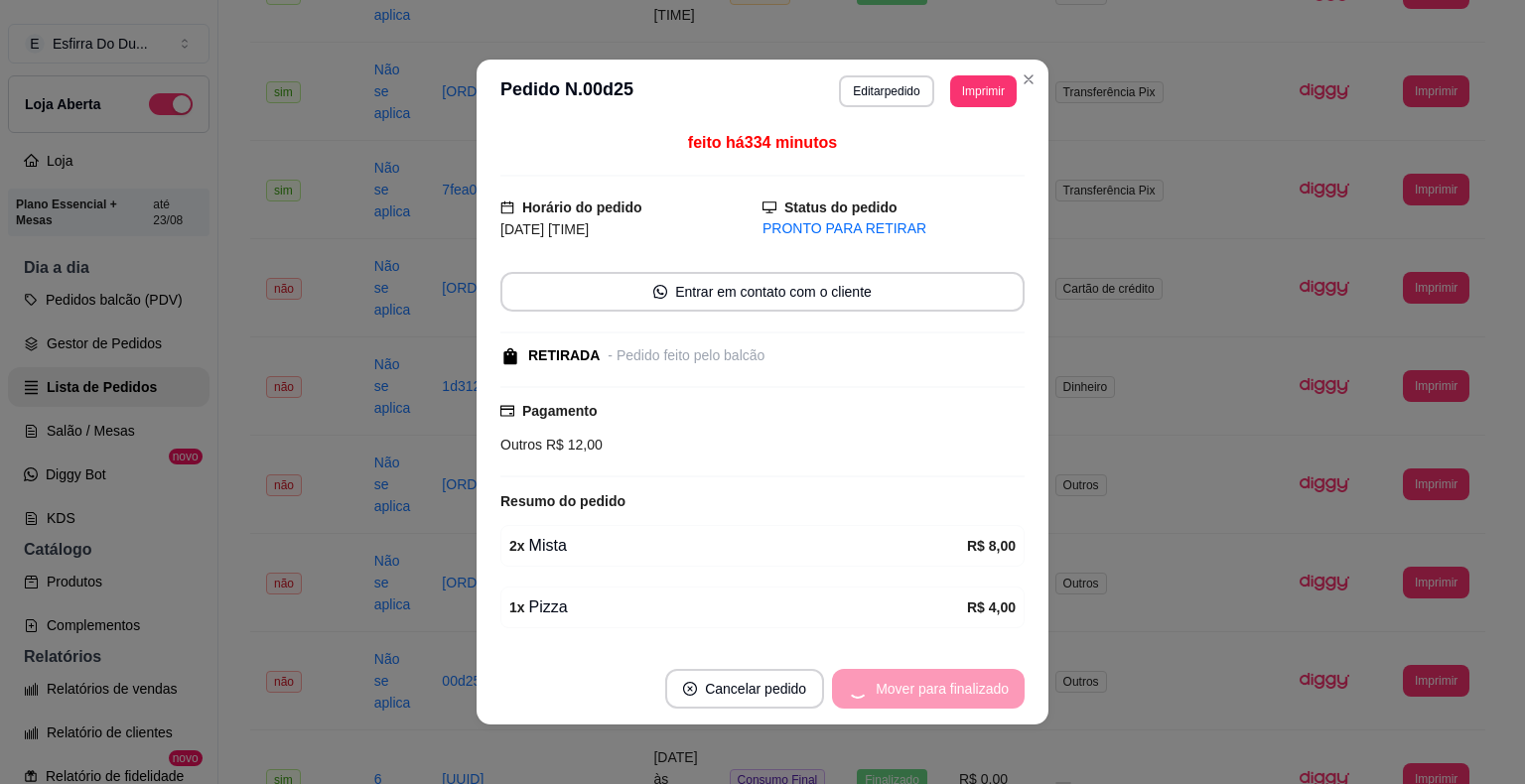 click on "Mover para finalizado" at bounding box center [928, 689] 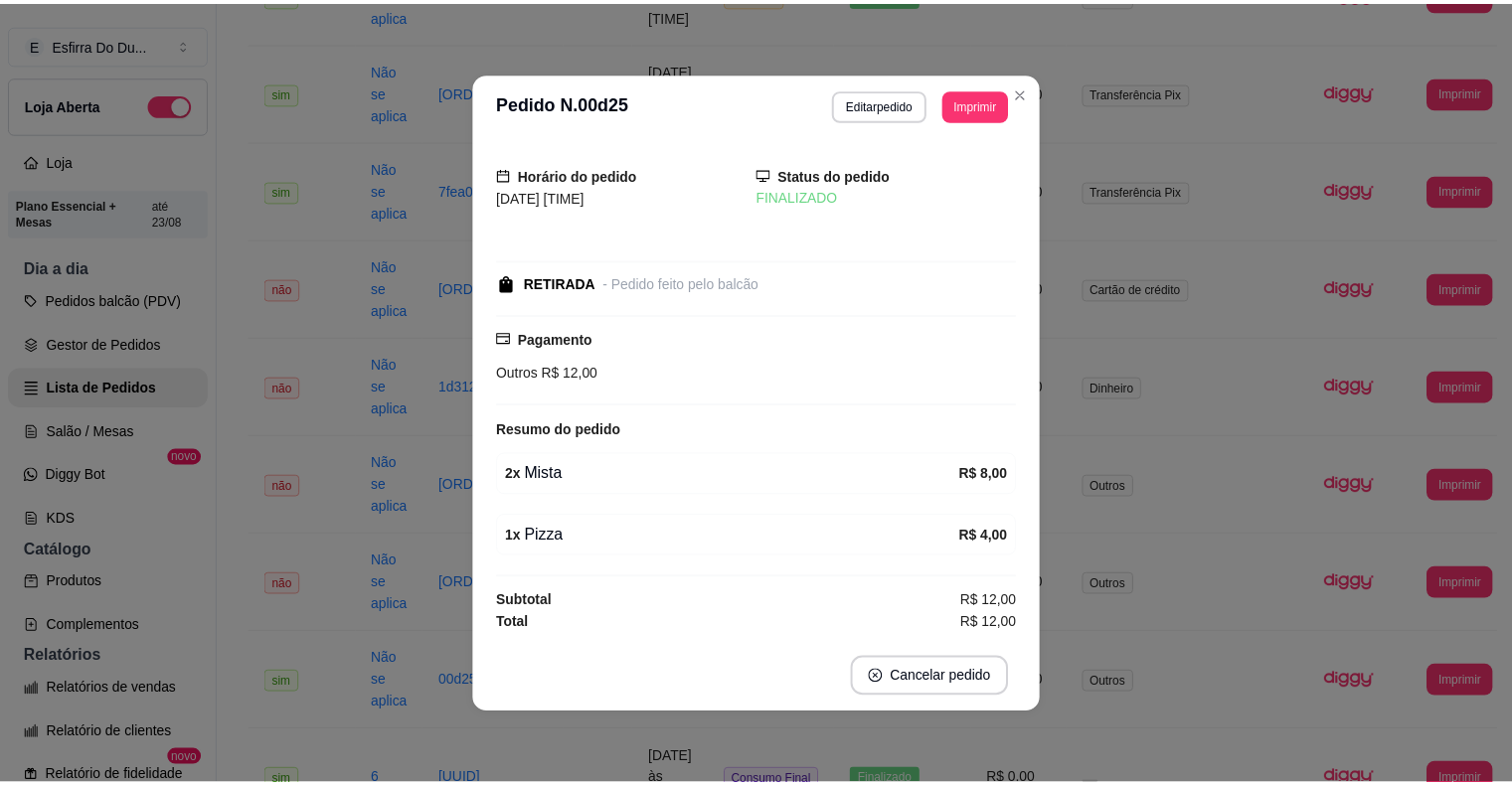 scroll, scrollTop: 0, scrollLeft: 0, axis: both 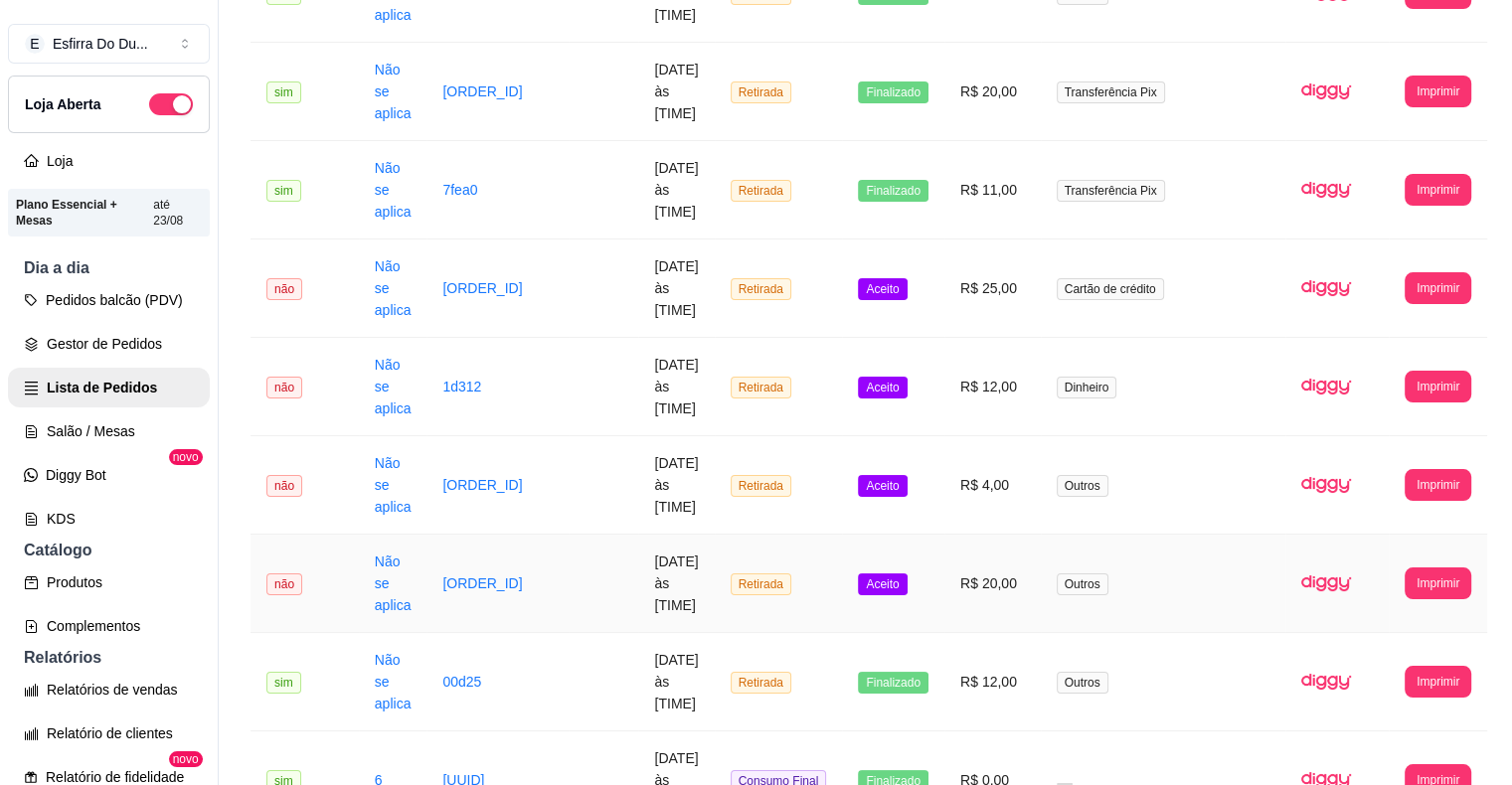 click on "Aceito" at bounding box center (882, 584) 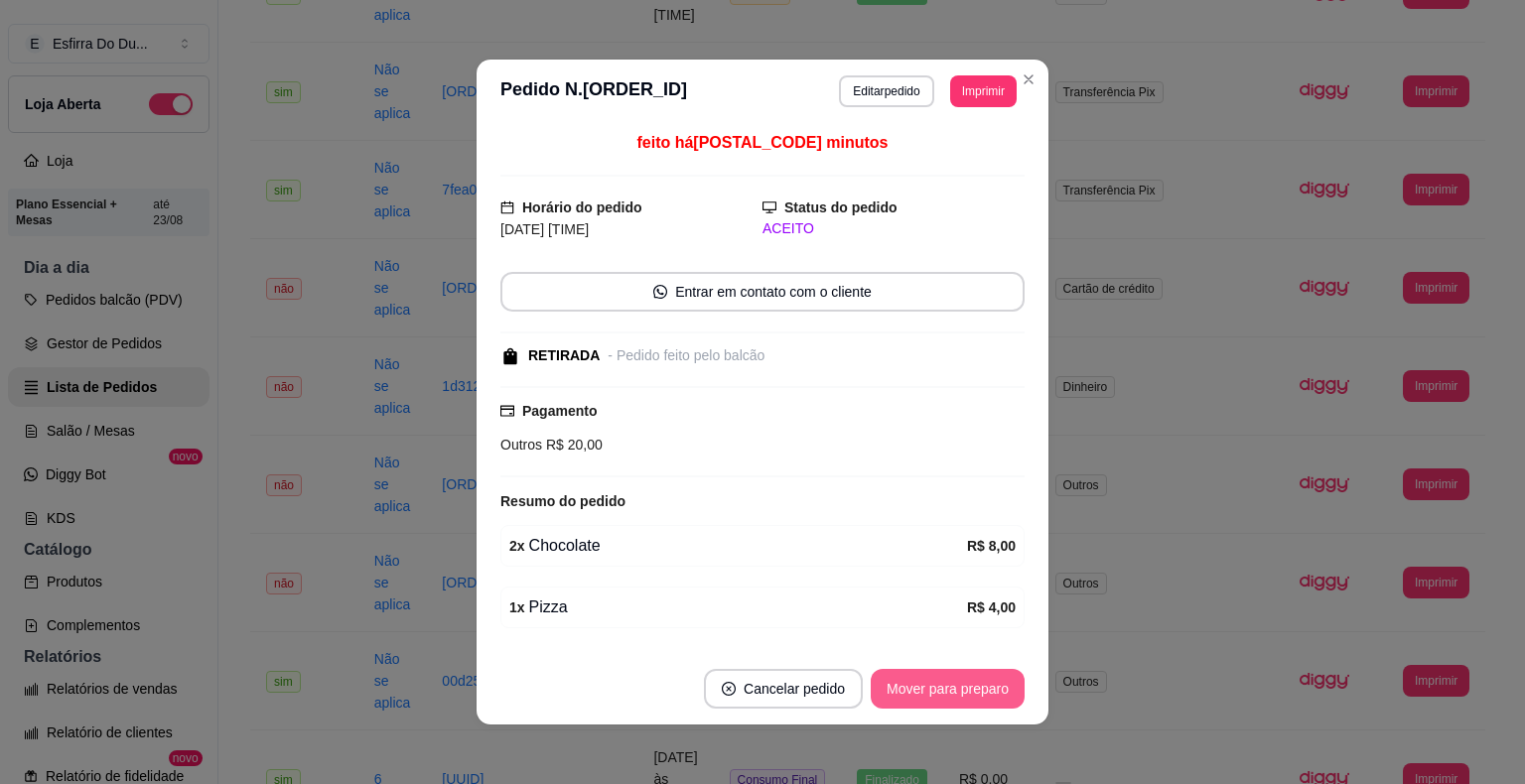 click on "Mover para preparo" at bounding box center (947, 689) 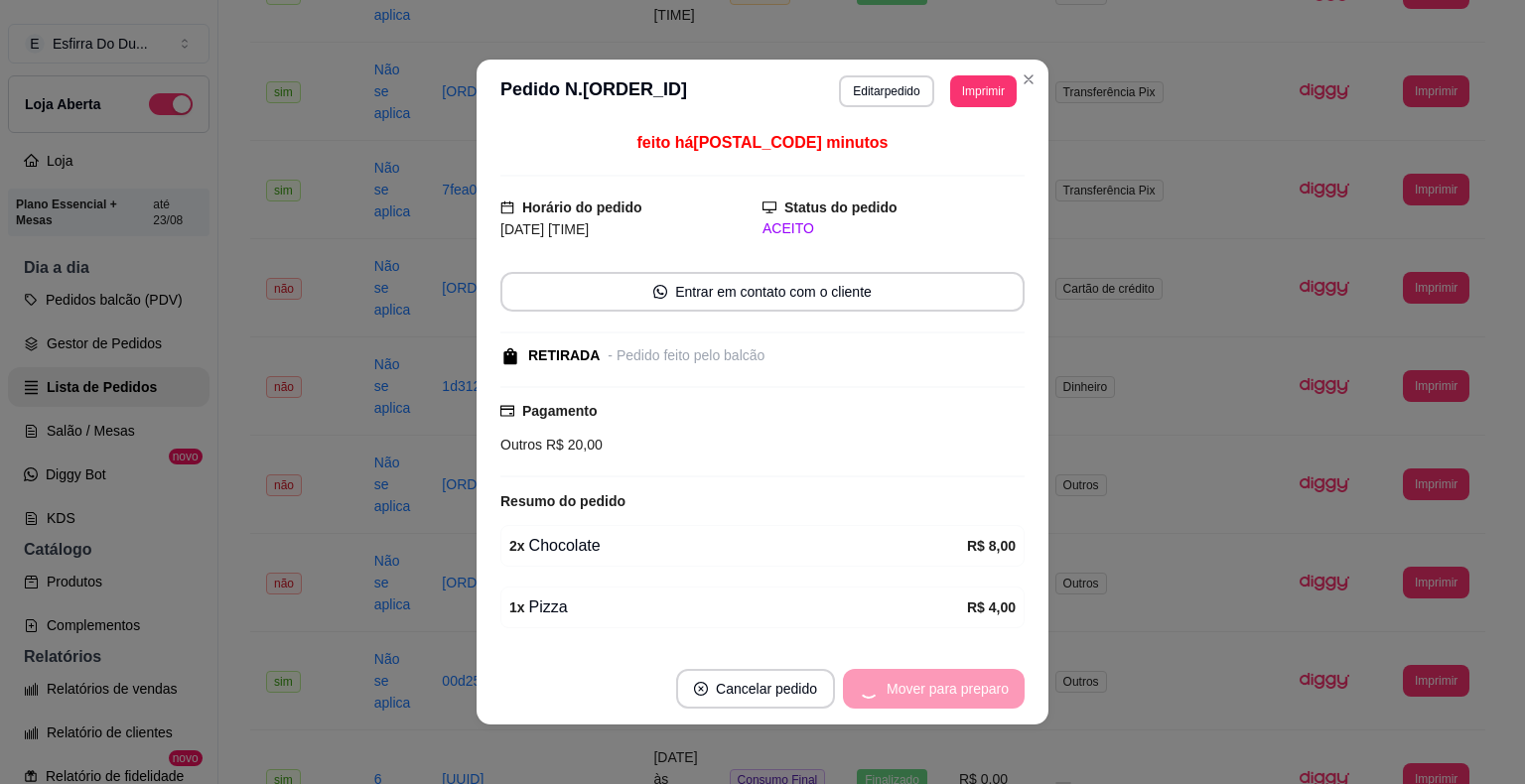 click on "Mover para preparo" at bounding box center (933, 689) 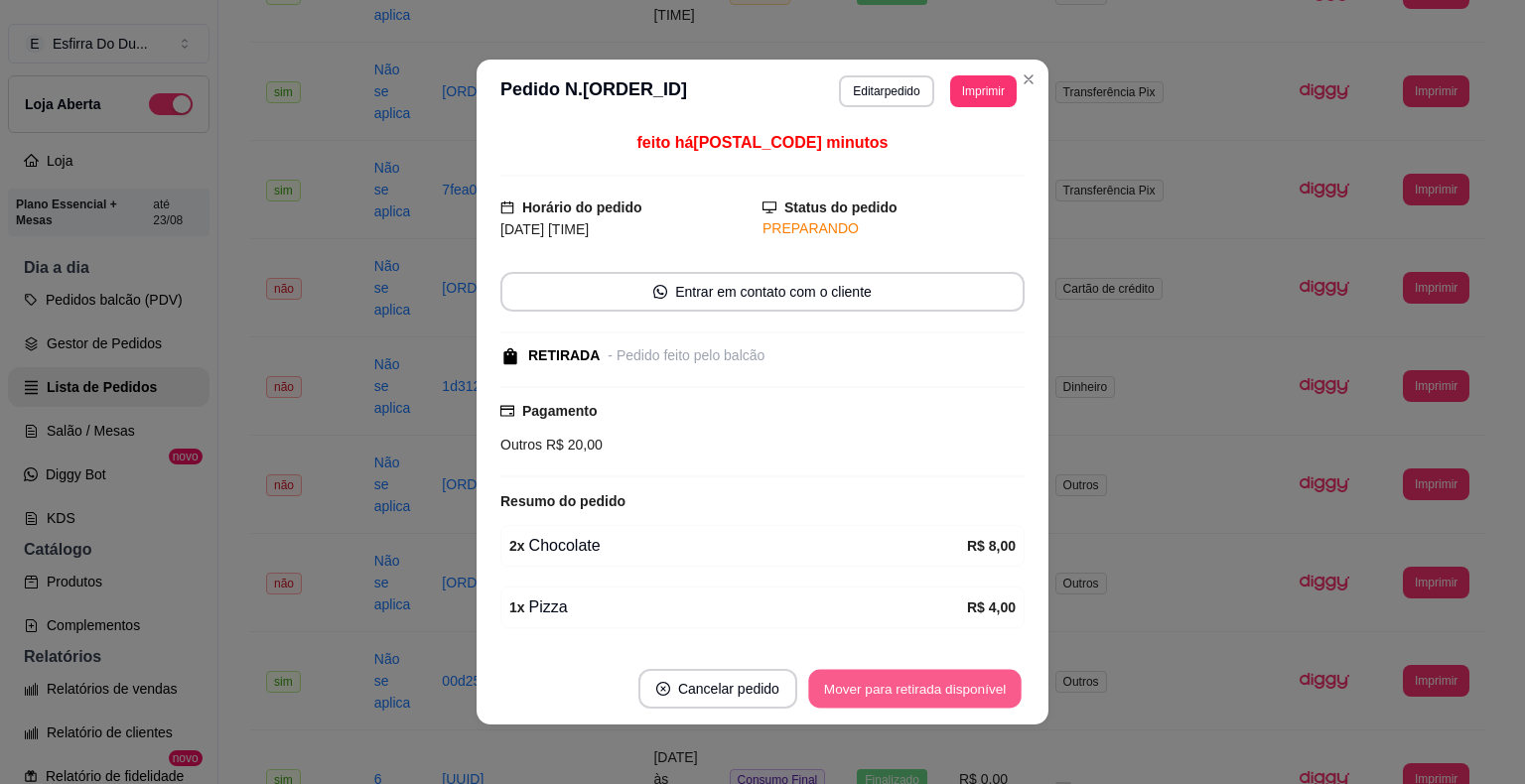 click on "Mover para retirada disponível" at bounding box center (914, 689) 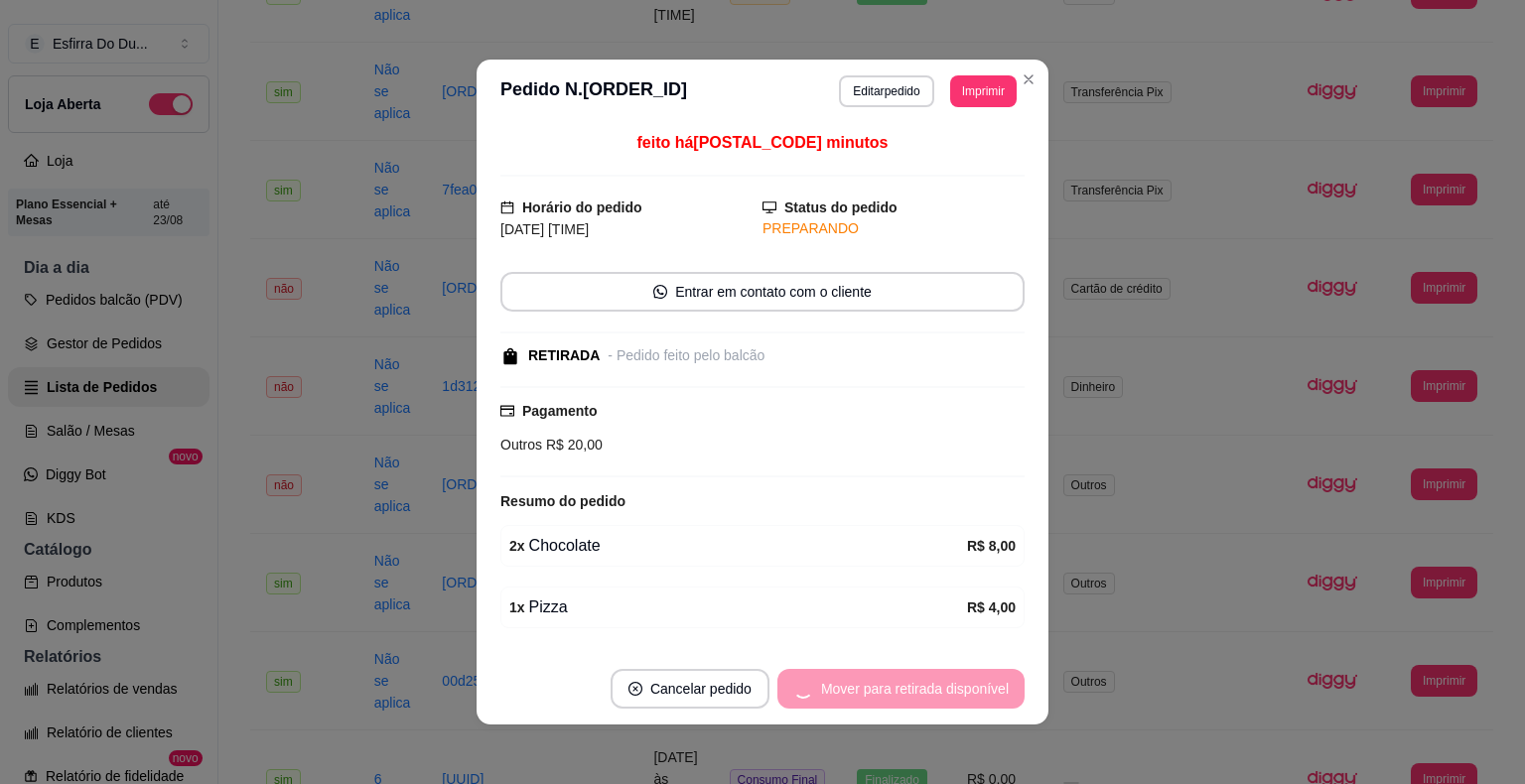 click on "Mover para retirada disponível" at bounding box center (901, 689) 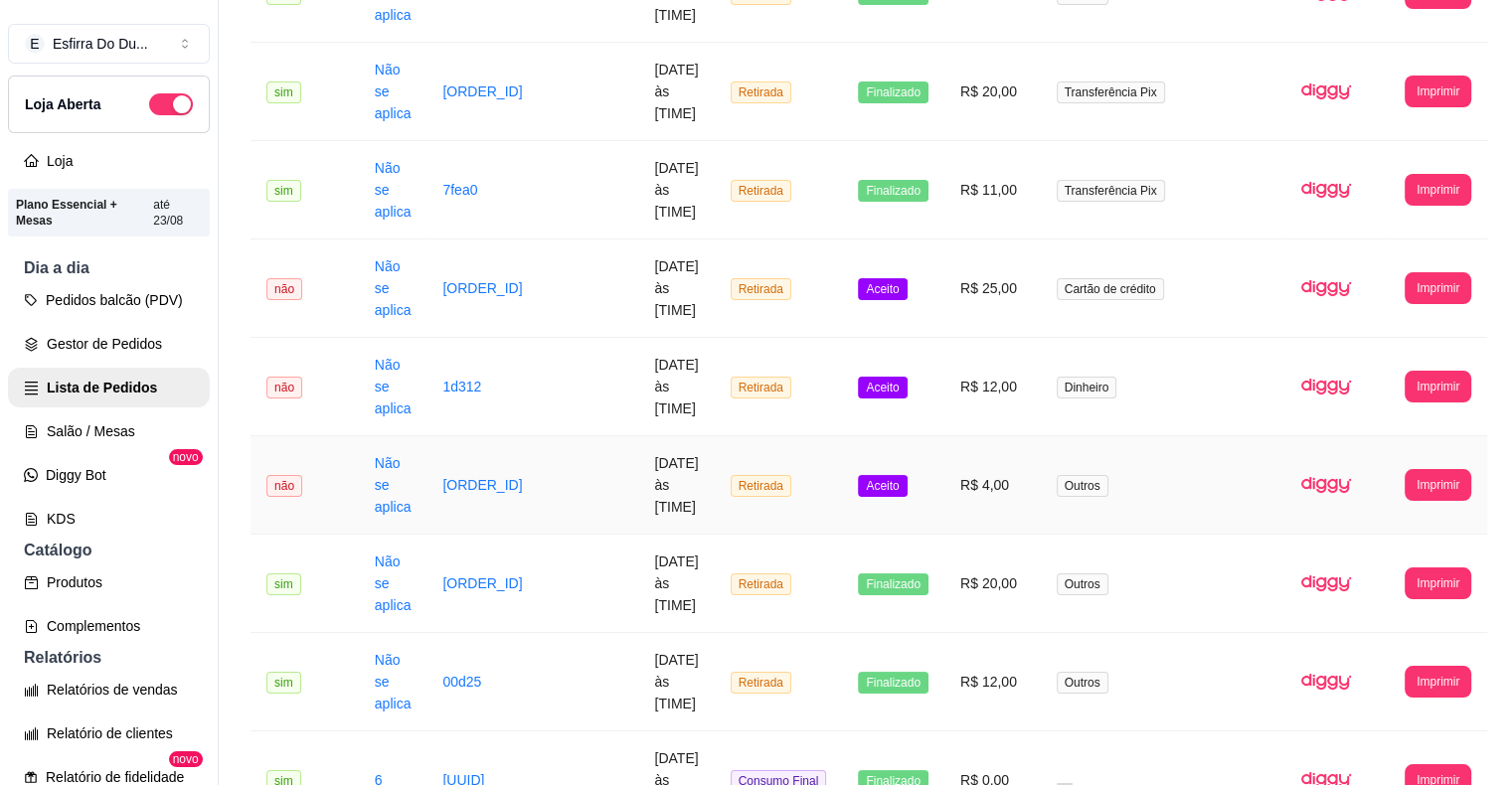 click on "Aceito" at bounding box center [893, 485] 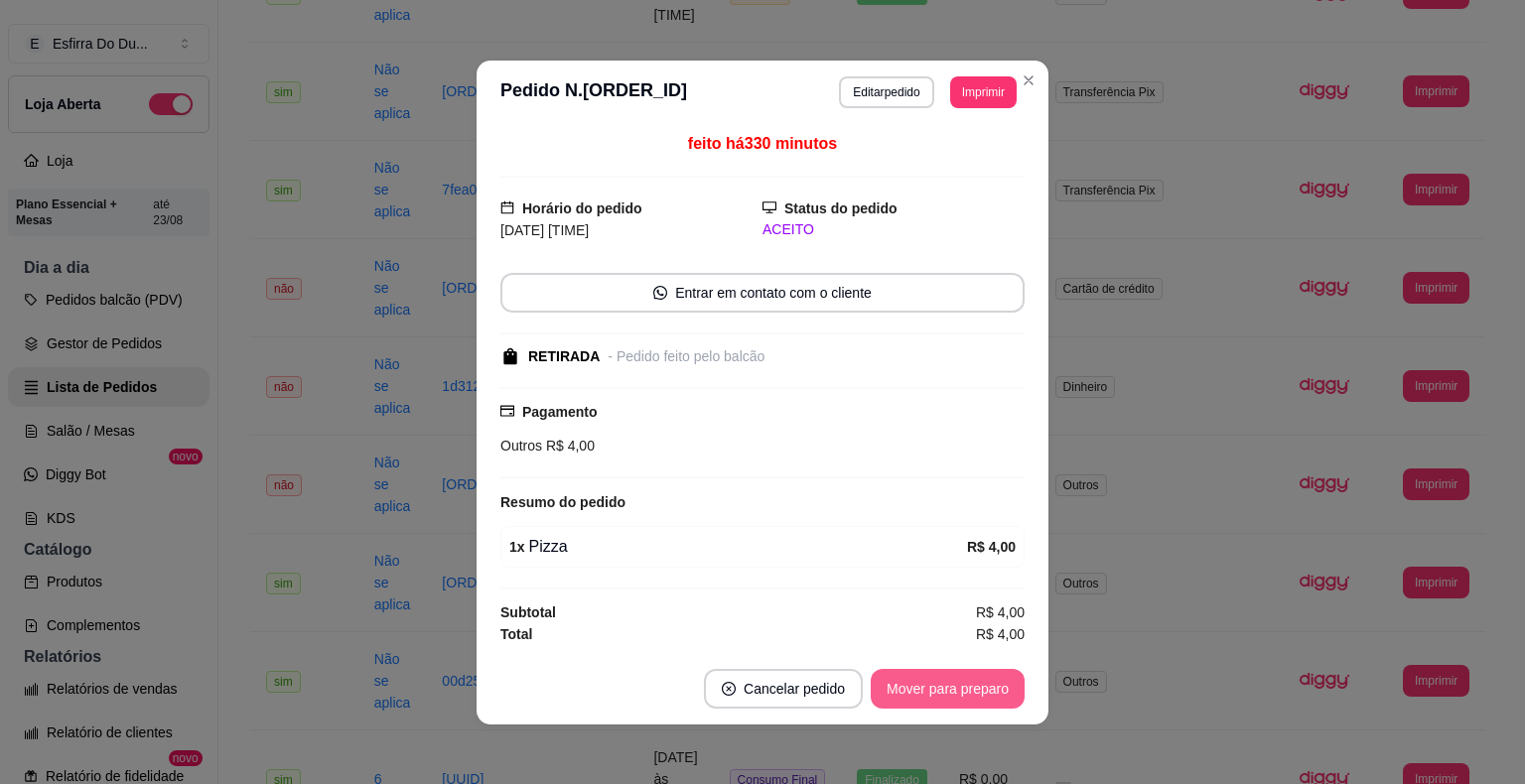 click on "Mover para preparo" at bounding box center (947, 689) 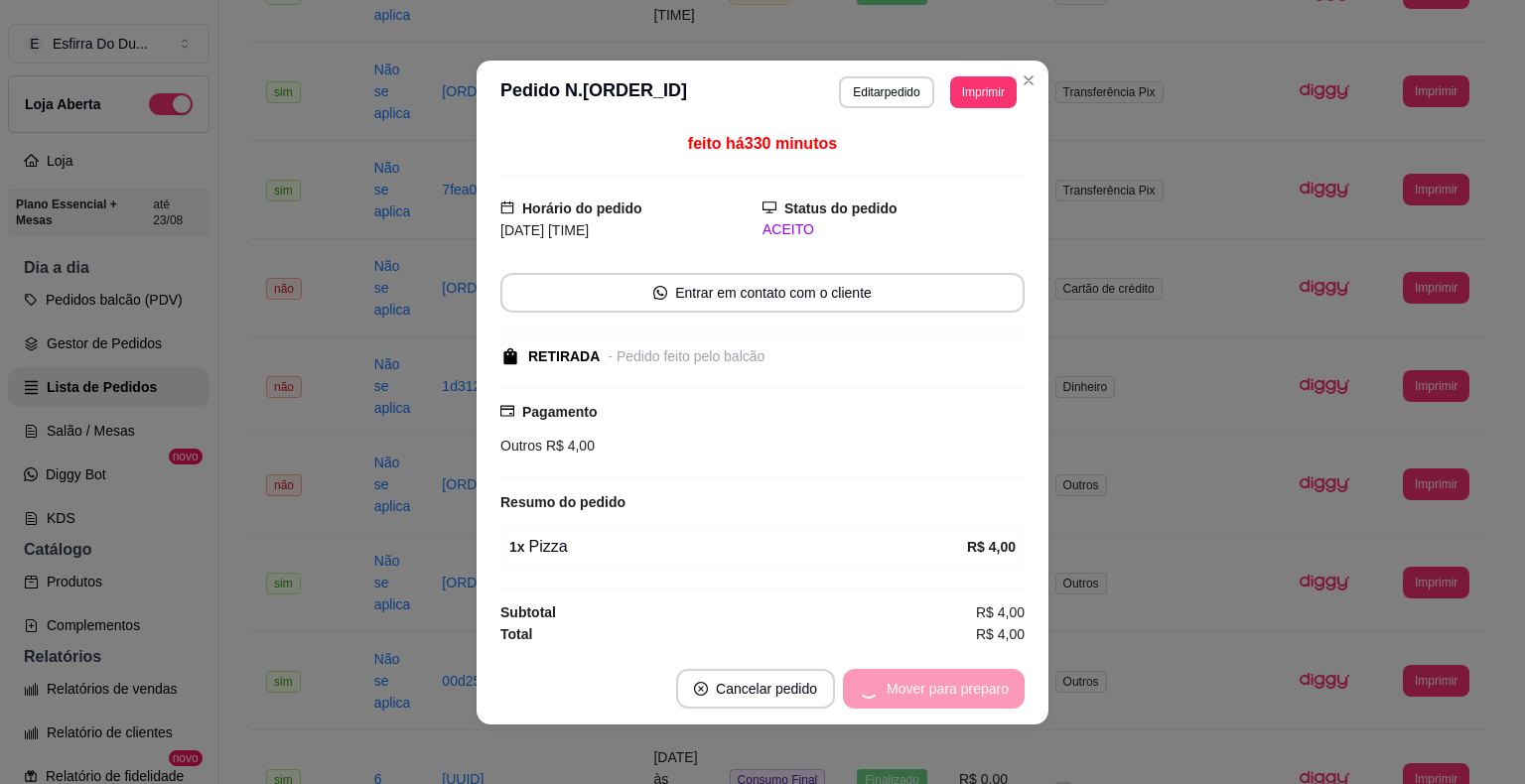 click on "Mover para preparo" at bounding box center (933, 689) 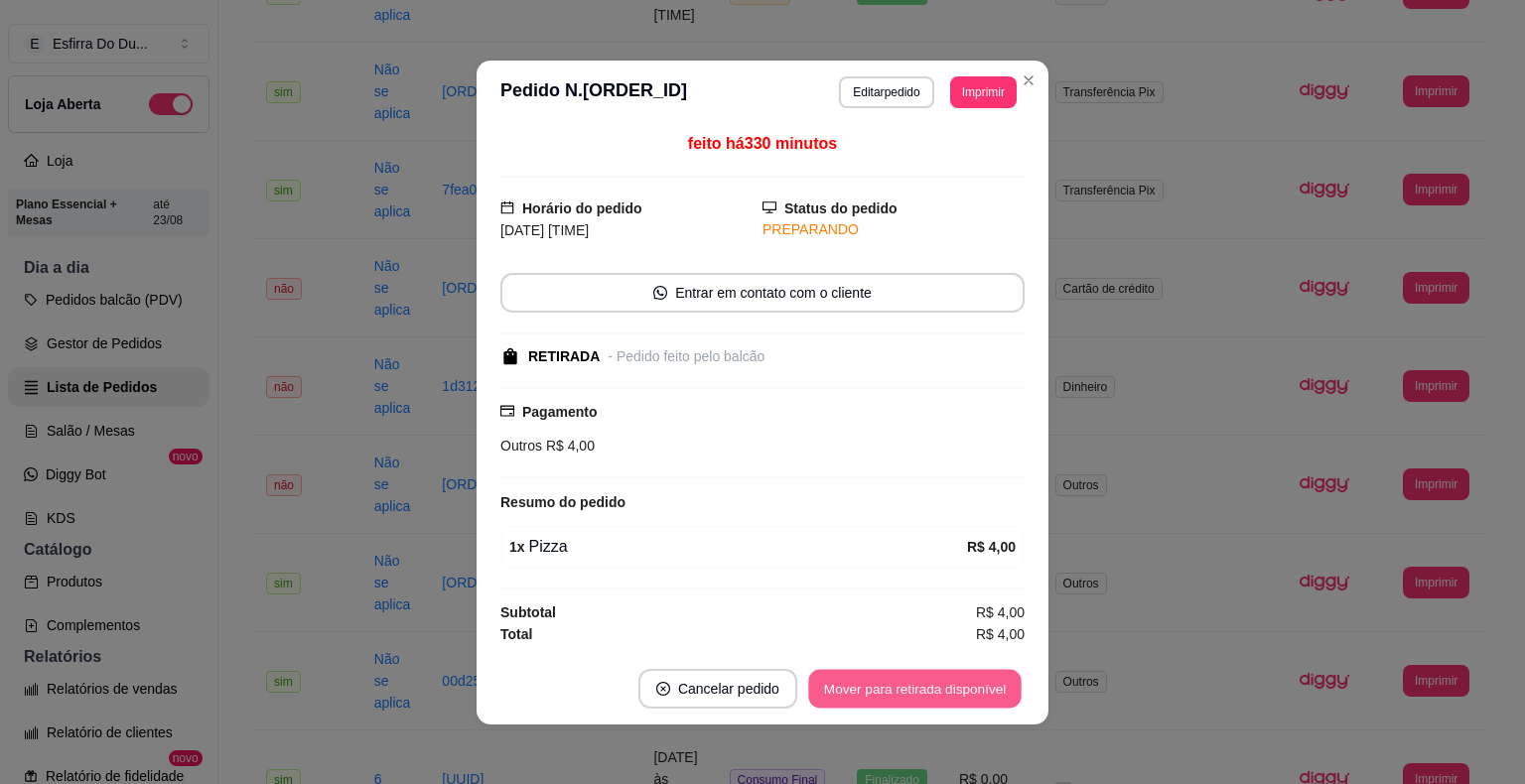 click on "Mover para retirada disponível" at bounding box center [914, 688] 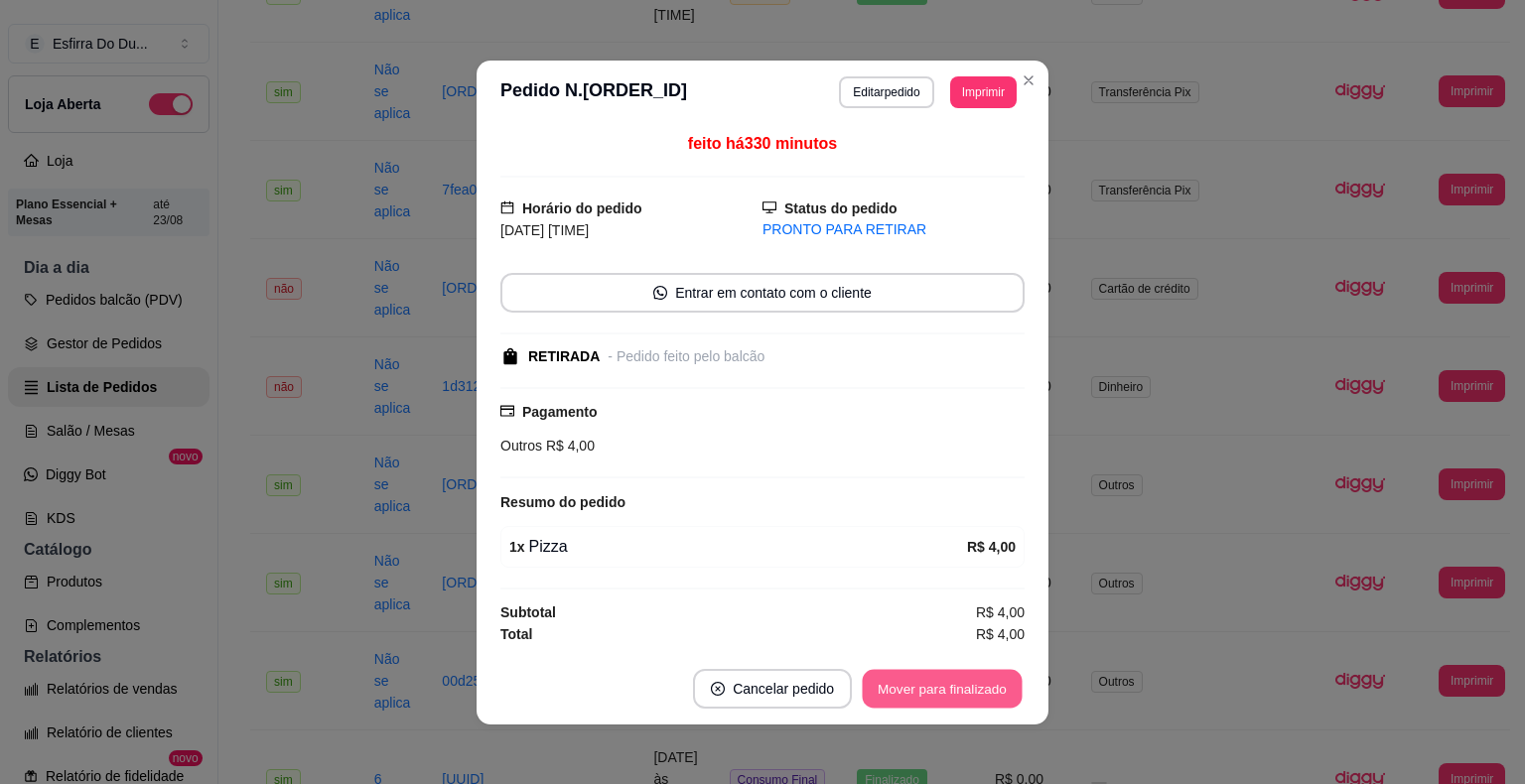 click on "Mover para finalizado" at bounding box center [942, 688] 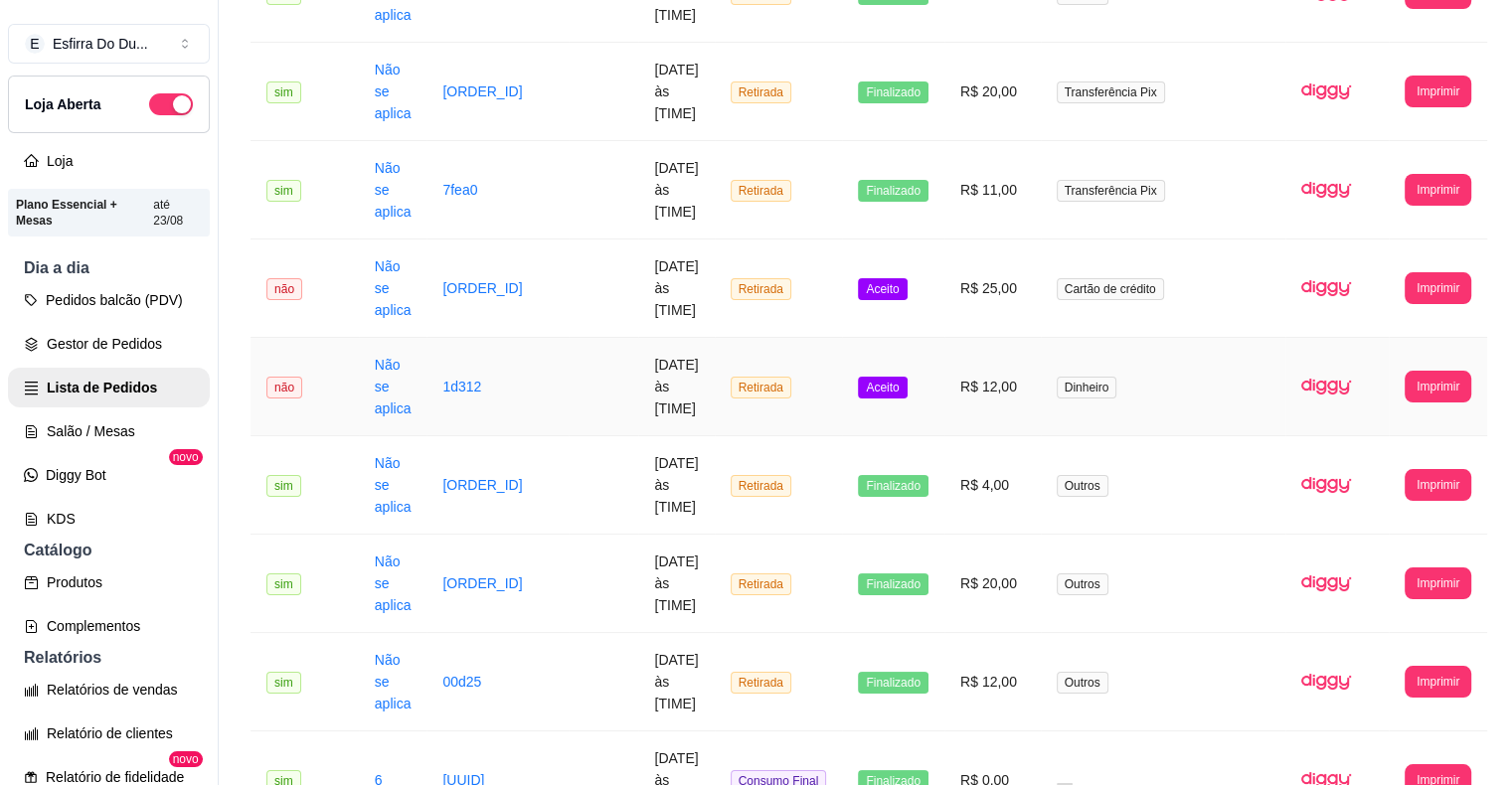 click on "Aceito" at bounding box center (882, 388) 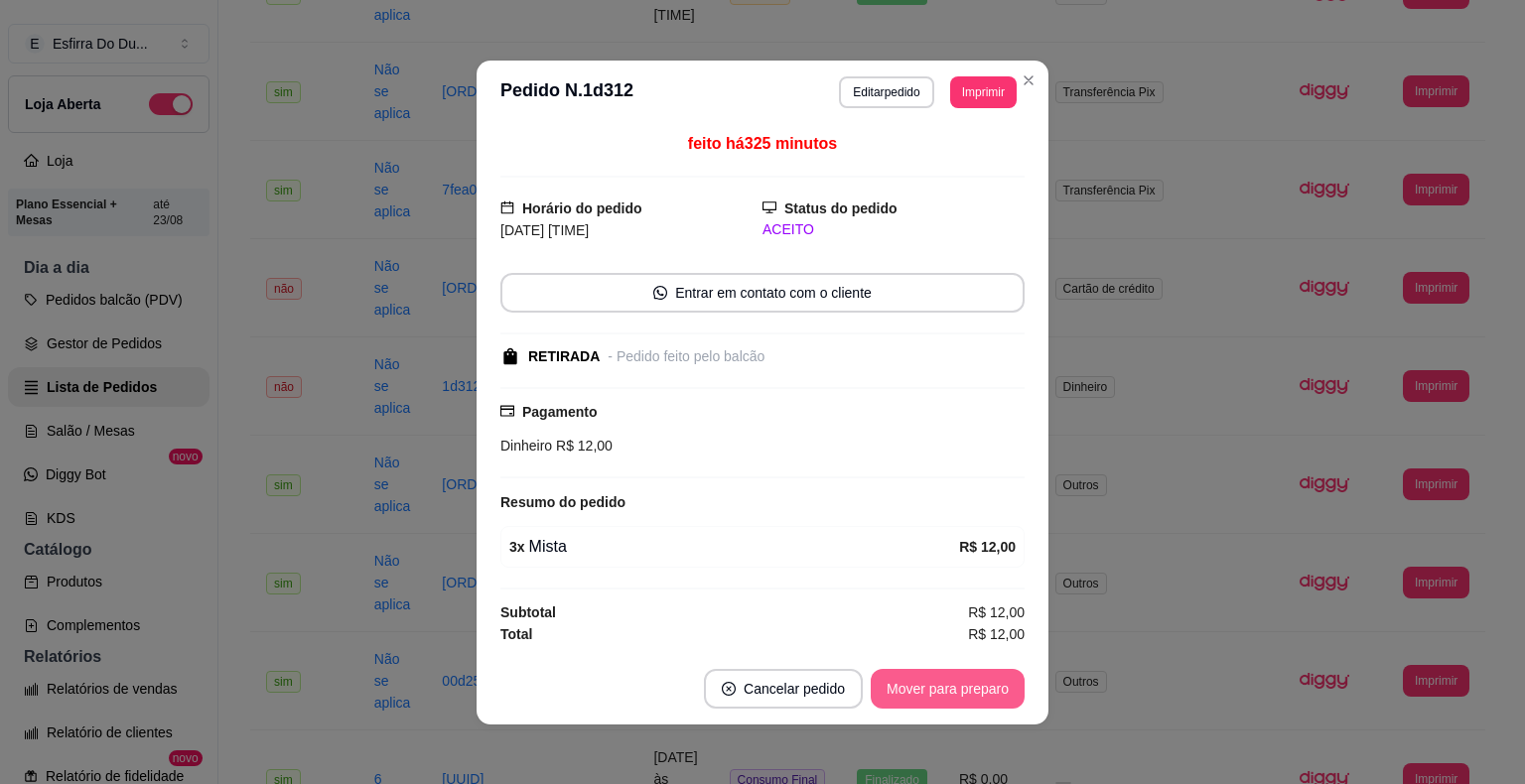 click on "Mover para preparo" at bounding box center [947, 689] 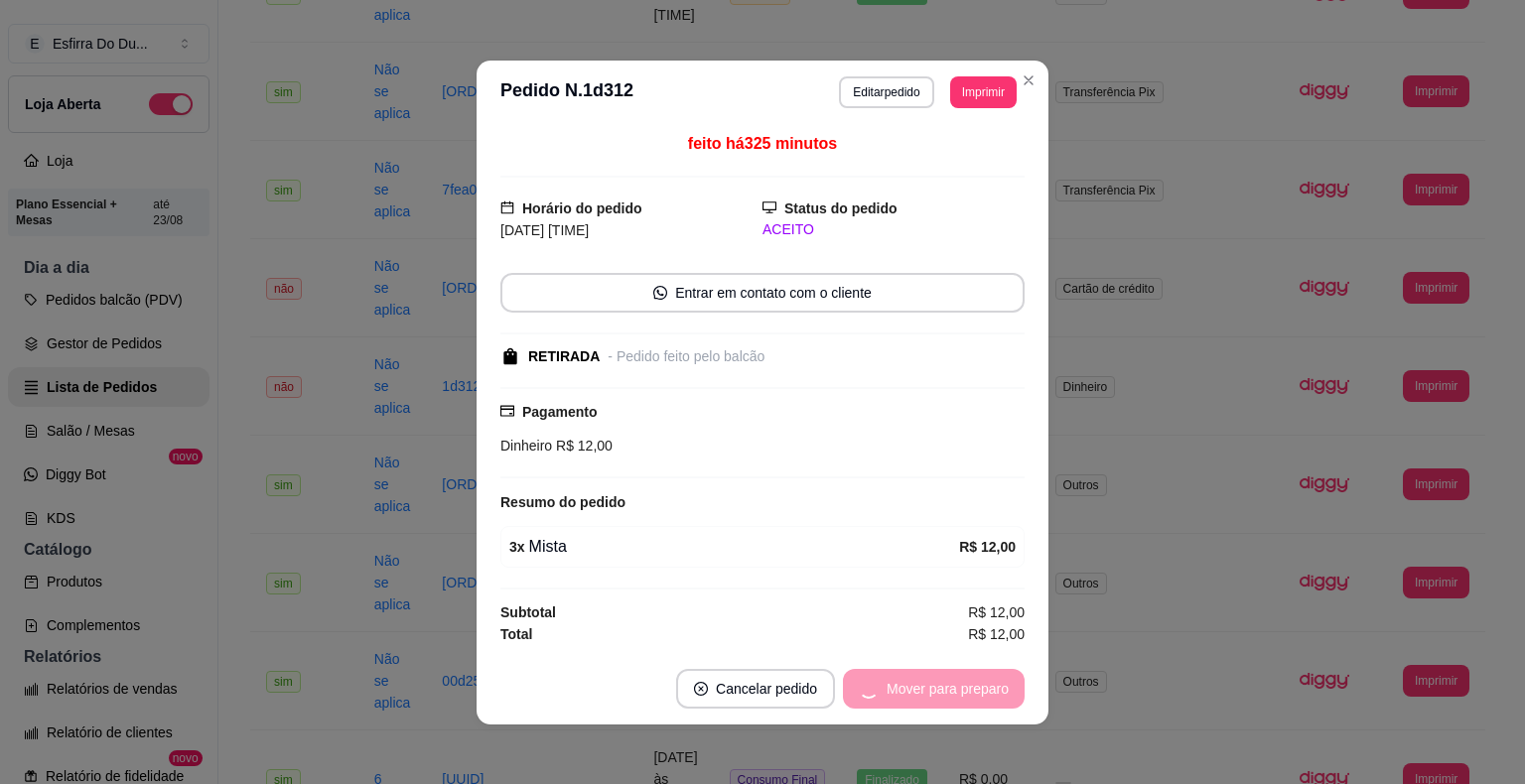 click on "Mover para preparo" at bounding box center (933, 689) 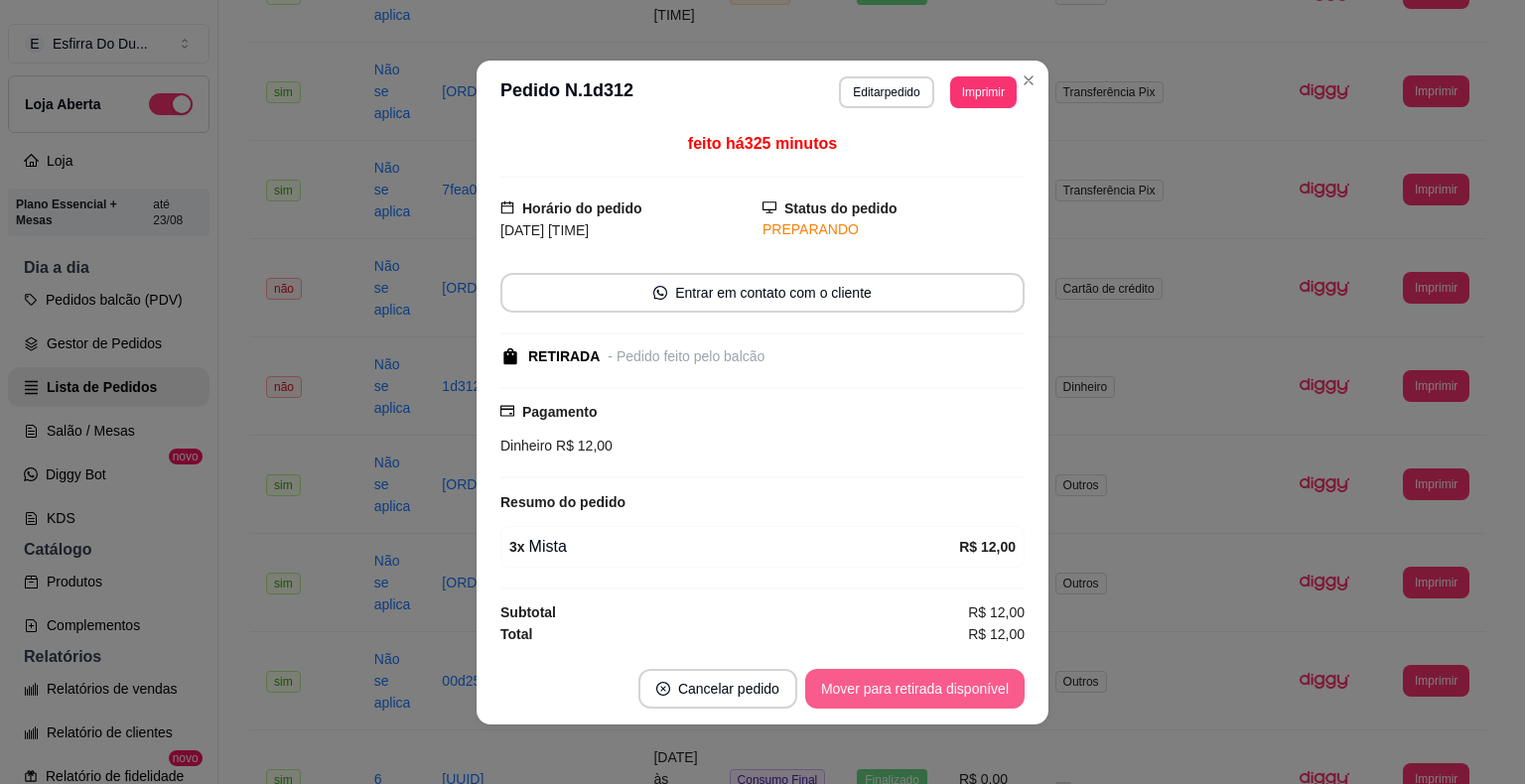 click on "Mover para retirada disponível" at bounding box center (914, 689) 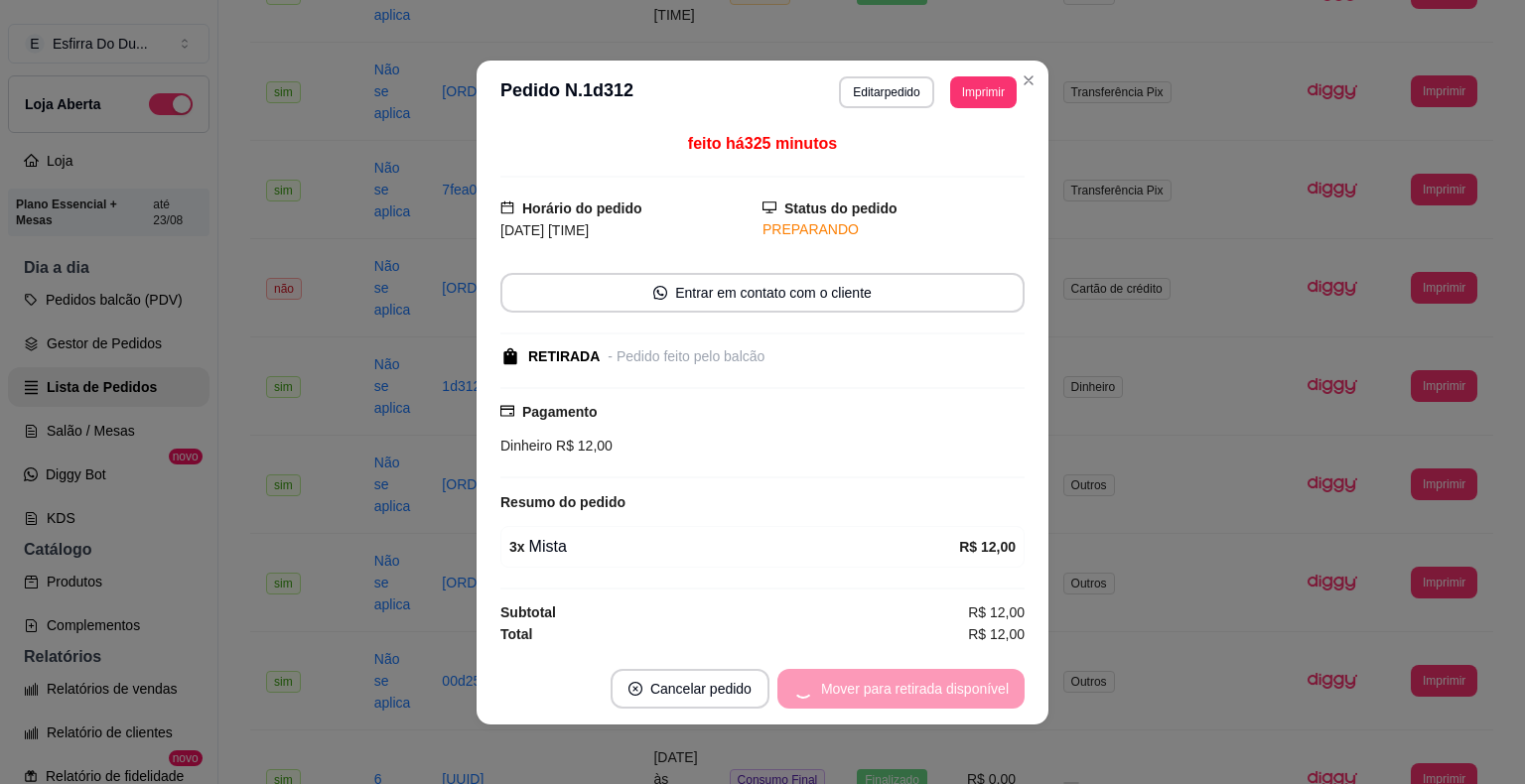click on "Mover para retirada disponível" at bounding box center (901, 689) 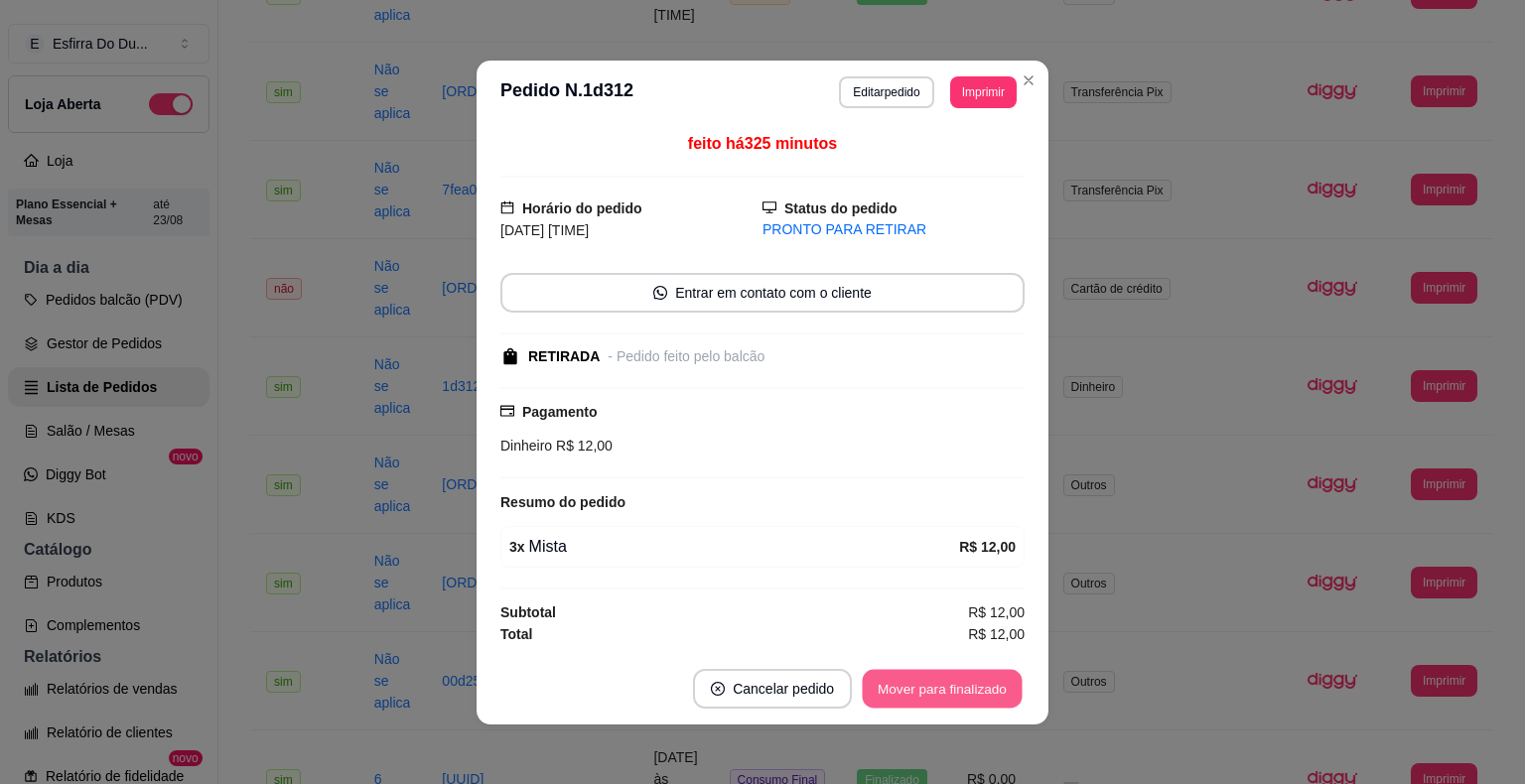 click on "Mover para finalizado" at bounding box center [942, 688] 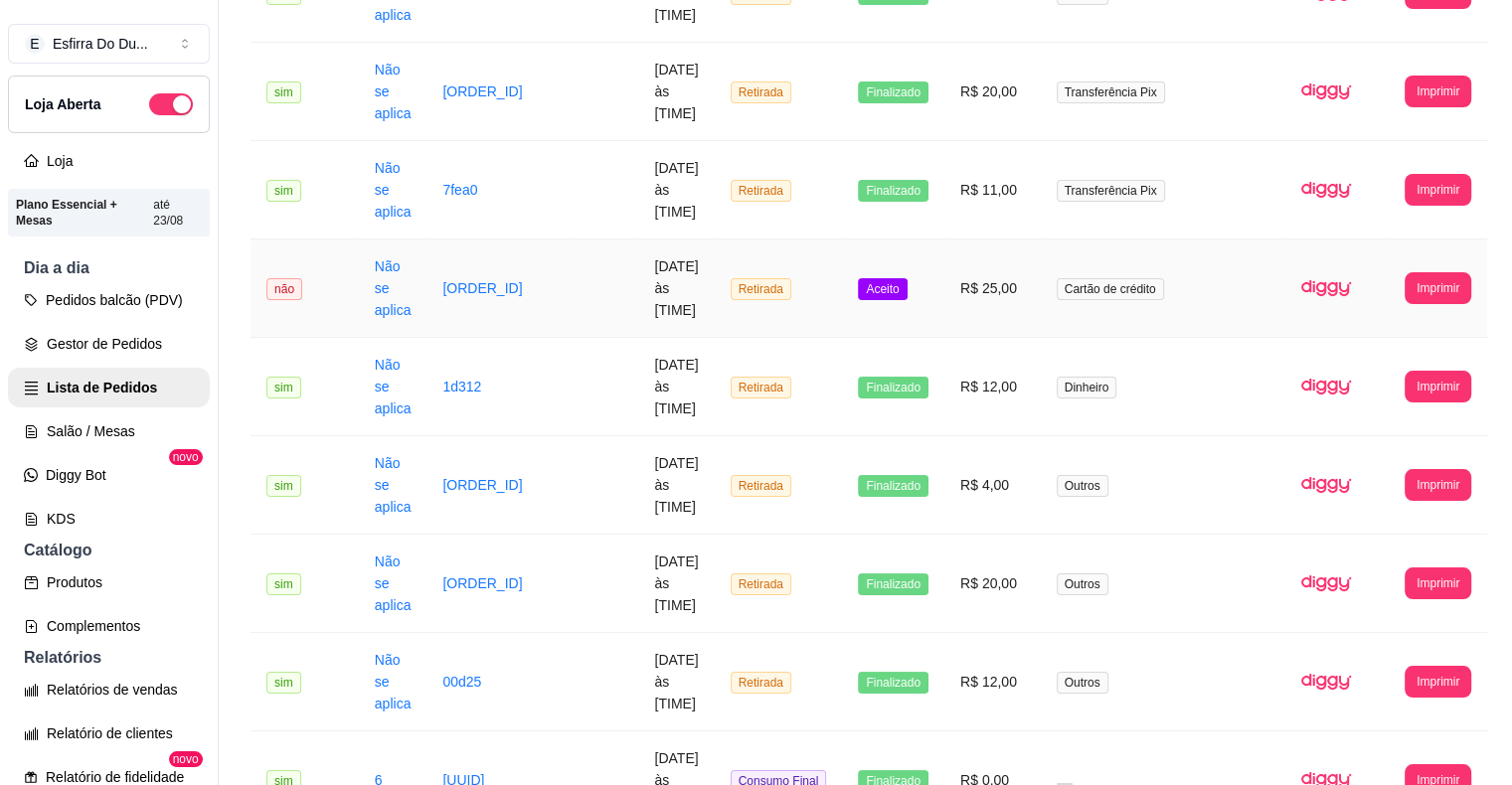click on "Aceito" at bounding box center [882, 289] 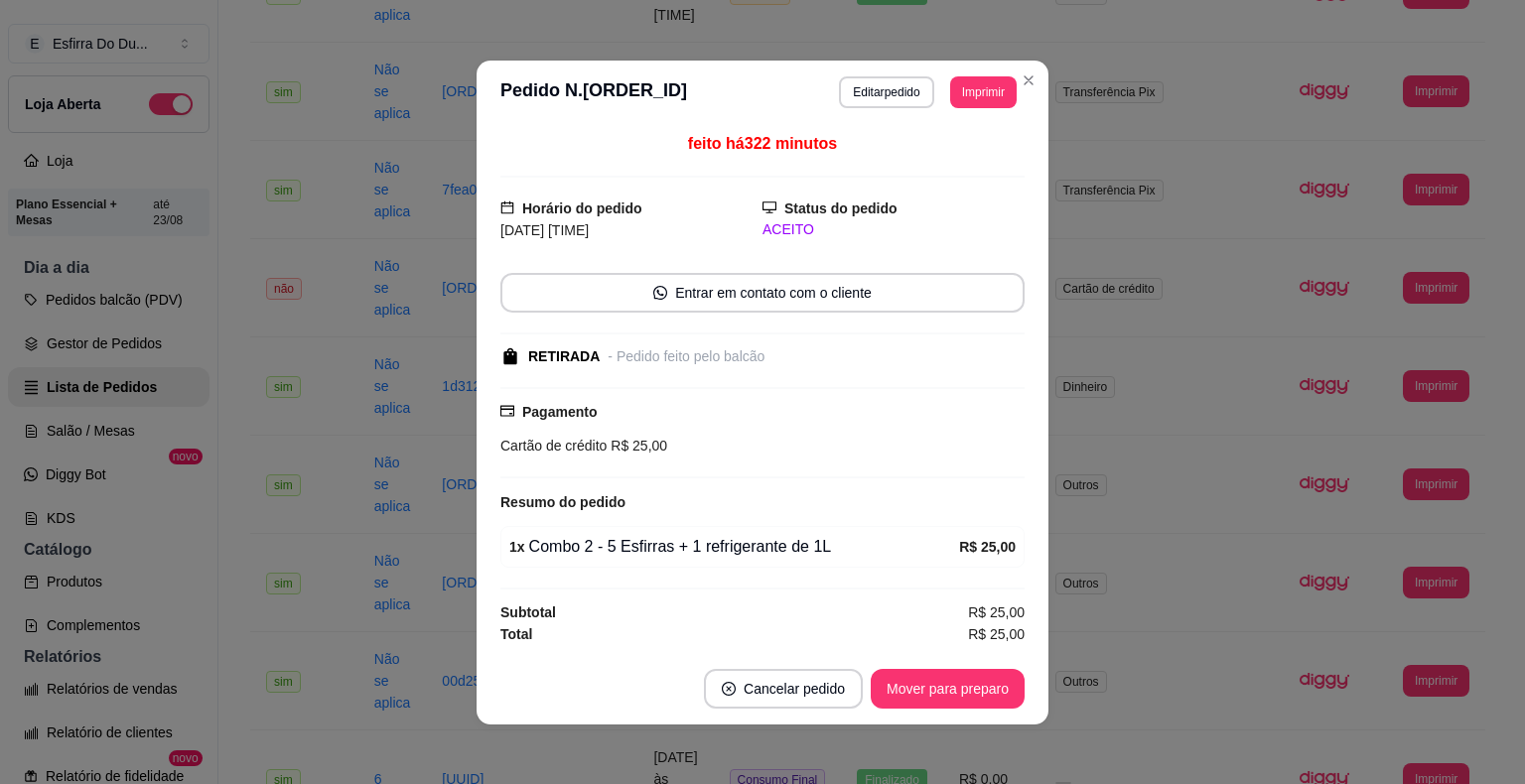 click on "Cancelar pedido Mover para preparo" at bounding box center (762, 689) 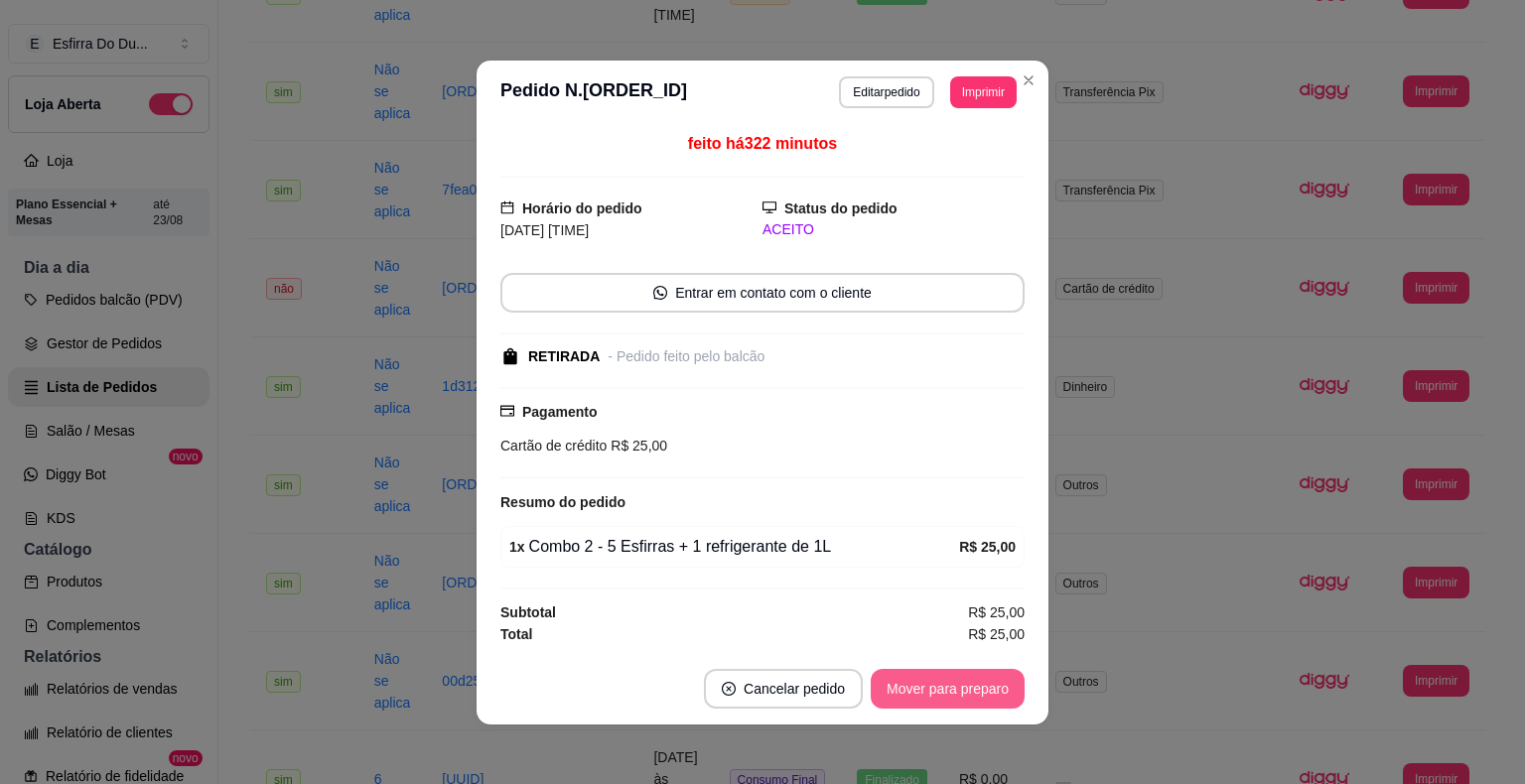 click on "Mover para preparo" at bounding box center [947, 689] 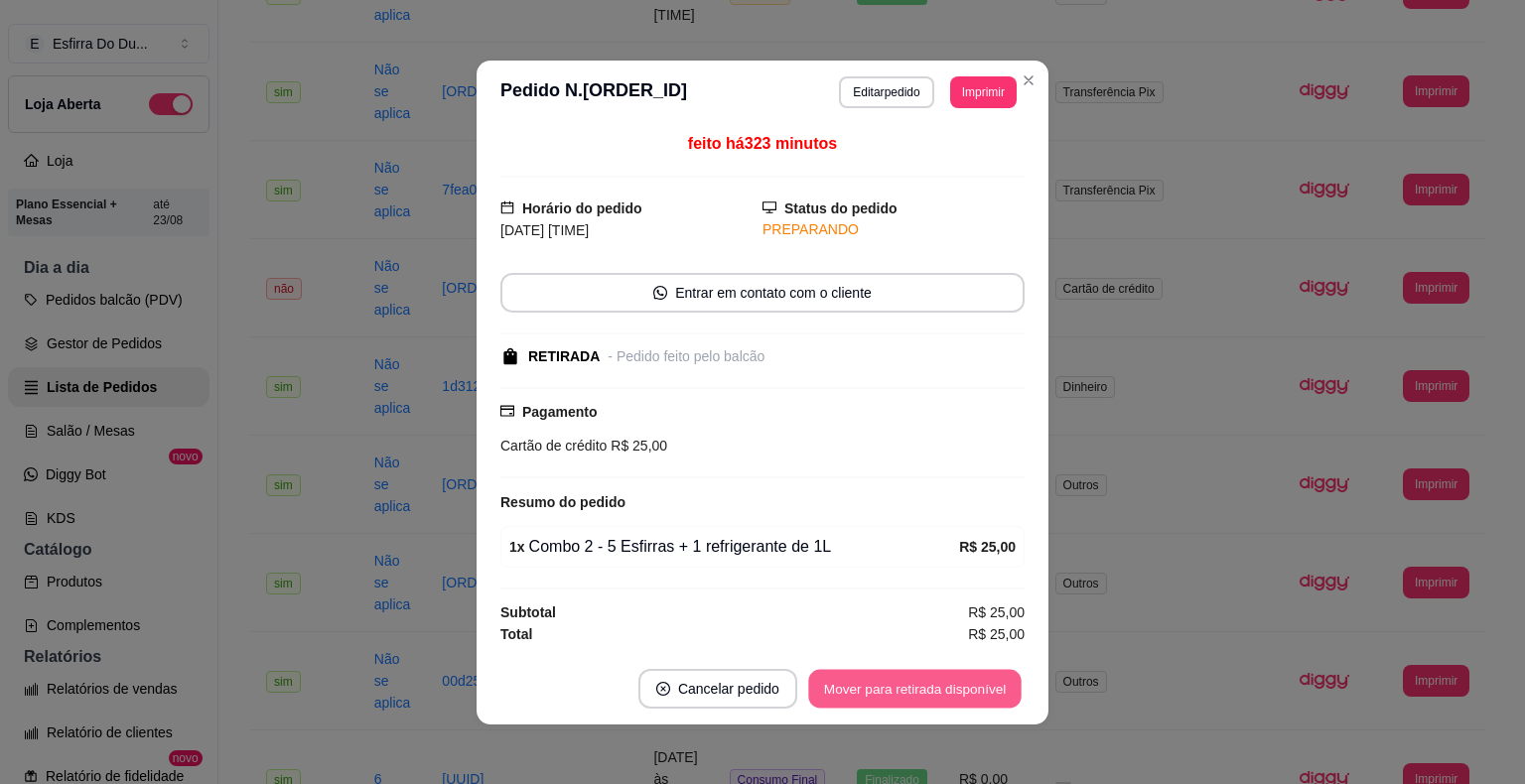click on "Mover para retirada disponível" at bounding box center [914, 688] 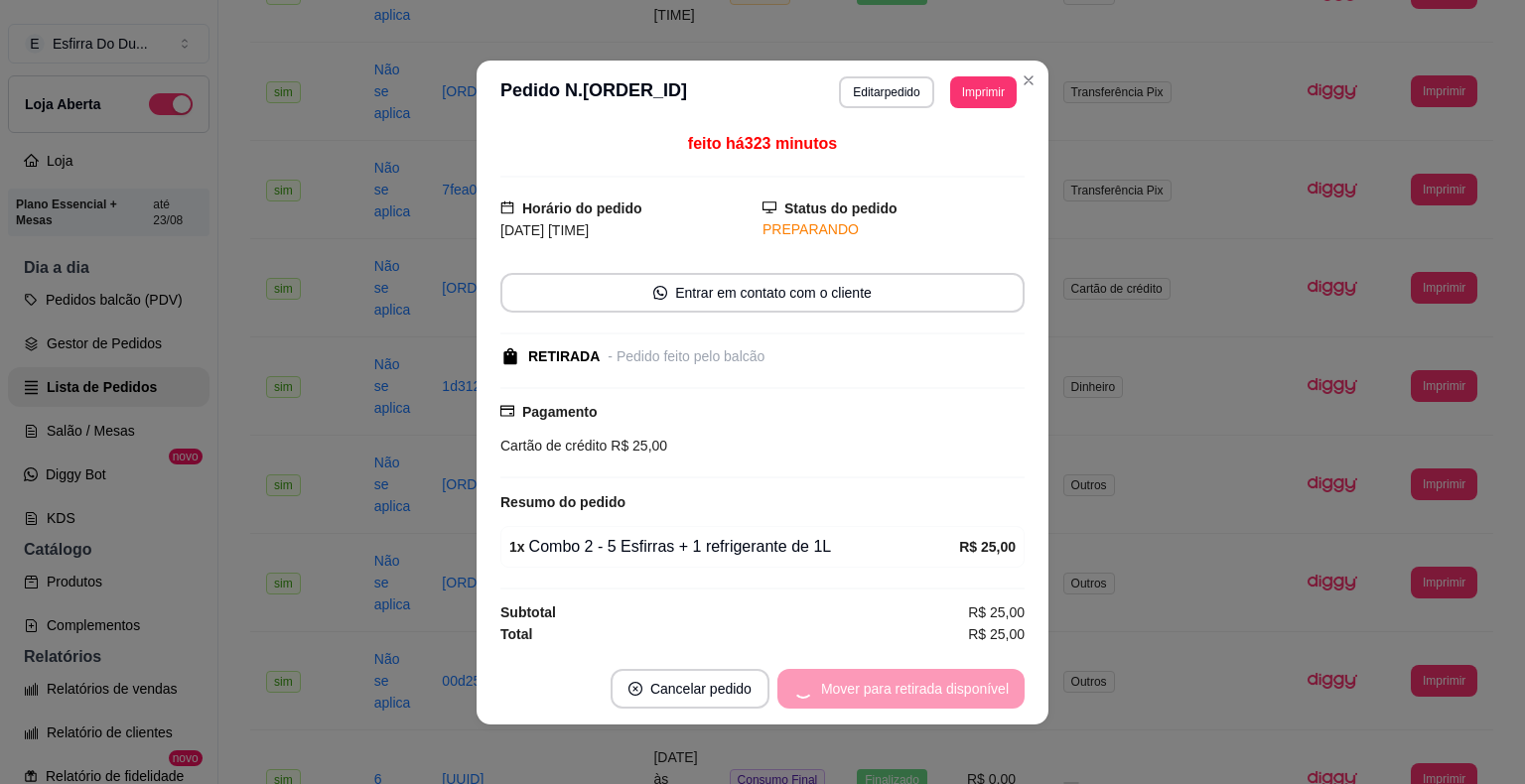 click on "Mover para retirada disponível" at bounding box center (901, 689) 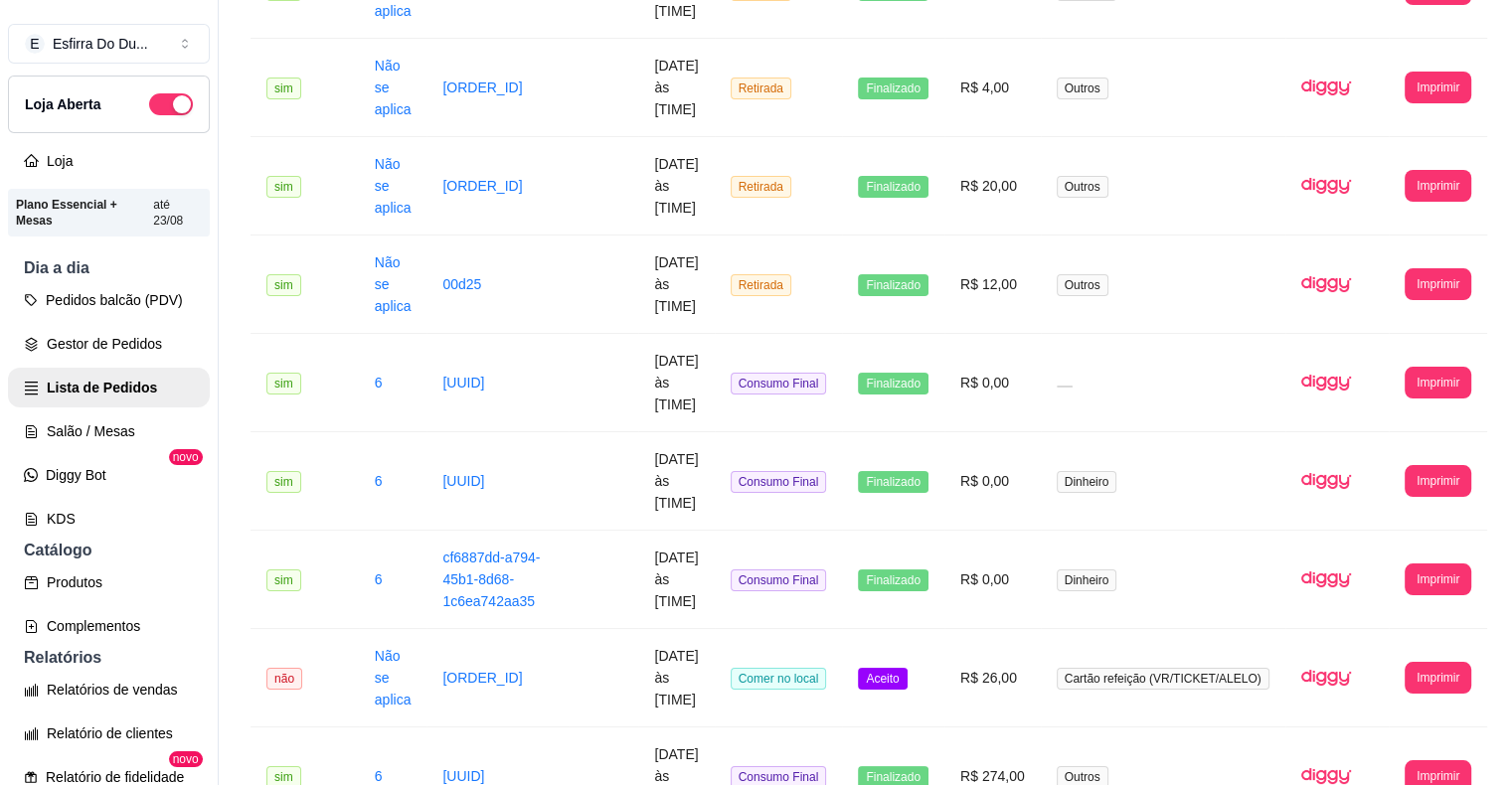scroll, scrollTop: 2484, scrollLeft: 0, axis: vertical 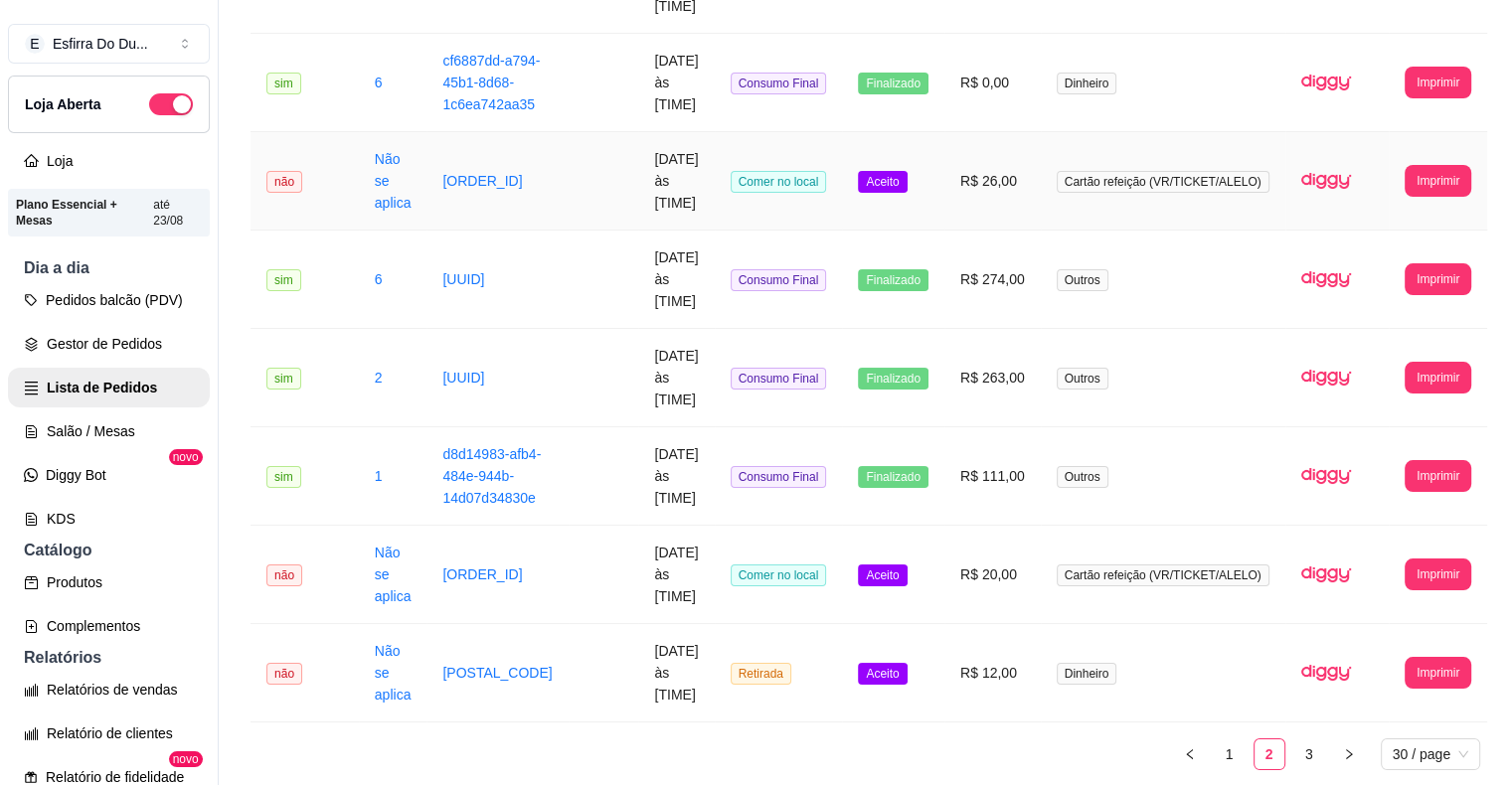click on "Aceito" at bounding box center (882, 182) 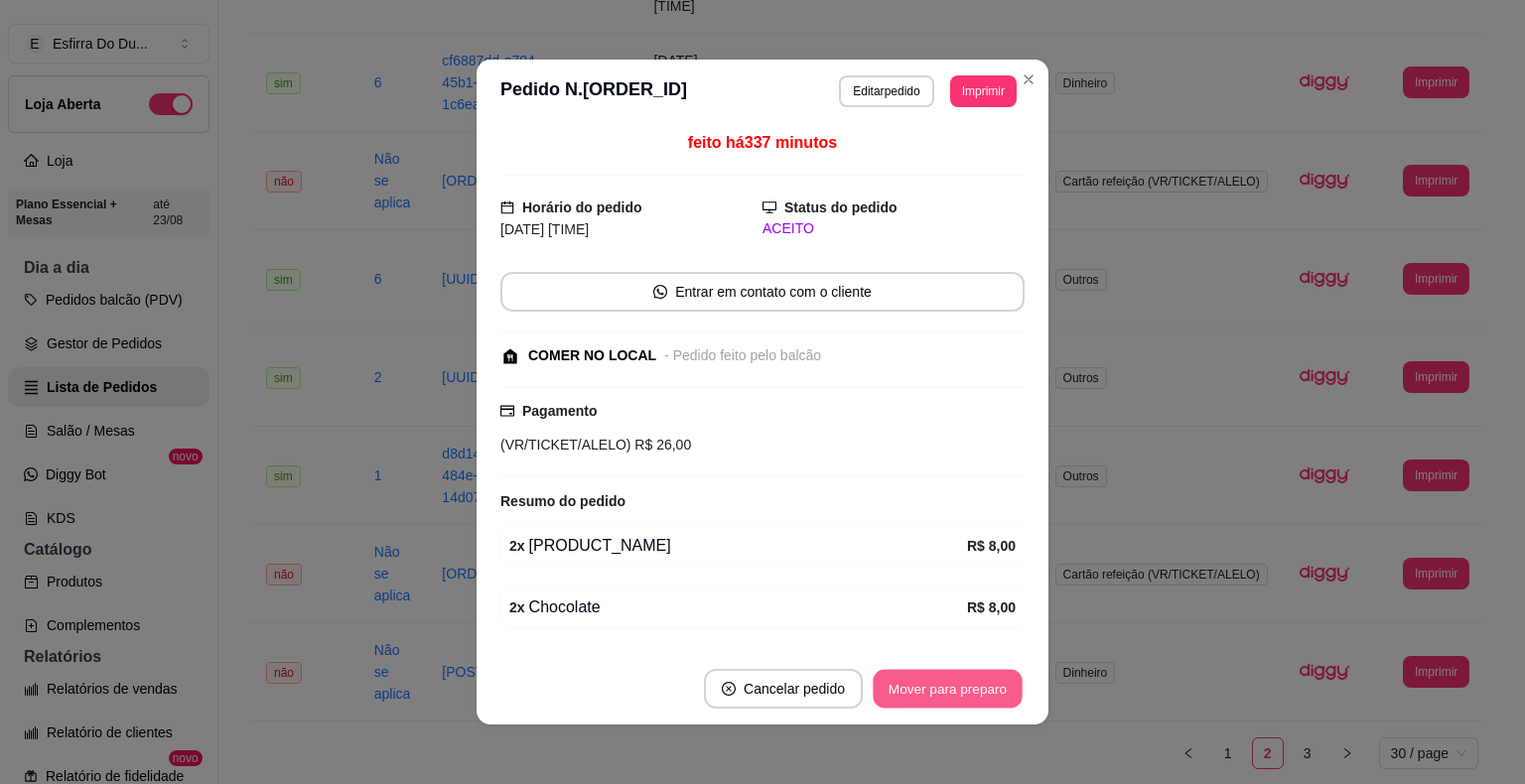 click on "Mover para preparo" at bounding box center (947, 689) 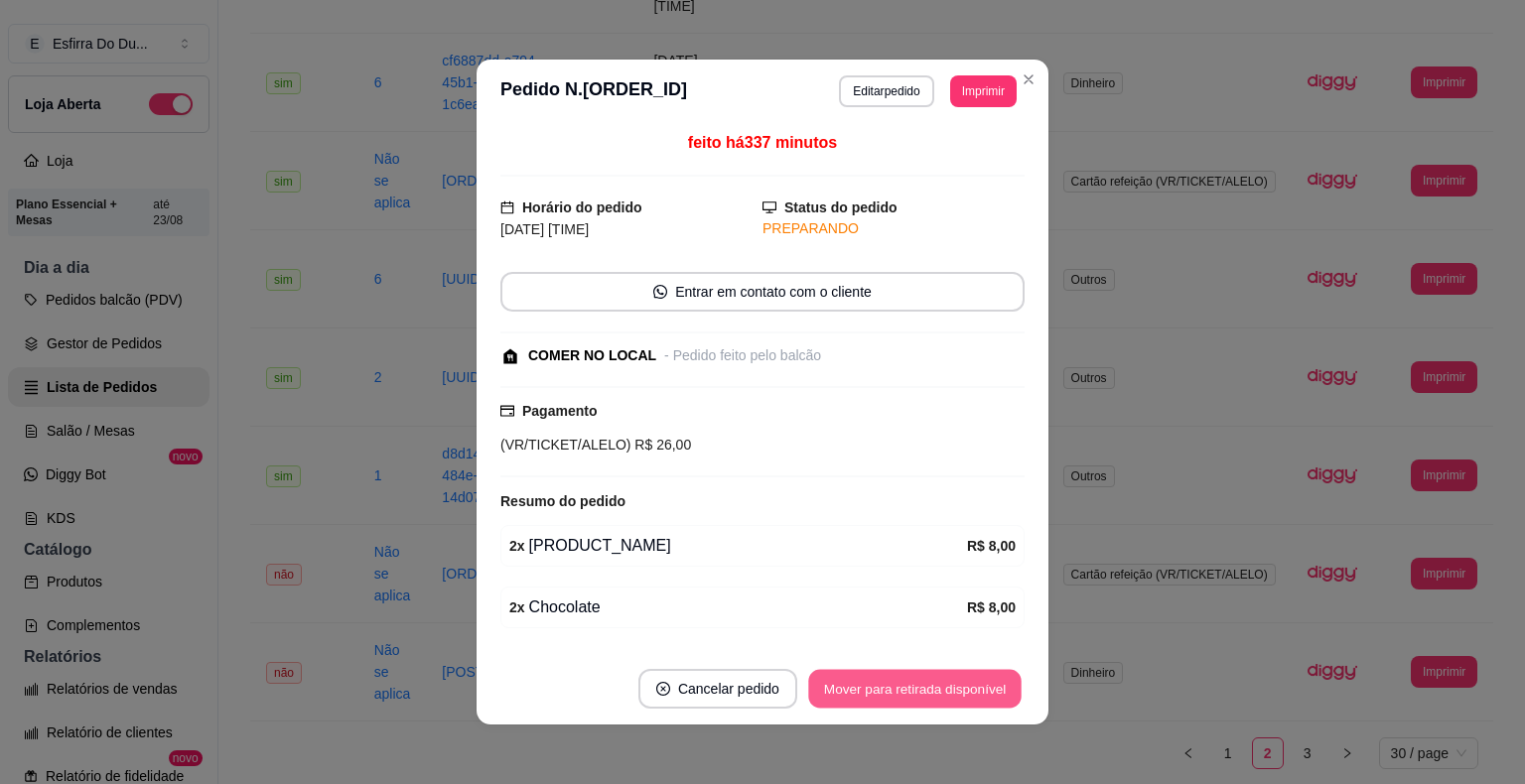 click on "Mover para retirada disponível" at bounding box center (914, 689) 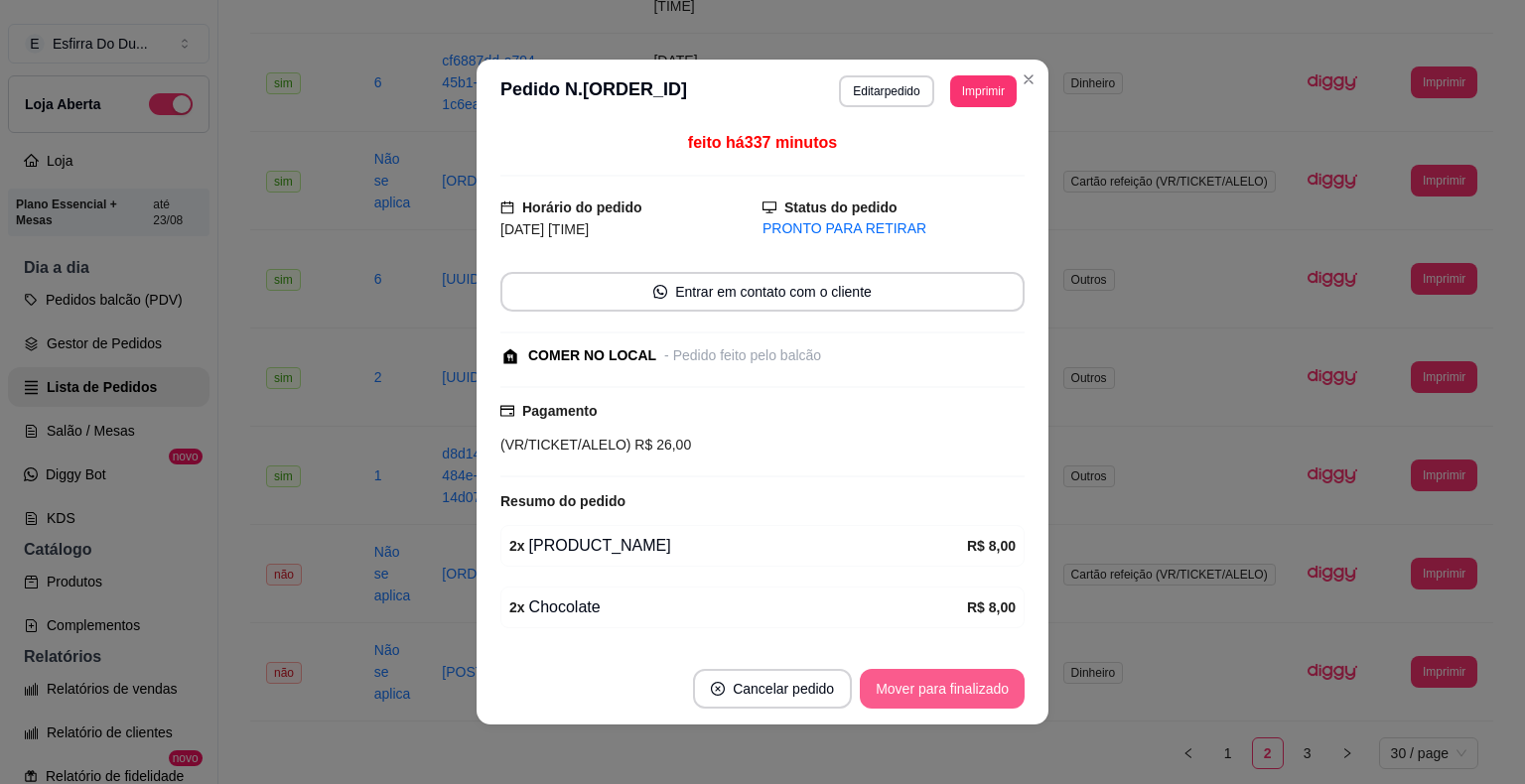 click on "Mover para finalizado" at bounding box center (942, 689) 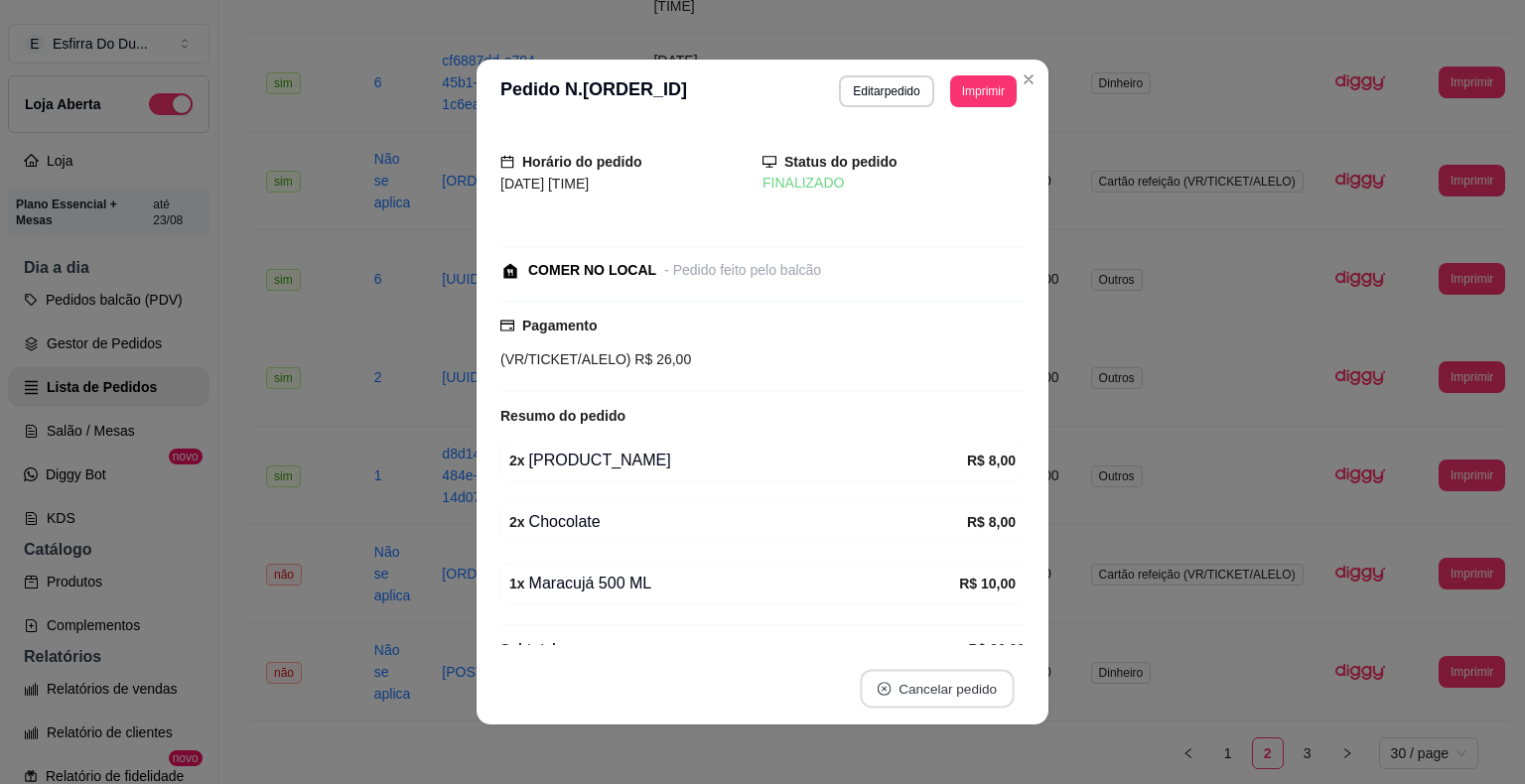click on "Cancelar pedido" at bounding box center [936, 689] 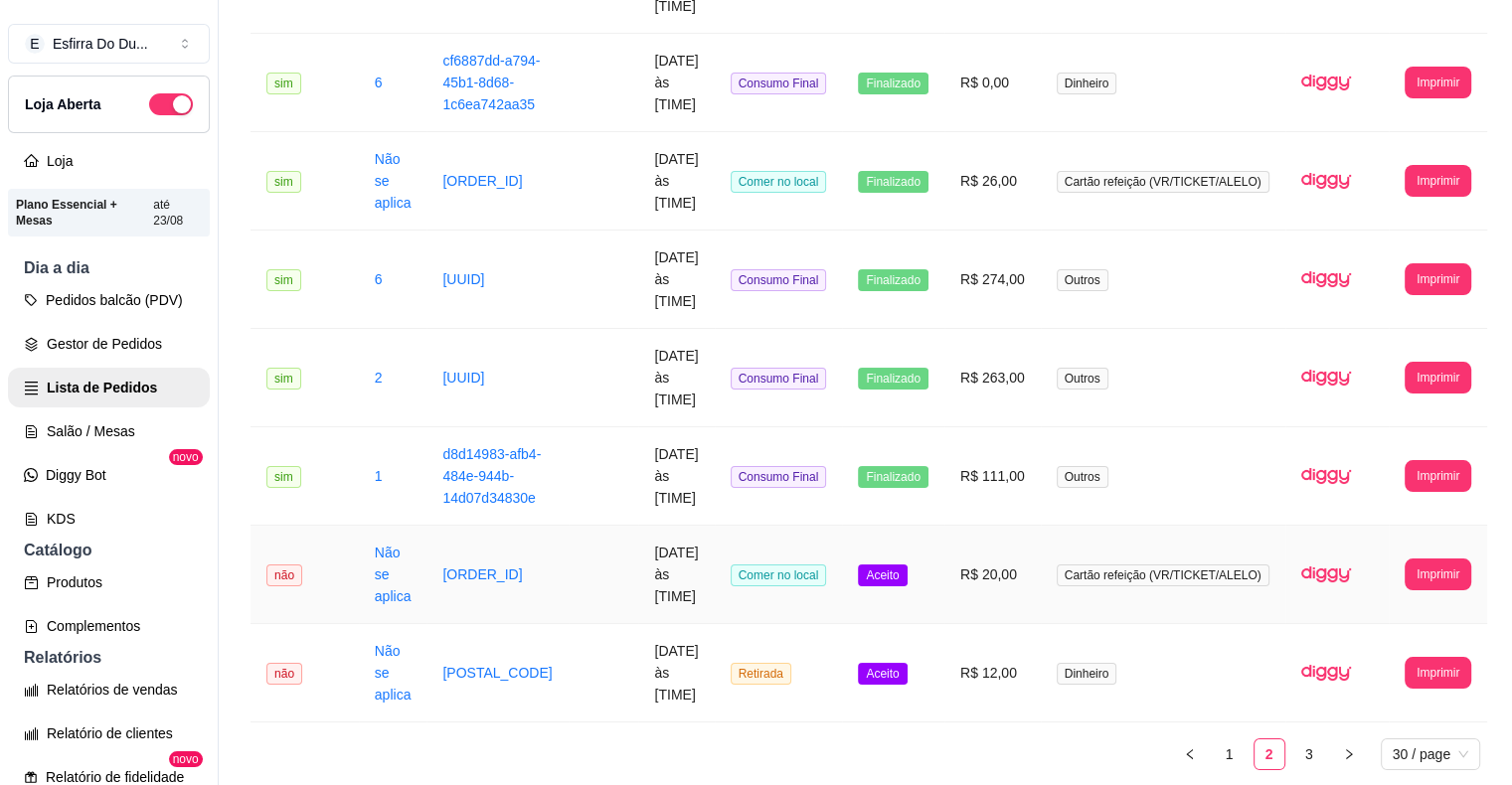 click on "Aceito" at bounding box center (882, 575) 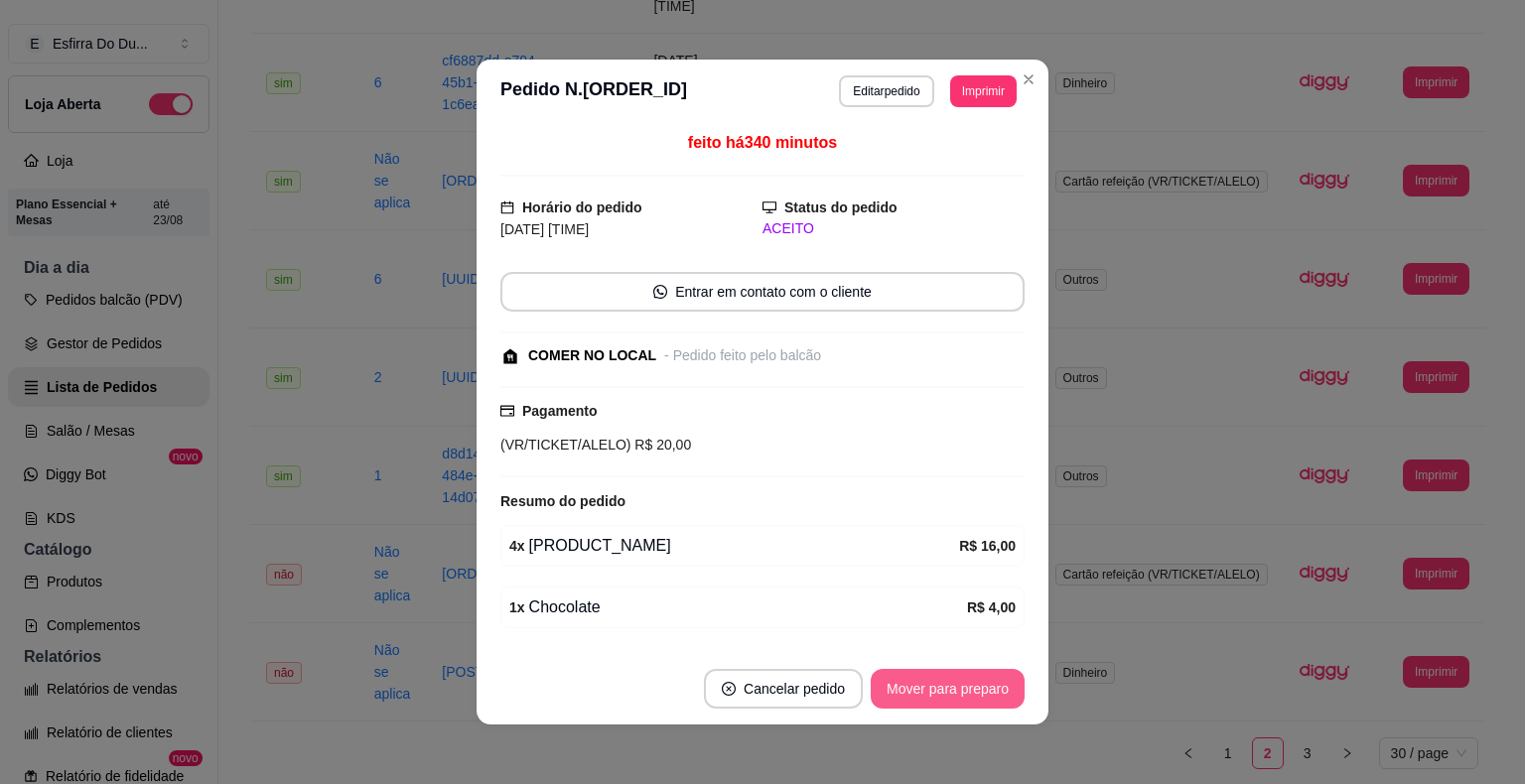 click on "Mover para preparo" at bounding box center [947, 689] 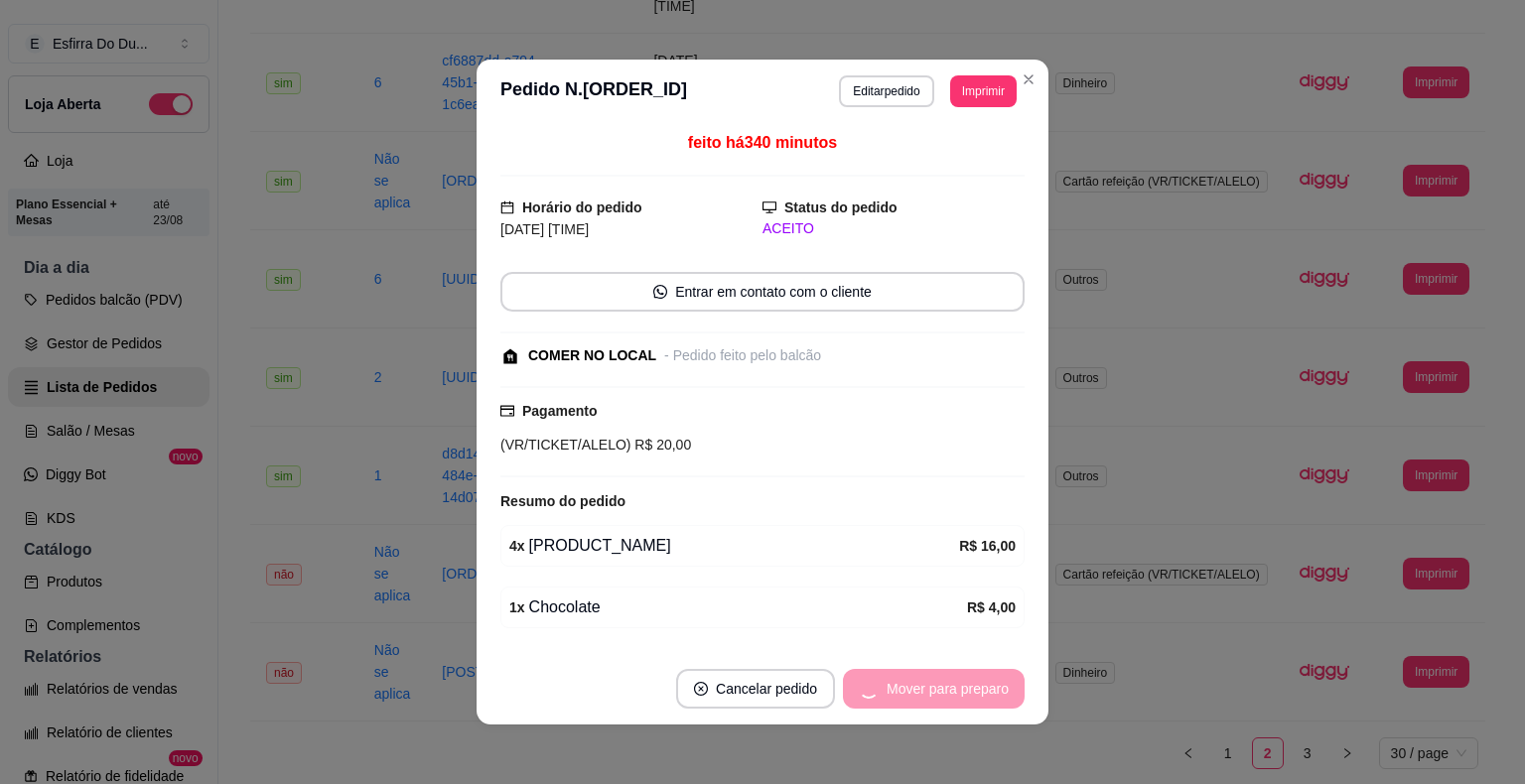 click on "Mover para preparo" at bounding box center (933, 689) 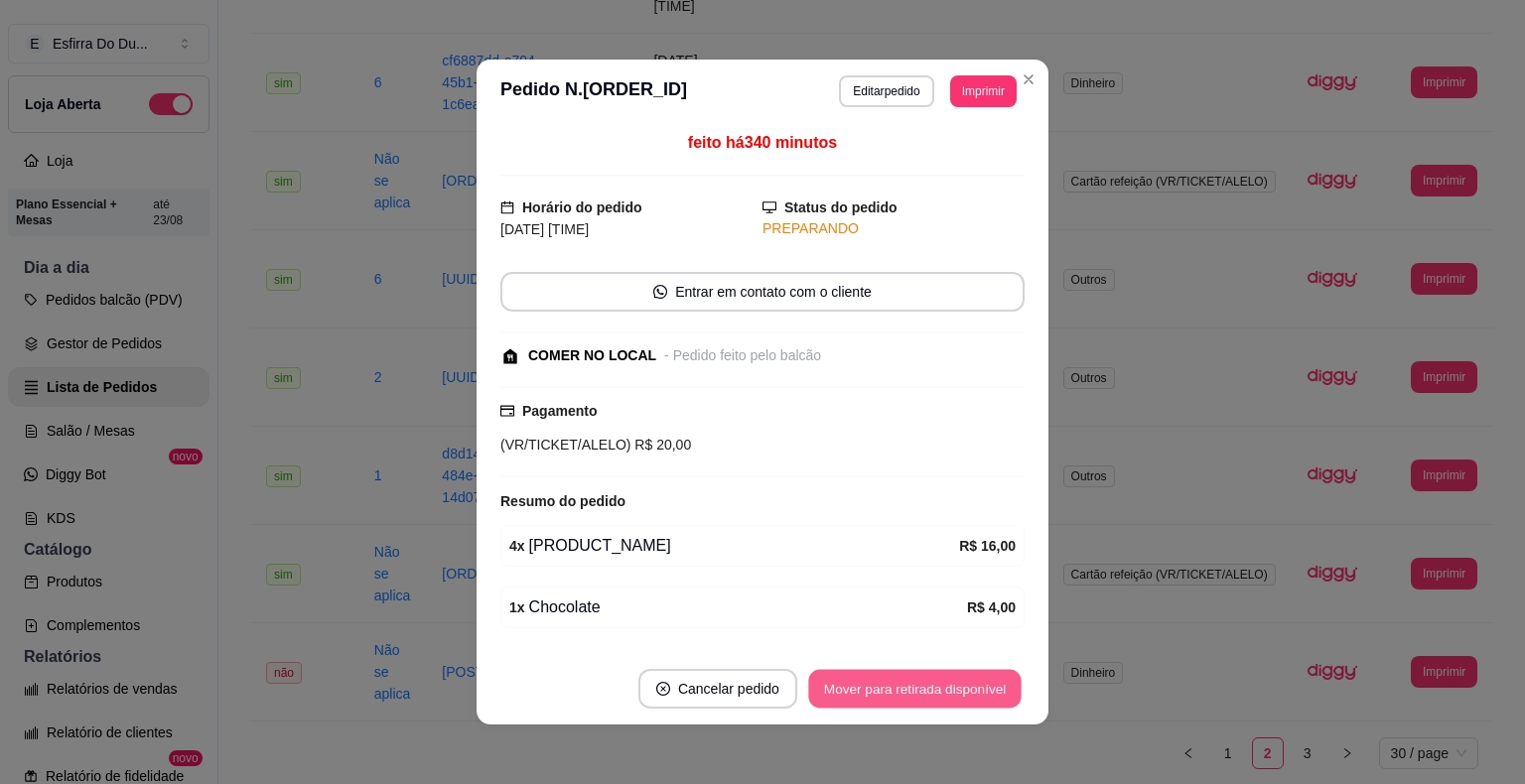 click on "Mover para retirada disponível" at bounding box center (914, 689) 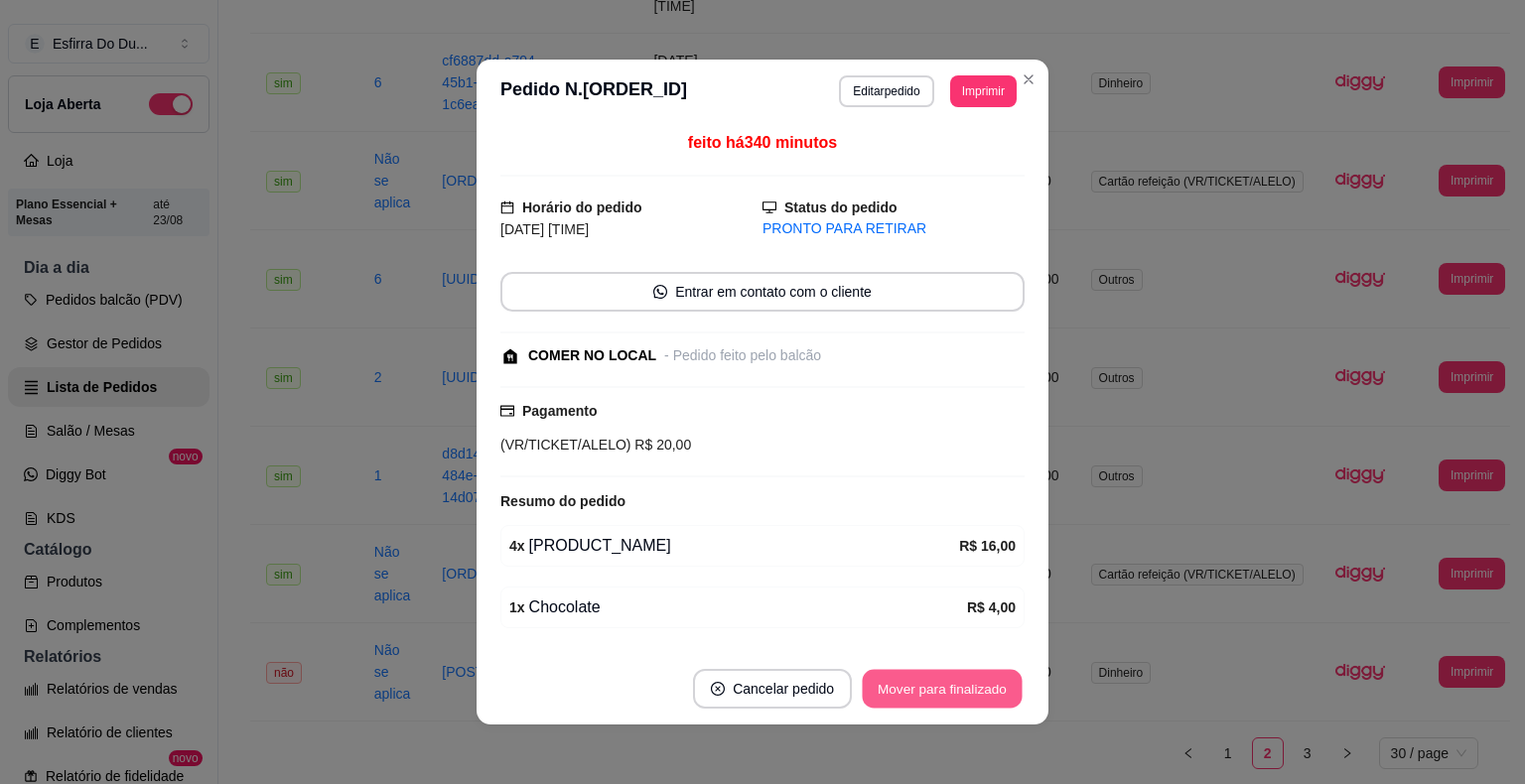 click on "Mover para finalizado" at bounding box center [942, 689] 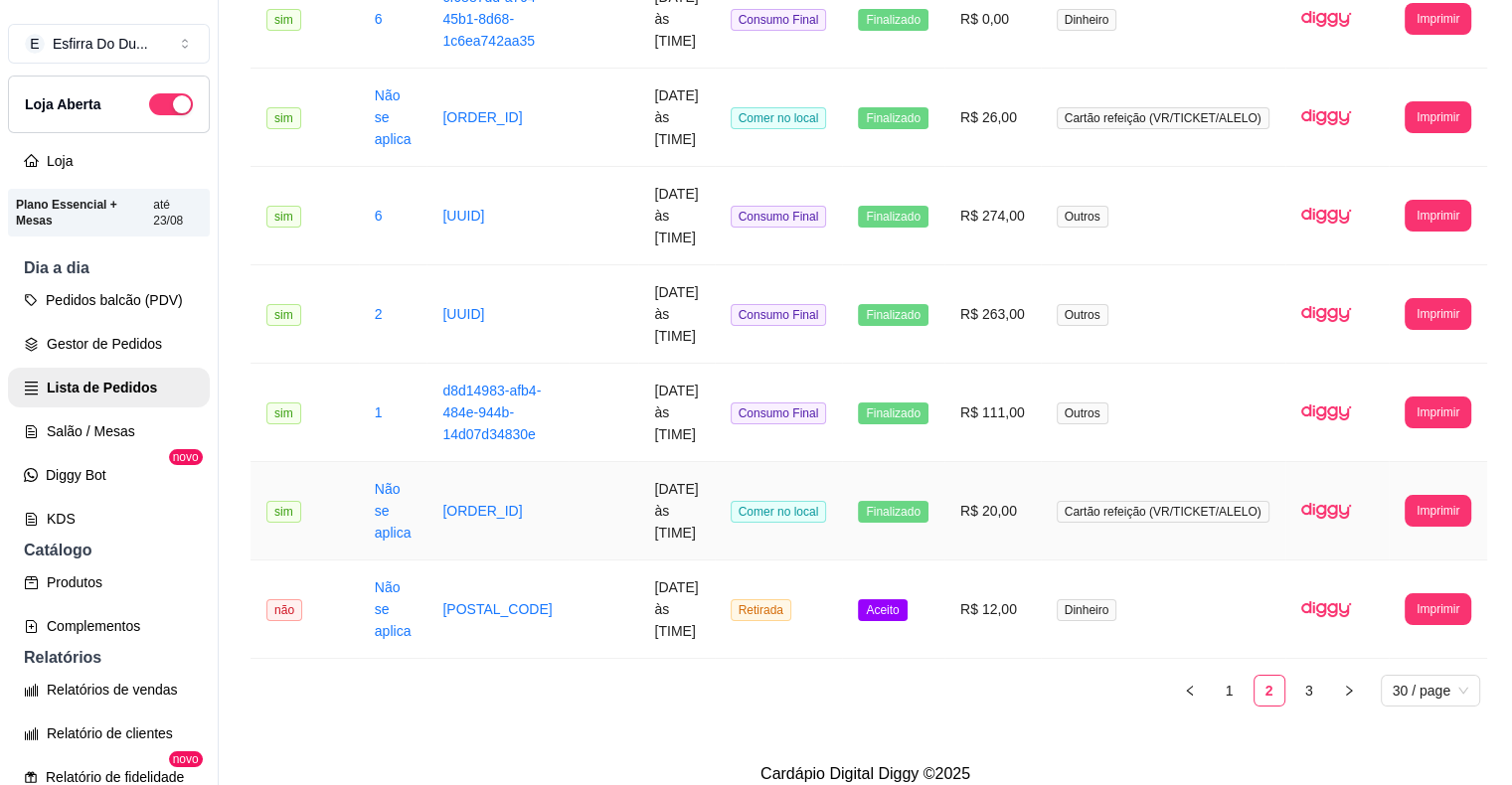 scroll, scrollTop: 2624, scrollLeft: 0, axis: vertical 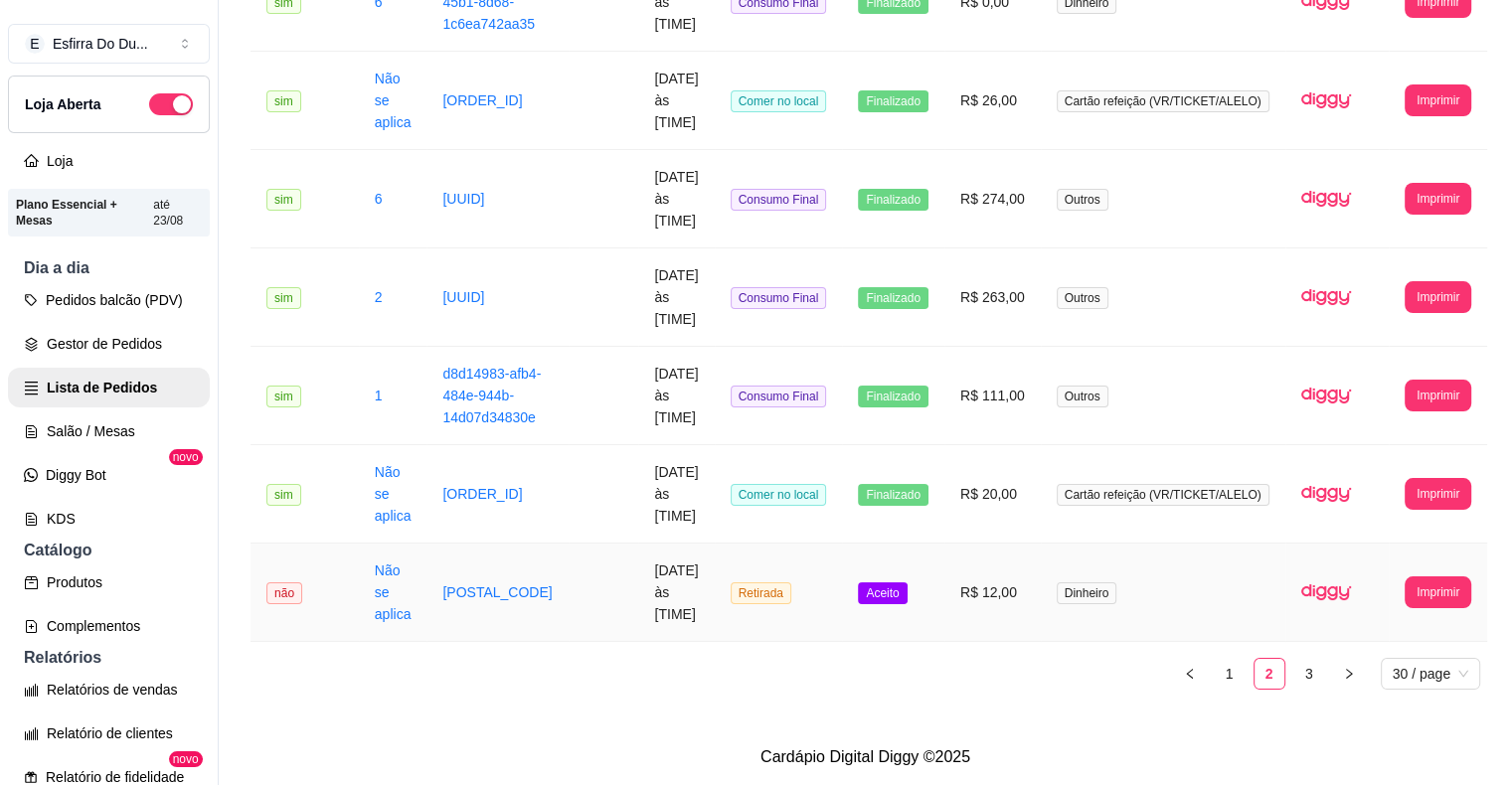 click on "Aceito" at bounding box center (882, 593) 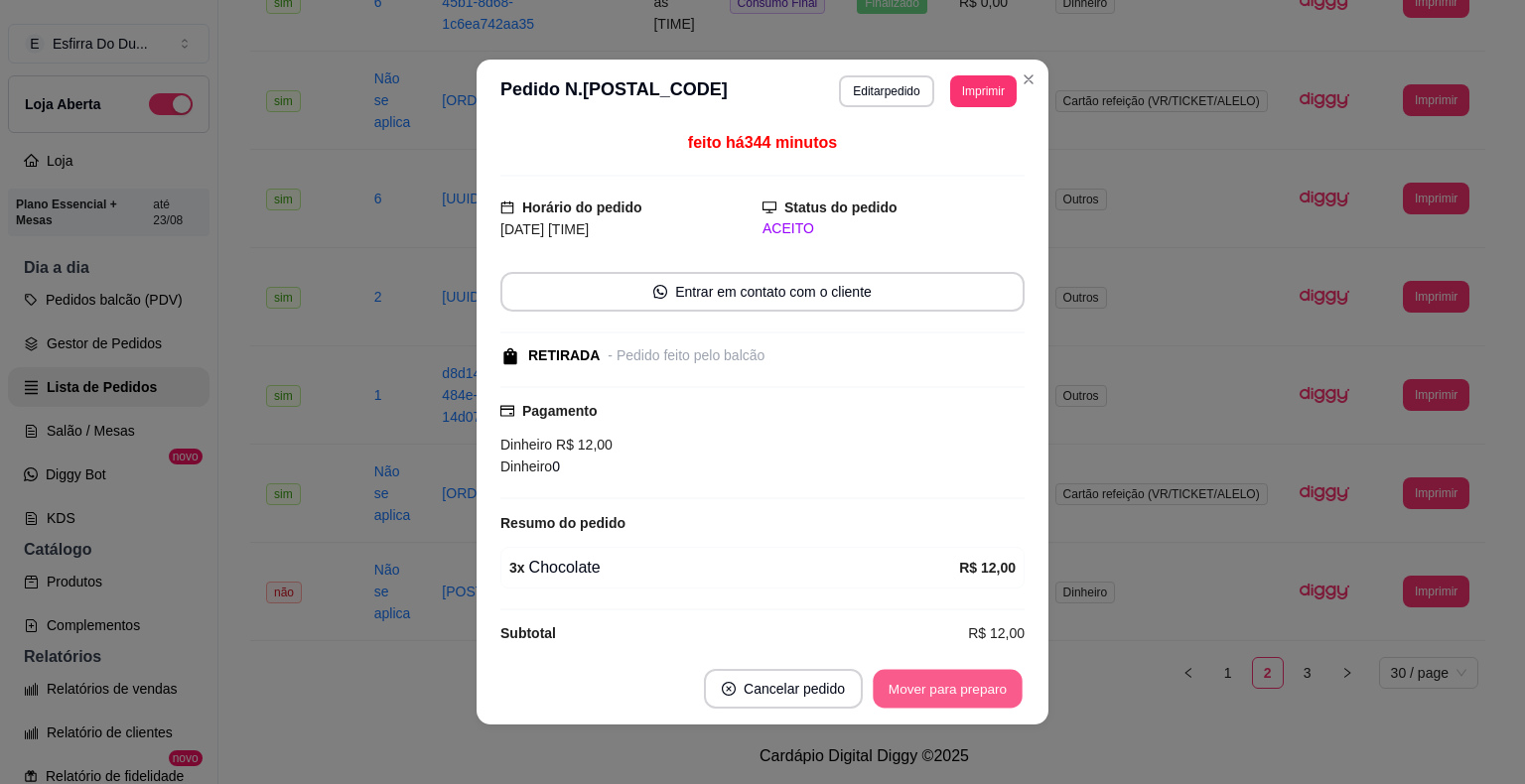 click on "Mover para preparo" at bounding box center (947, 689) 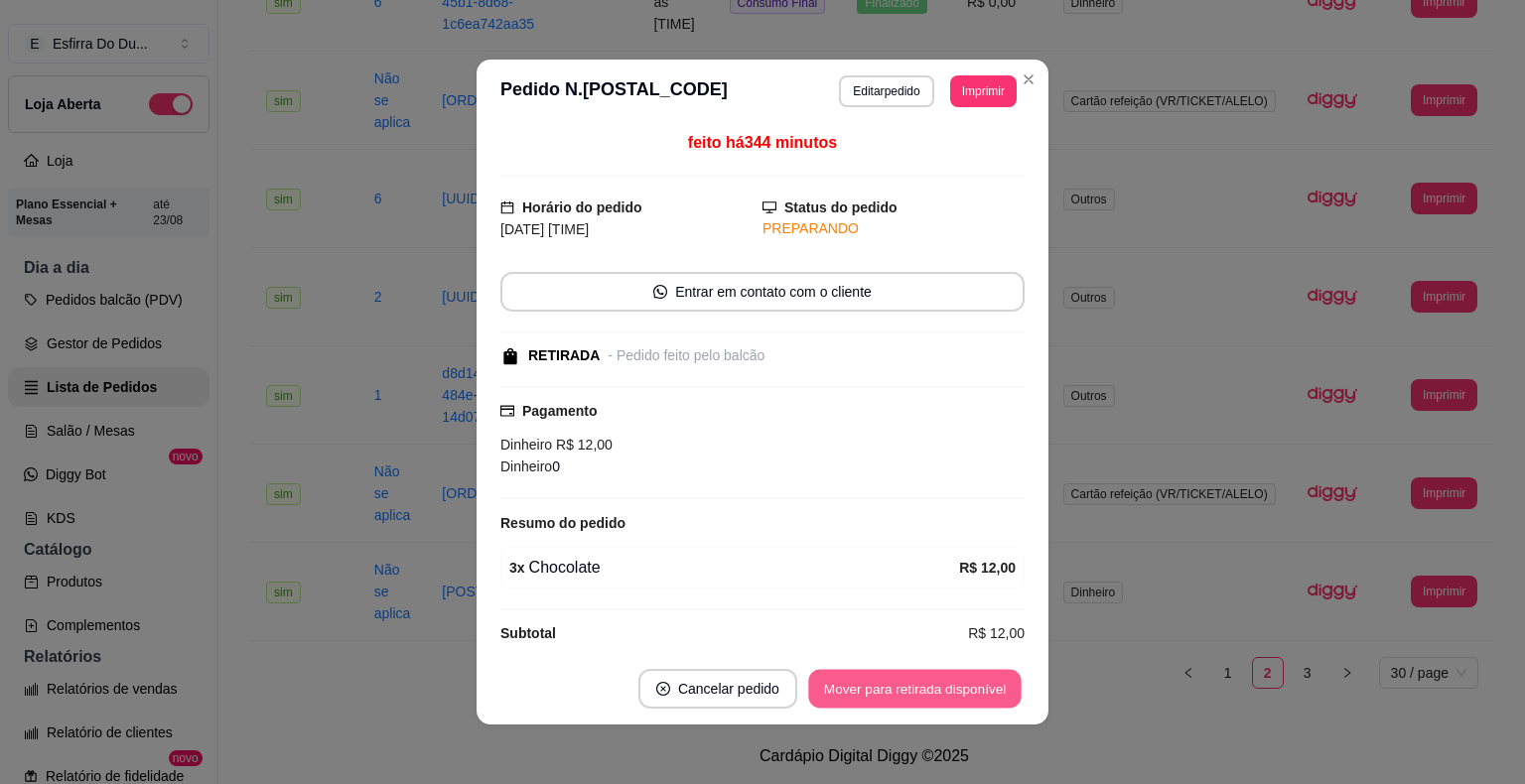 click on "Mover para retirada disponível" at bounding box center (914, 689) 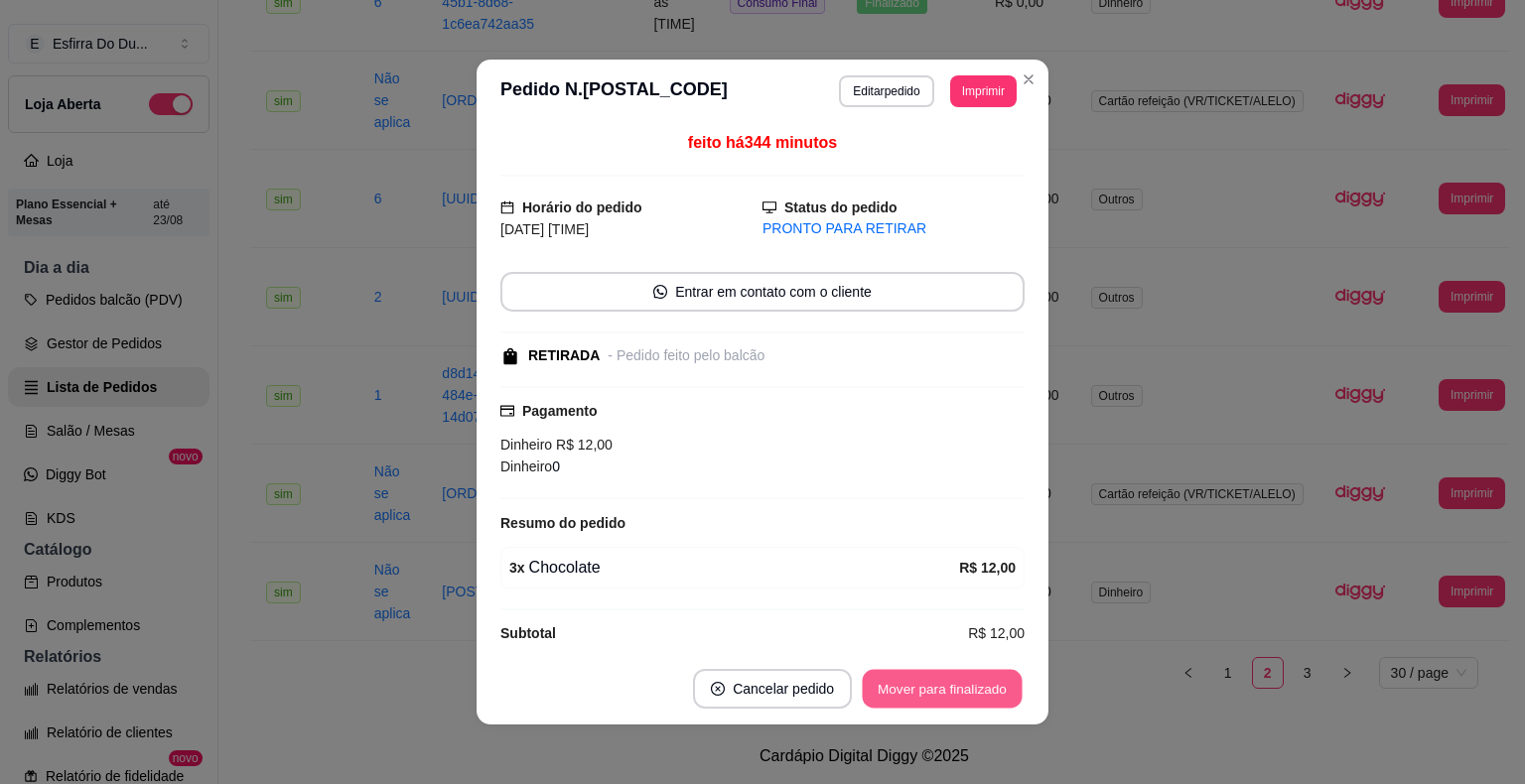 click on "Mover para finalizado" at bounding box center [942, 689] 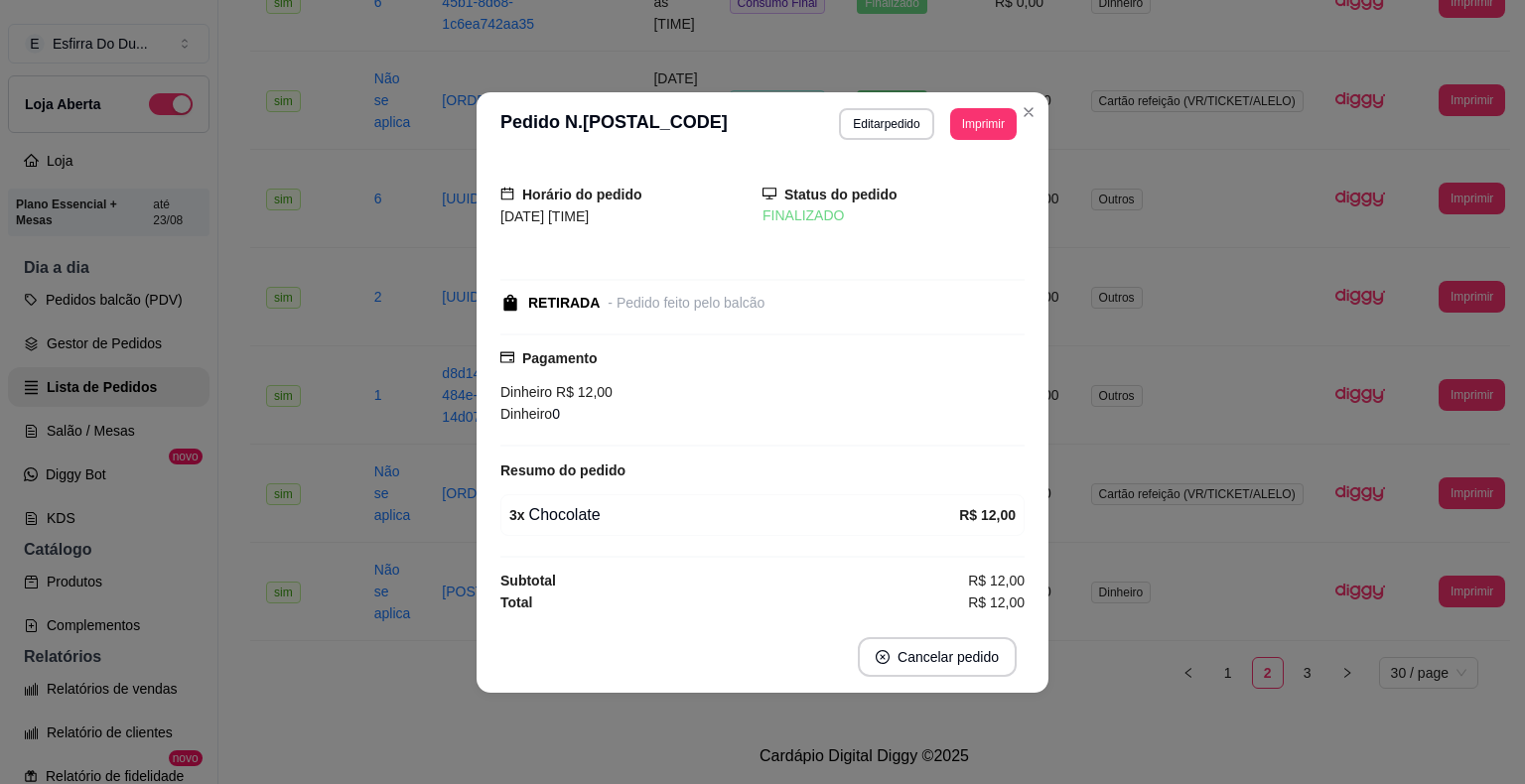 click on "Cancelar pedido" at bounding box center [762, 657] 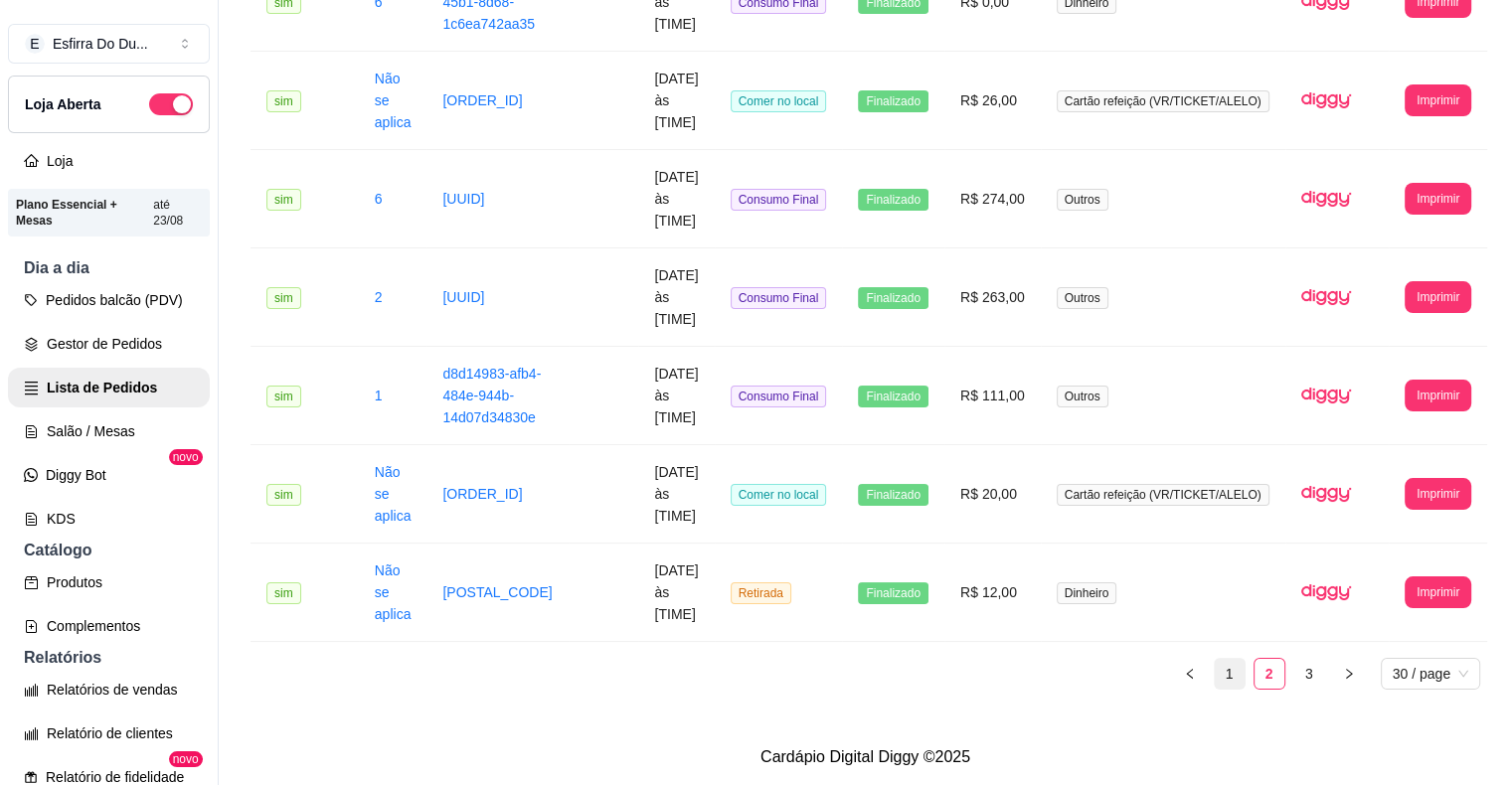 click on "1" at bounding box center [1230, 674] 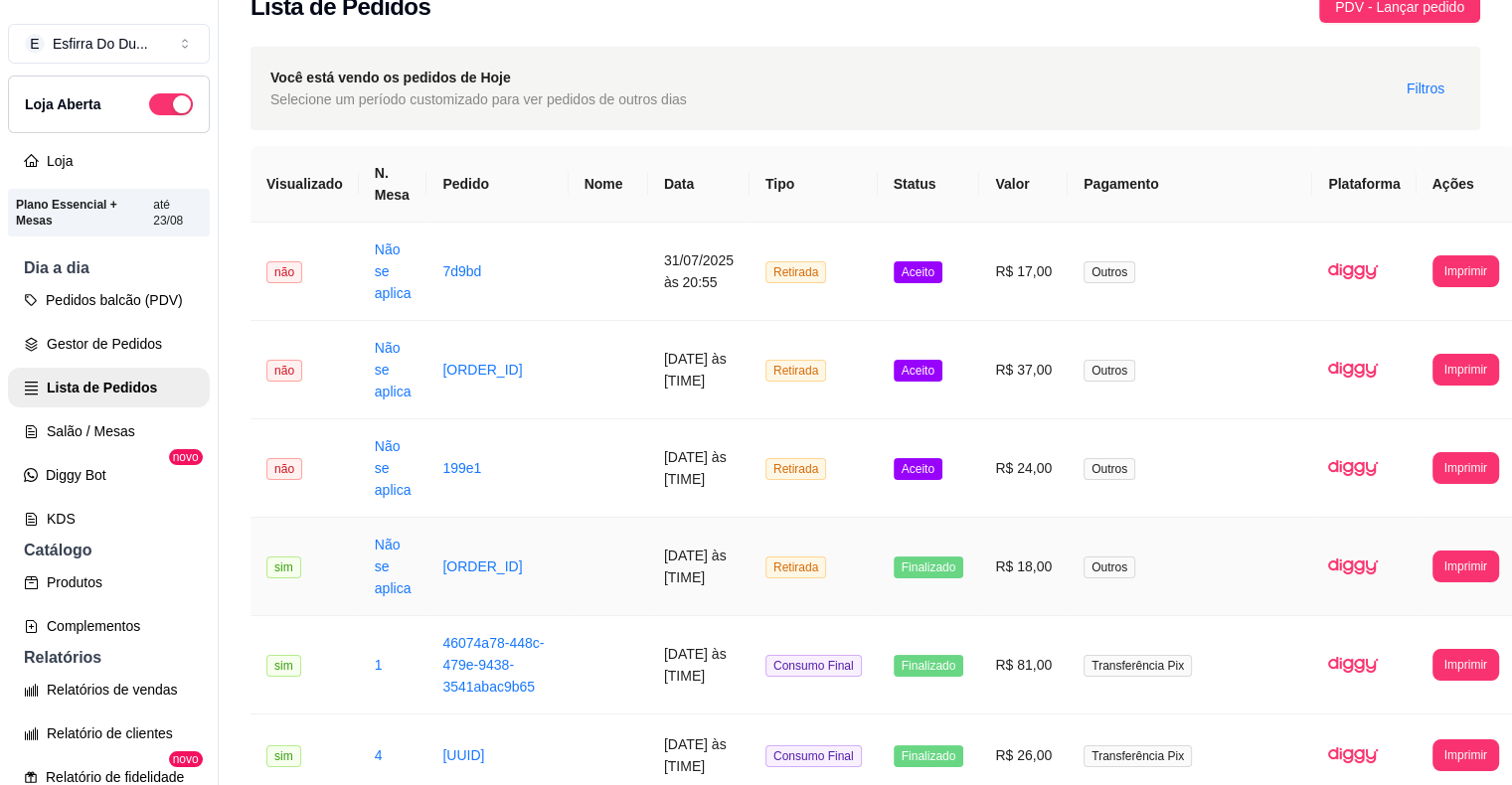 scroll, scrollTop: 0, scrollLeft: 0, axis: both 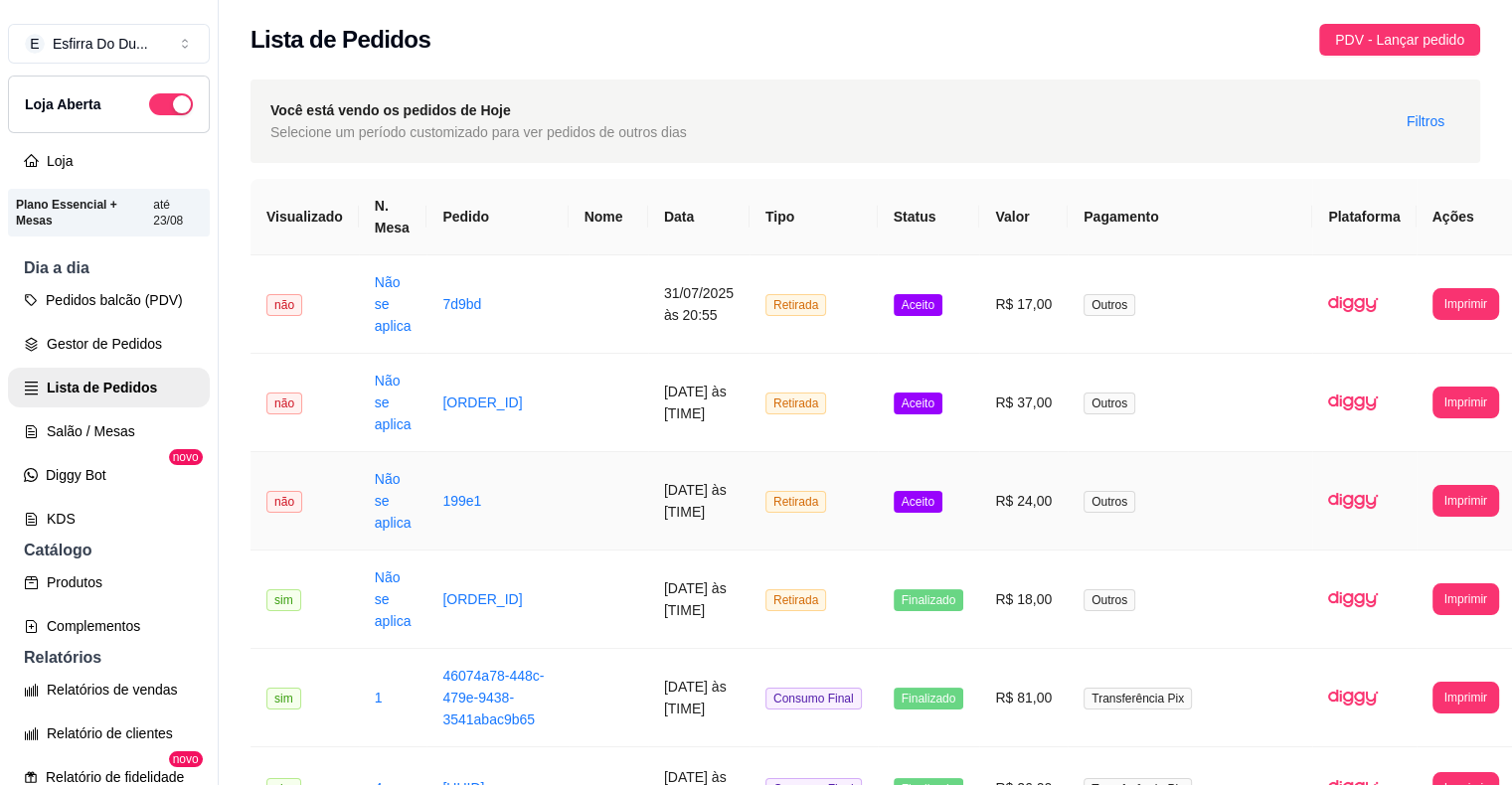click on "Aceito" at bounding box center [918, 502] 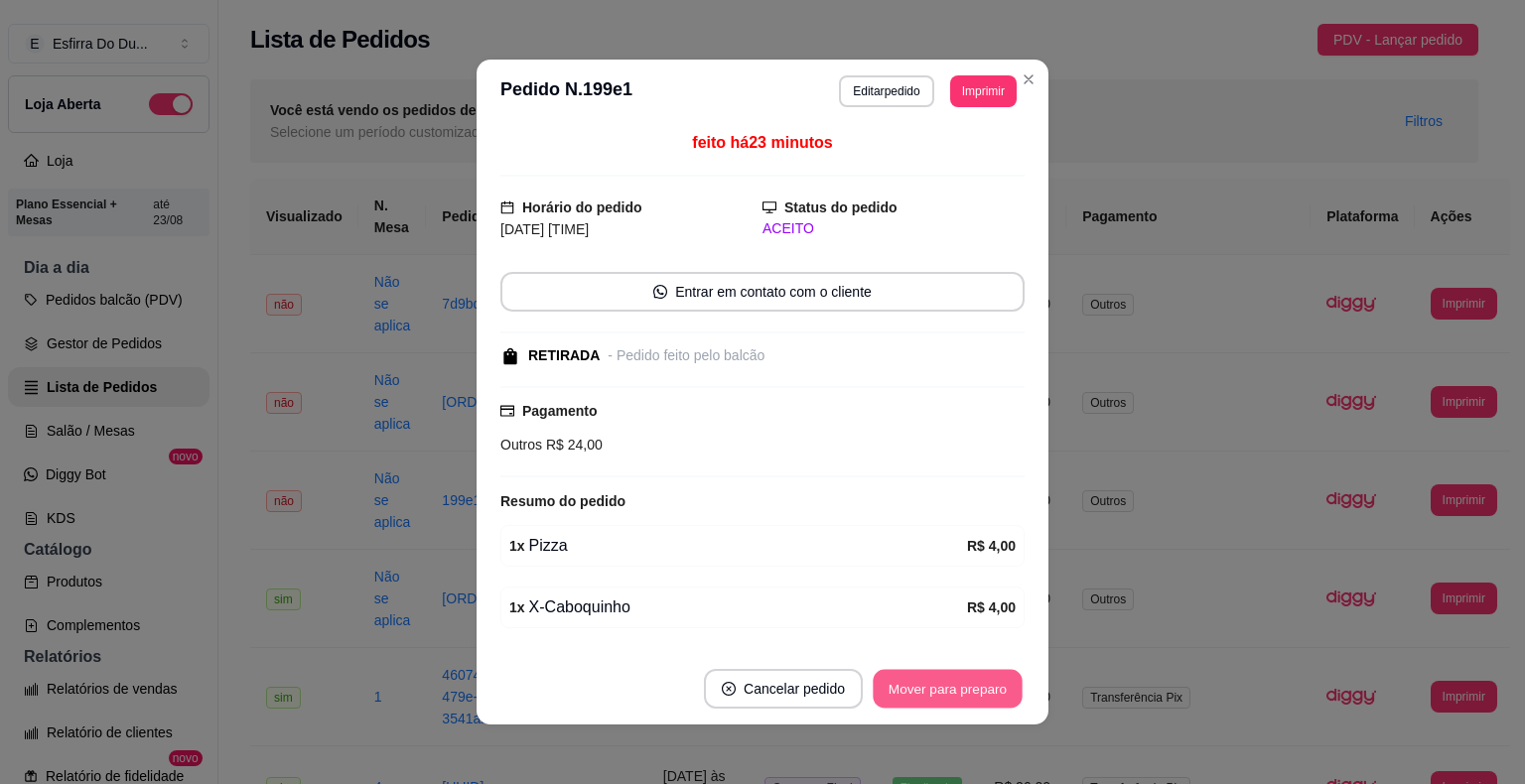 click on "Mover para preparo" at bounding box center [947, 689] 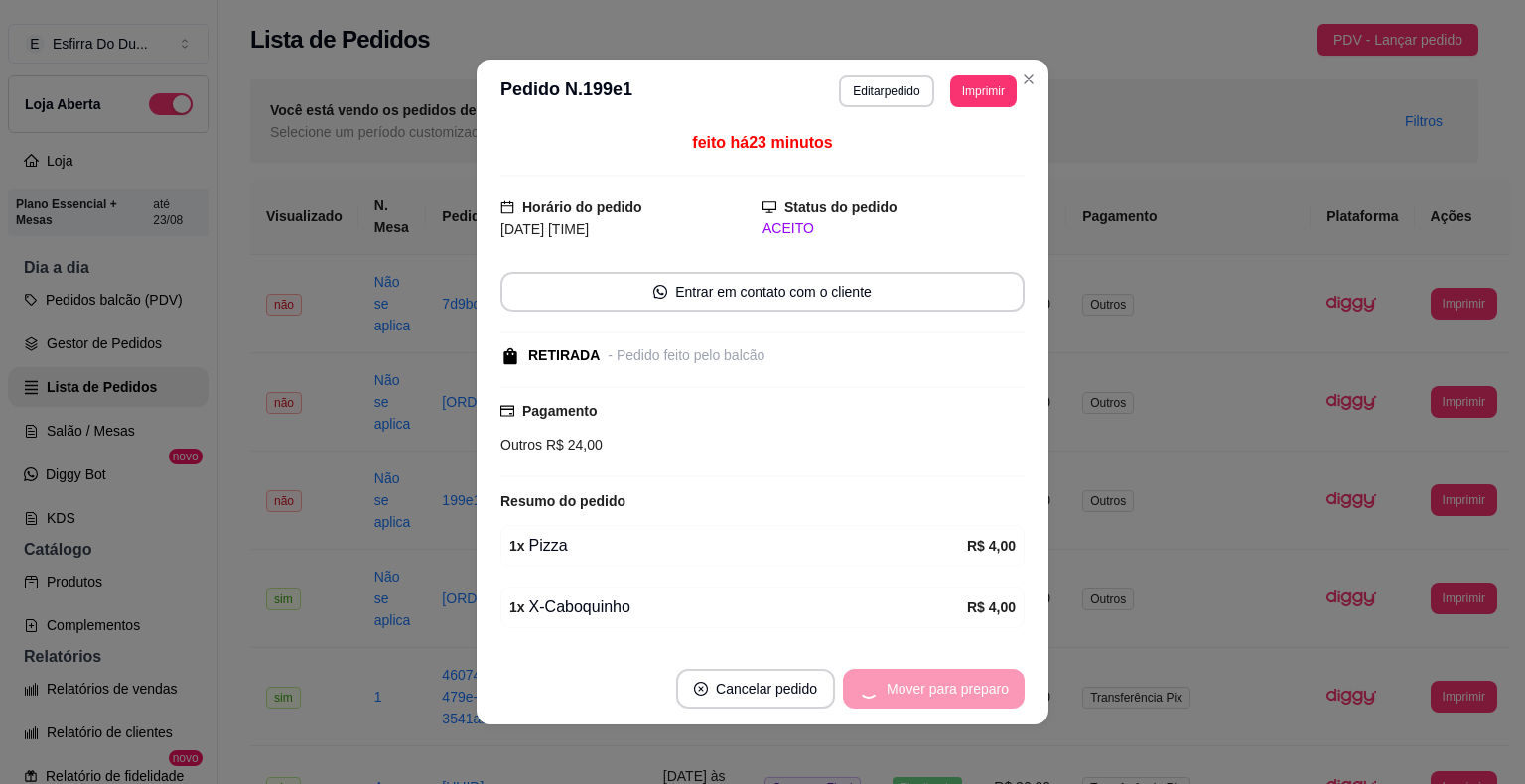 click on "Mover para preparo" at bounding box center (933, 689) 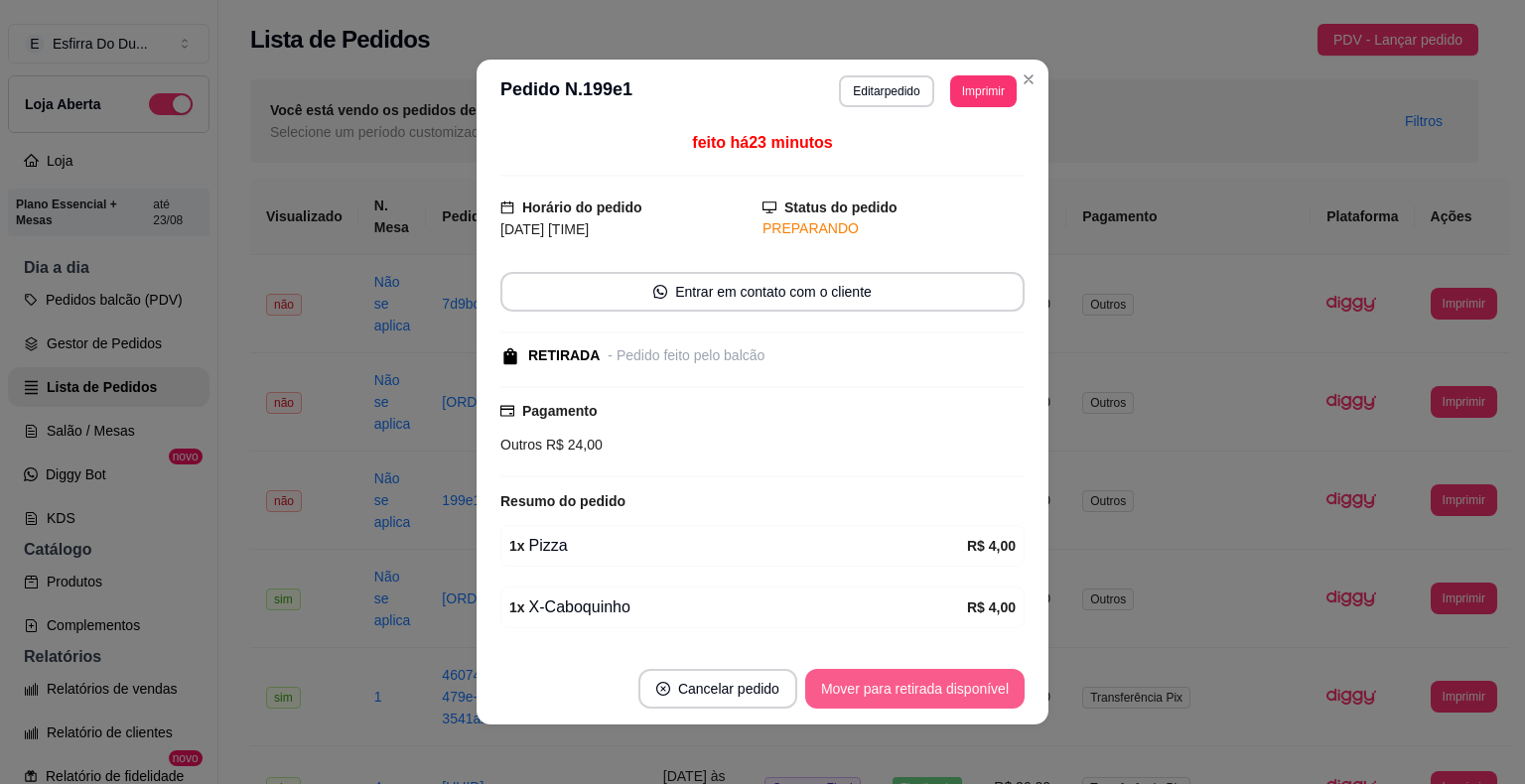 click on "Mover para retirada disponível" at bounding box center (914, 689) 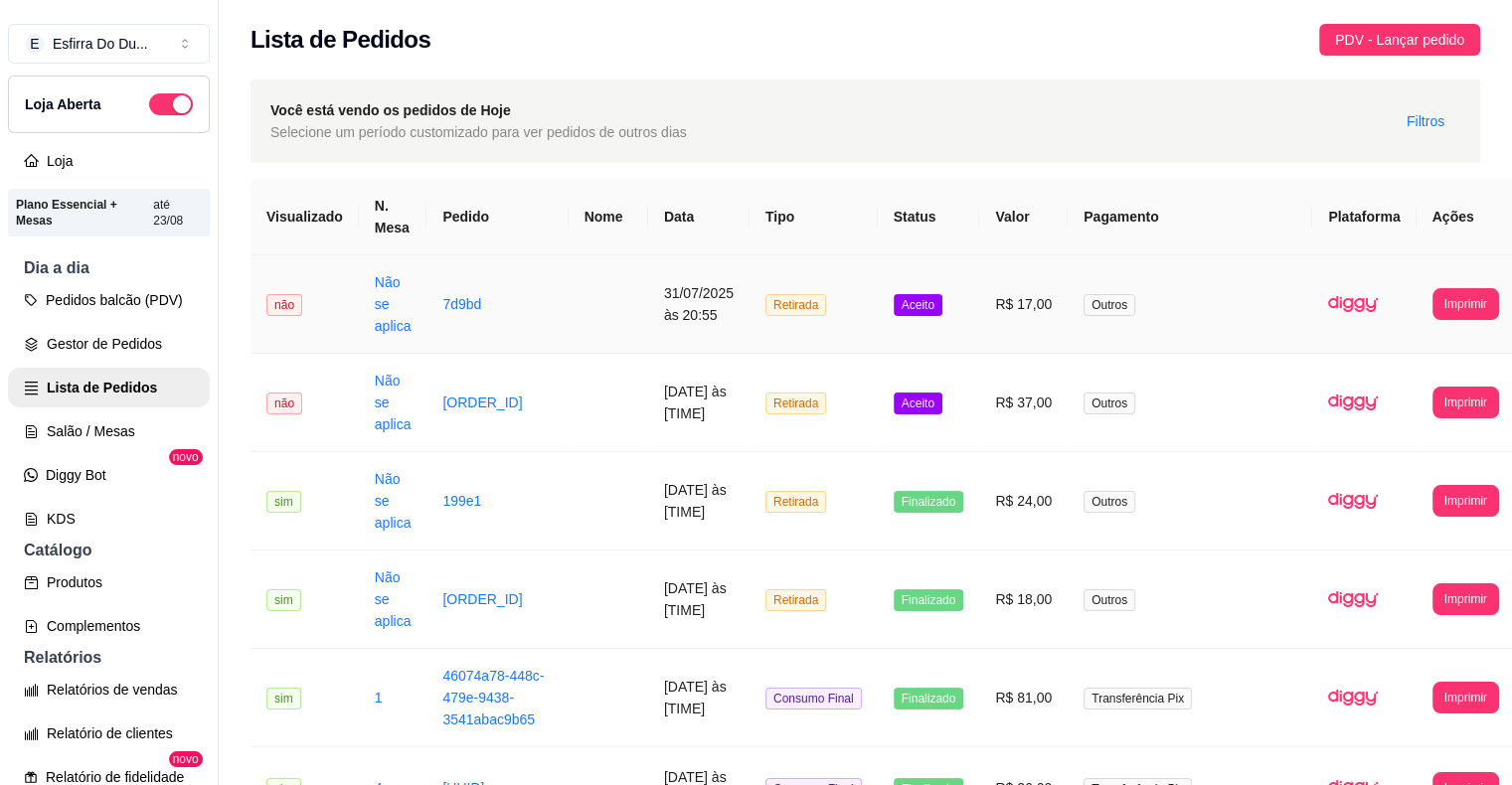 click on "Aceito" at bounding box center (918, 305) 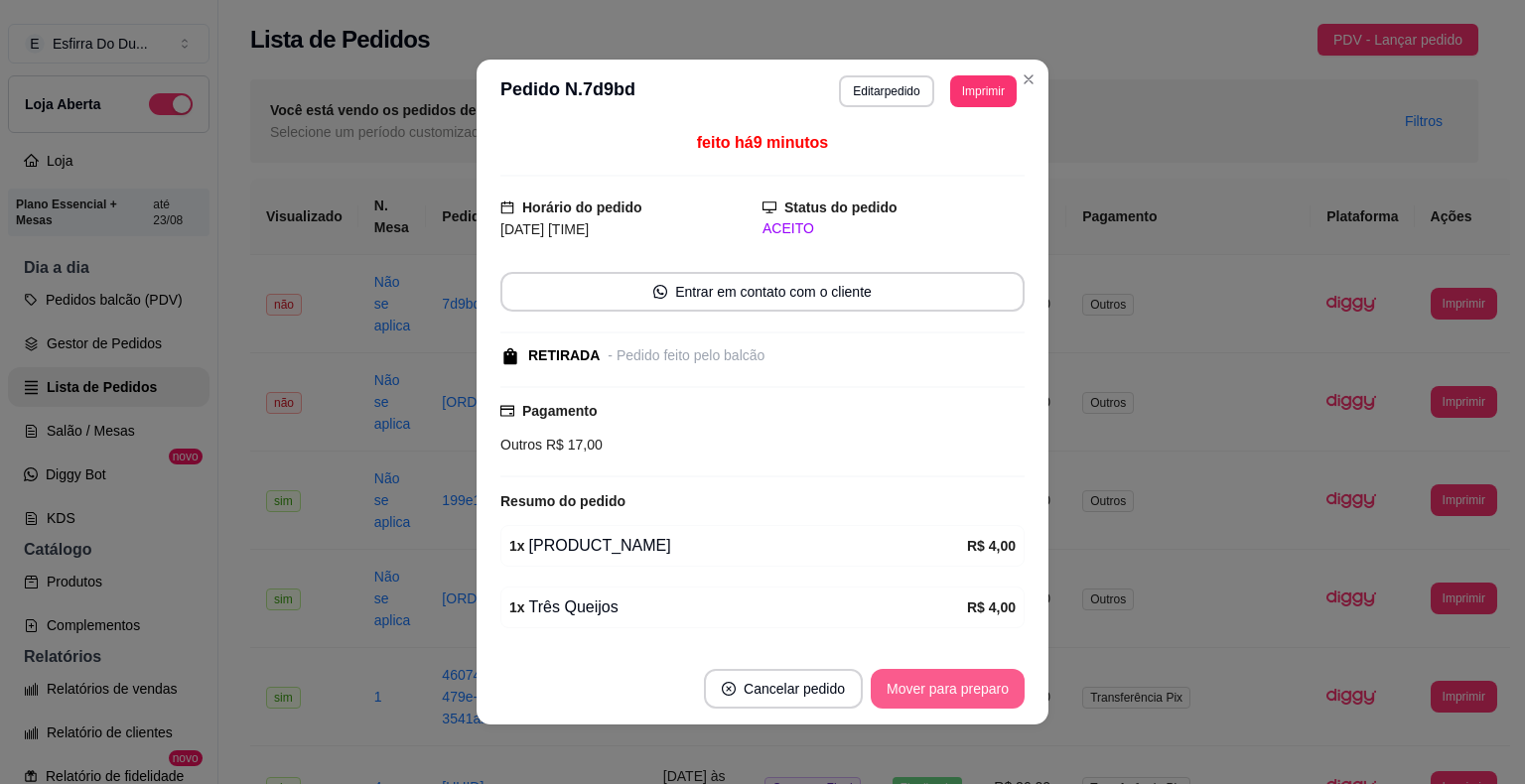 click on "Mover para preparo" at bounding box center (947, 689) 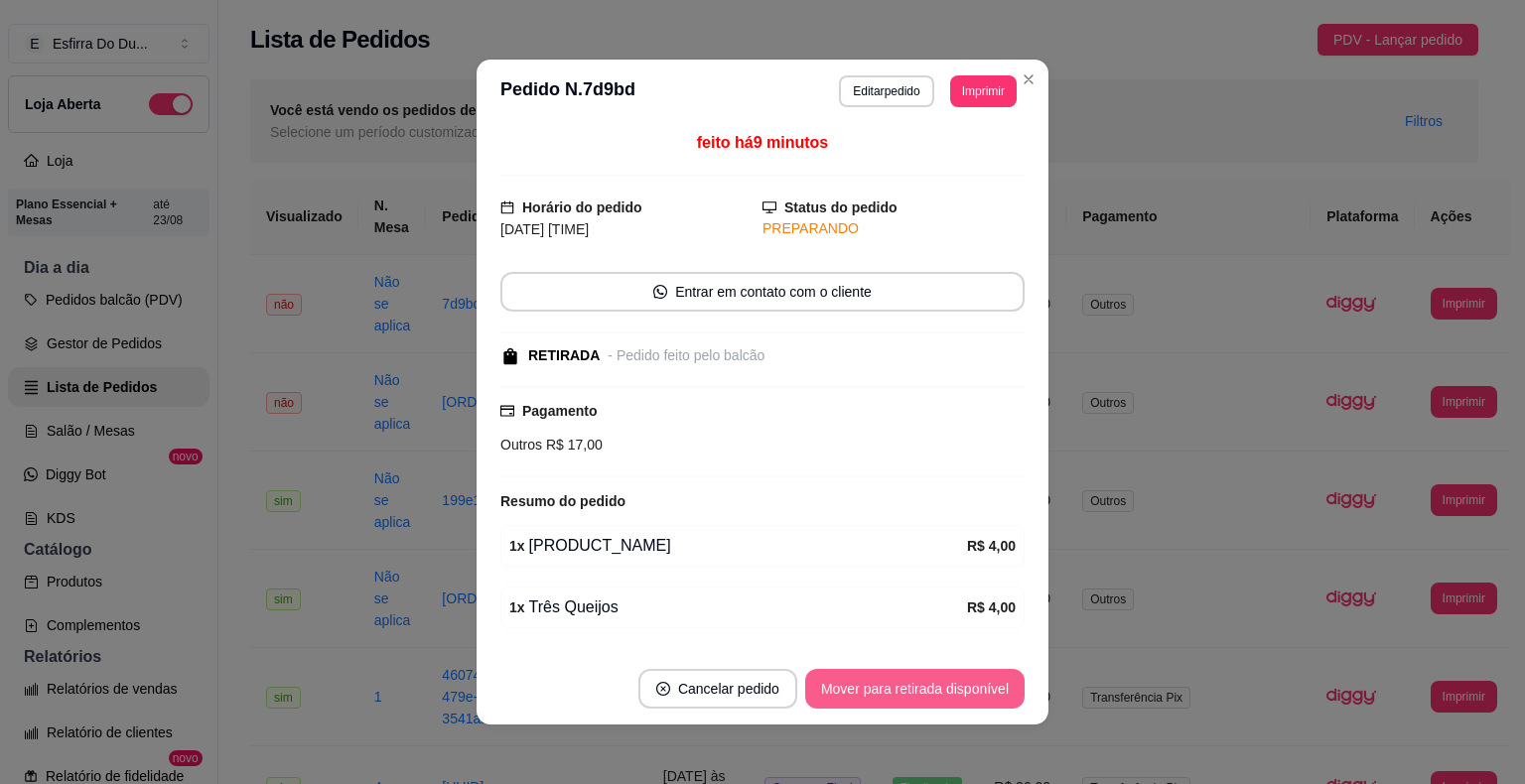 click on "Mover para retirada disponível" at bounding box center [914, 689] 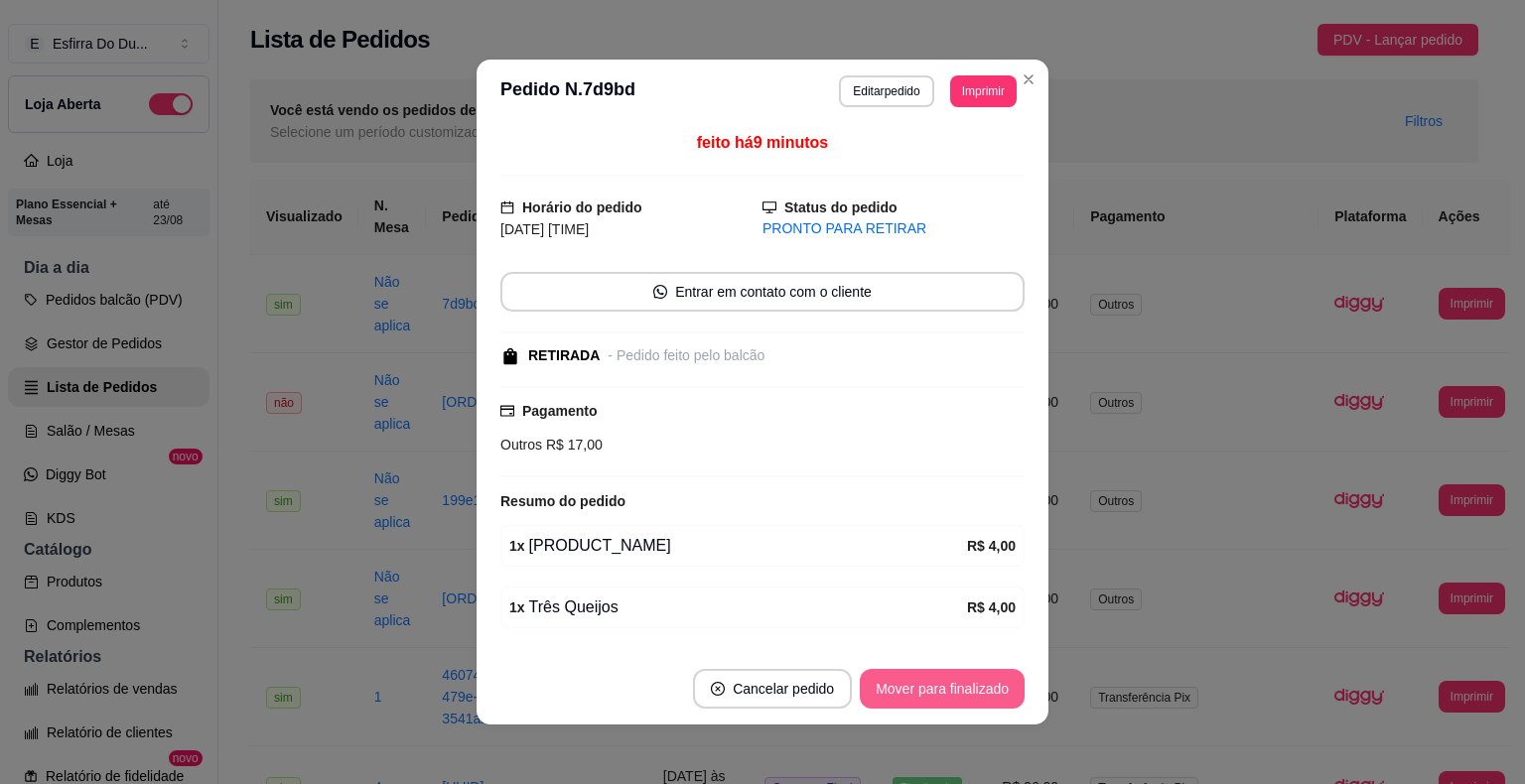 click on "Mover para finalizado" at bounding box center [942, 689] 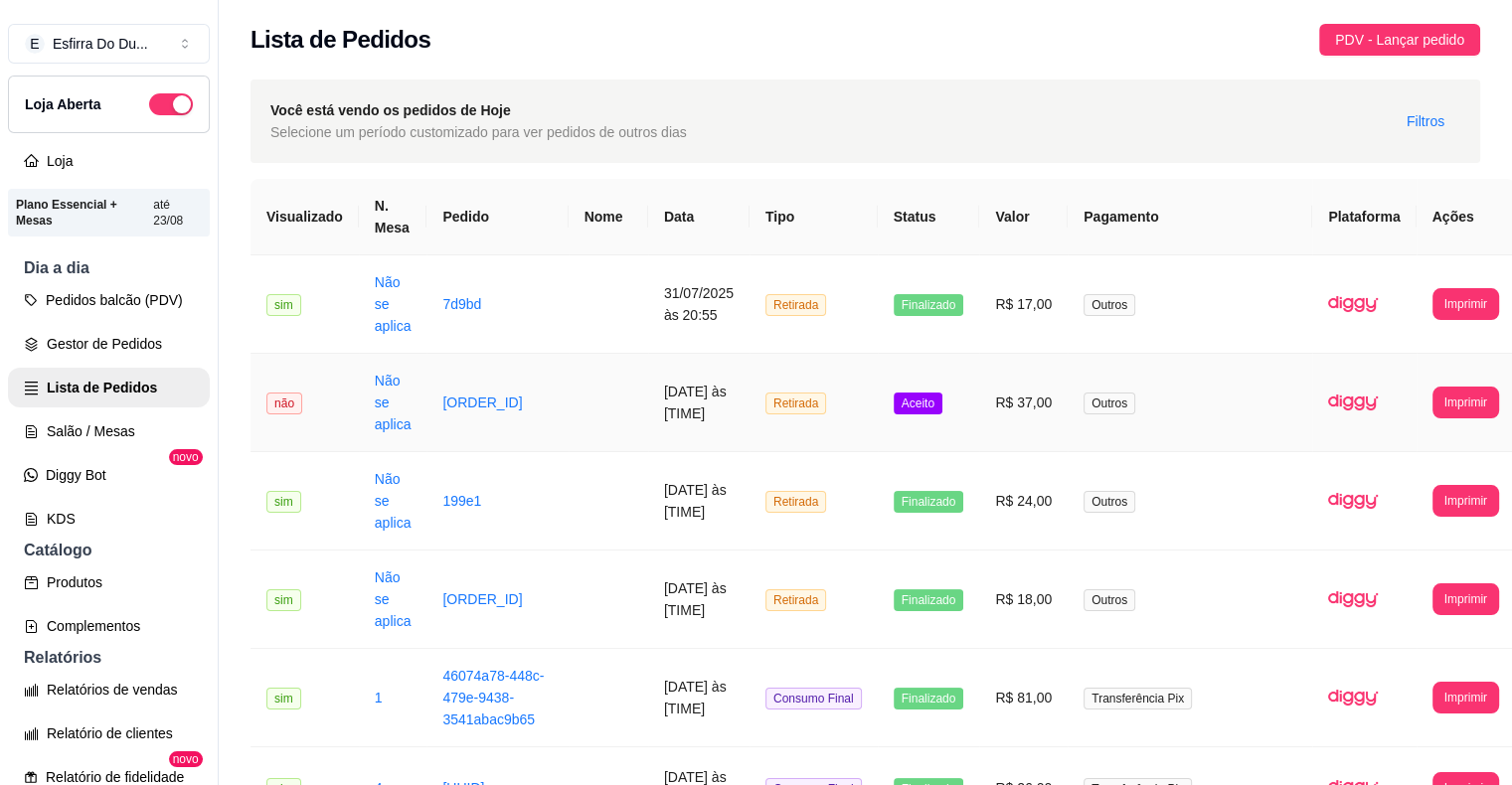click on "Aceito" at bounding box center [928, 402] 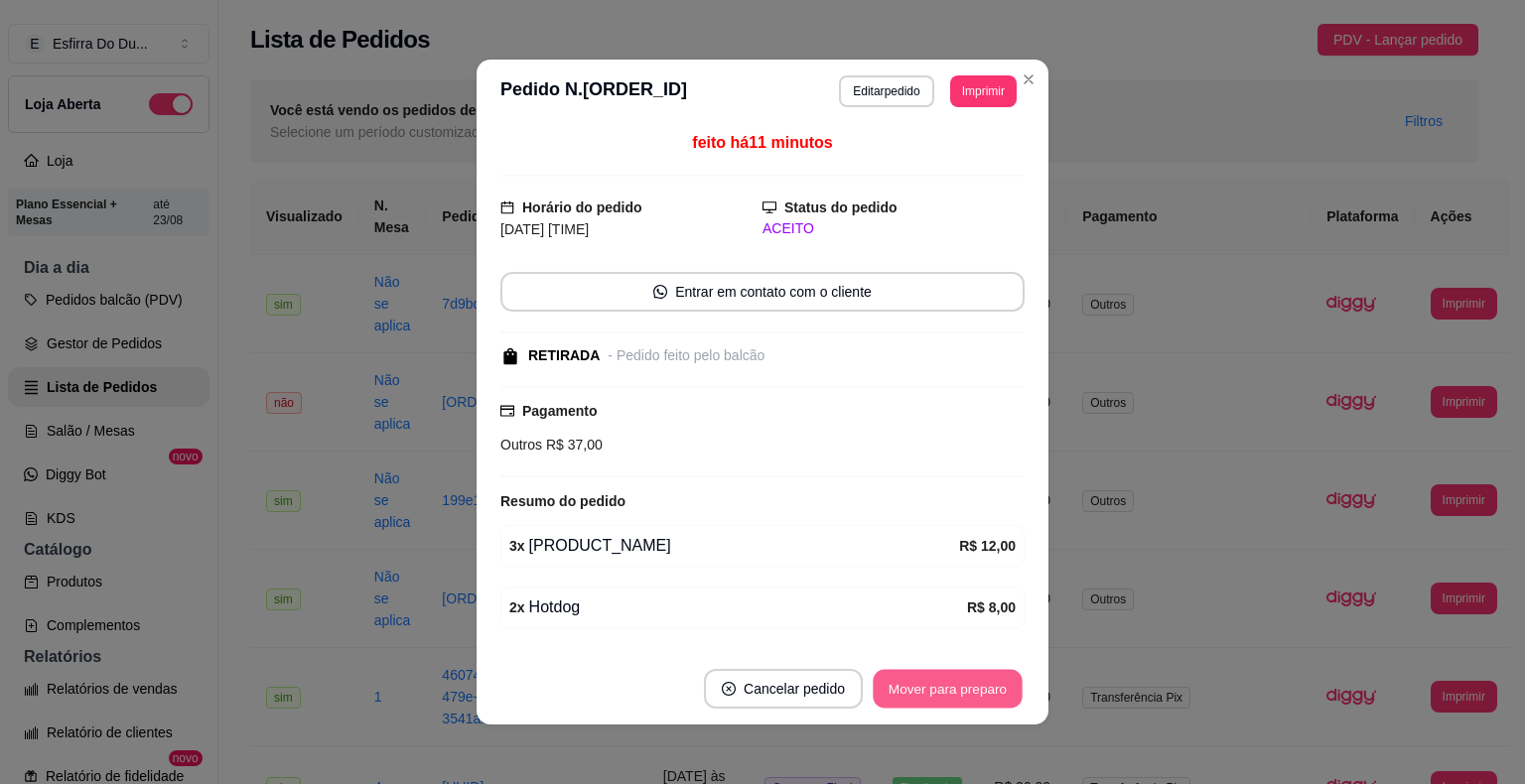 click on "Mover para preparo" at bounding box center [947, 689] 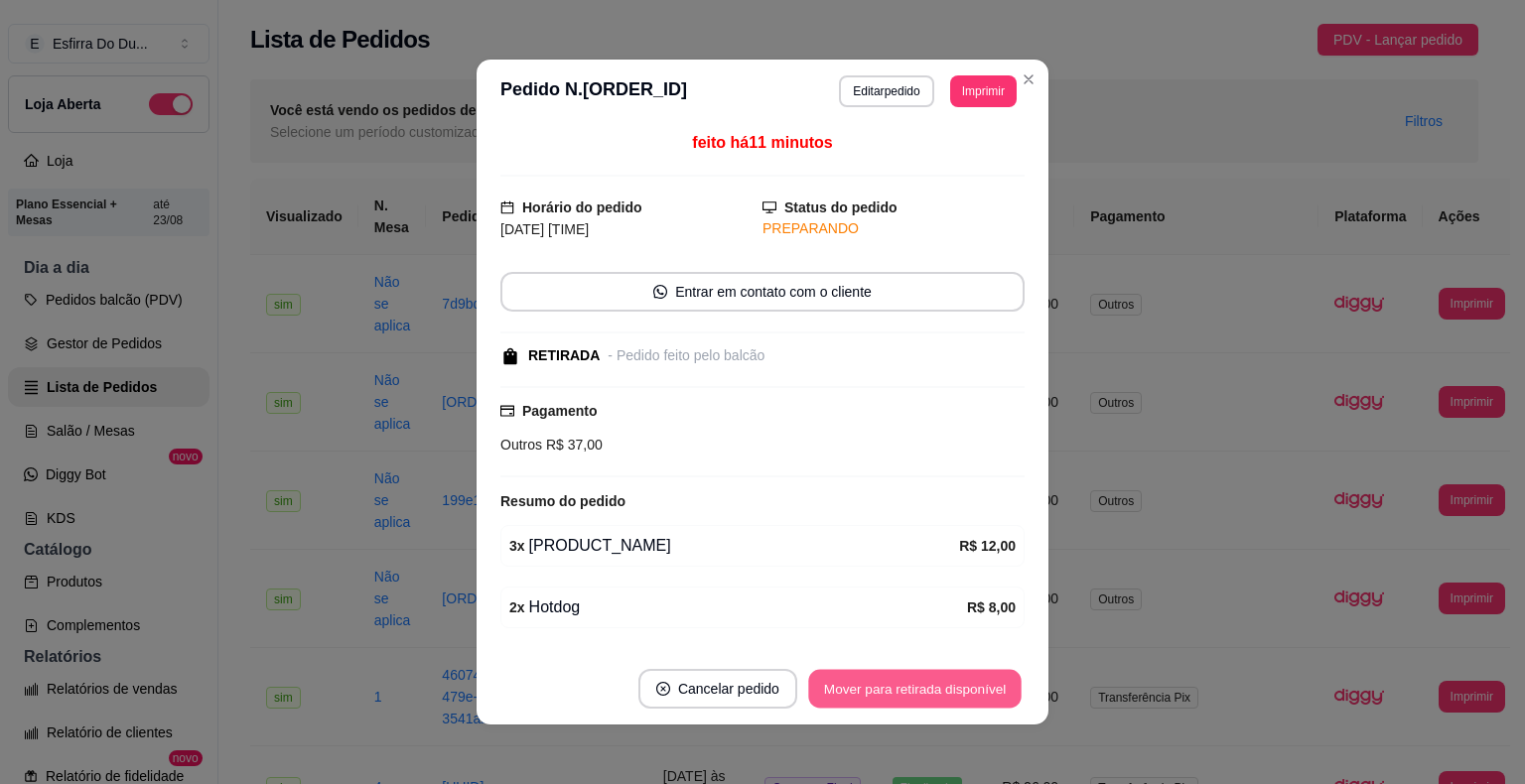 click on "Mover para retirada disponível" at bounding box center [914, 689] 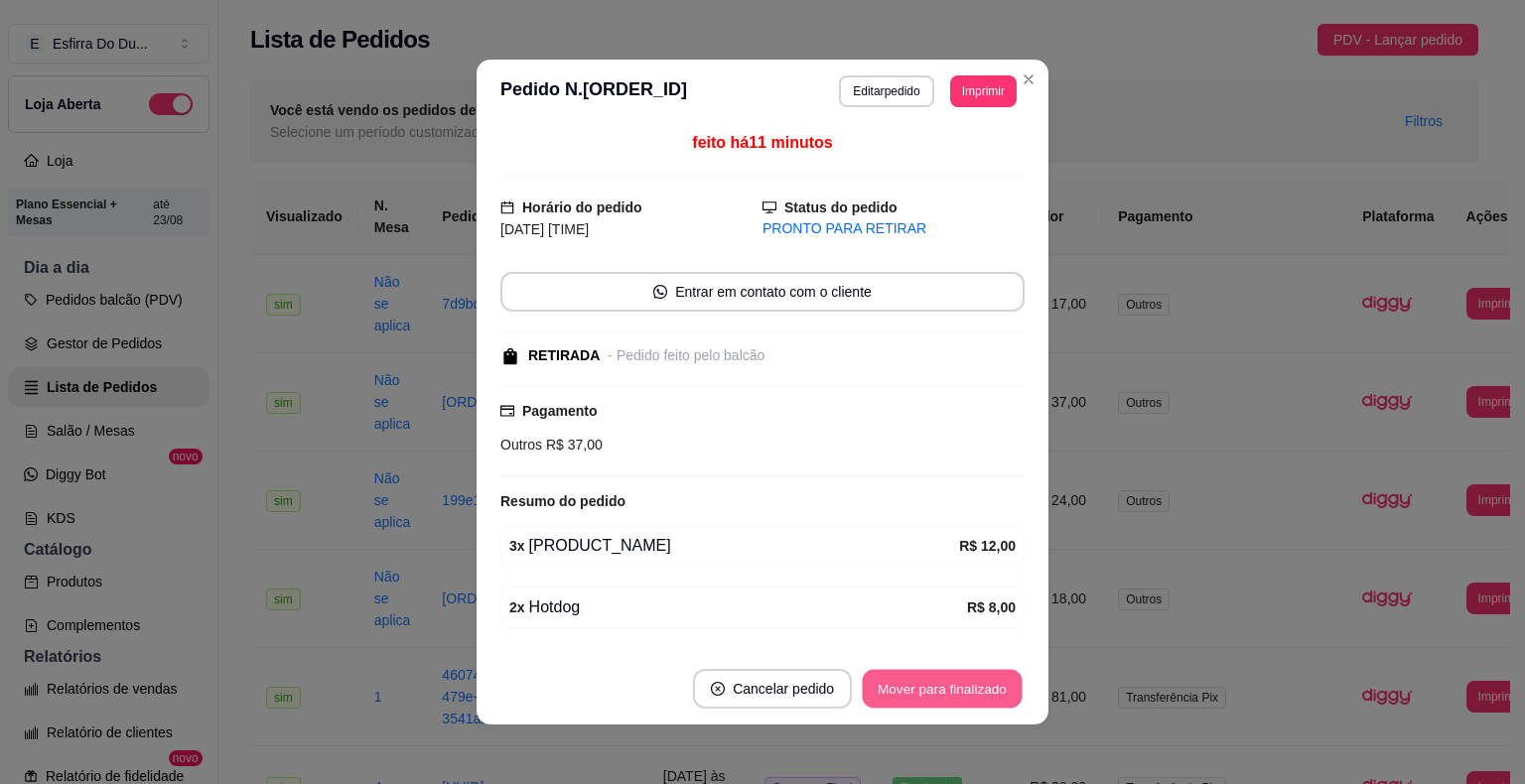 click on "Mover para finalizado" at bounding box center (942, 689) 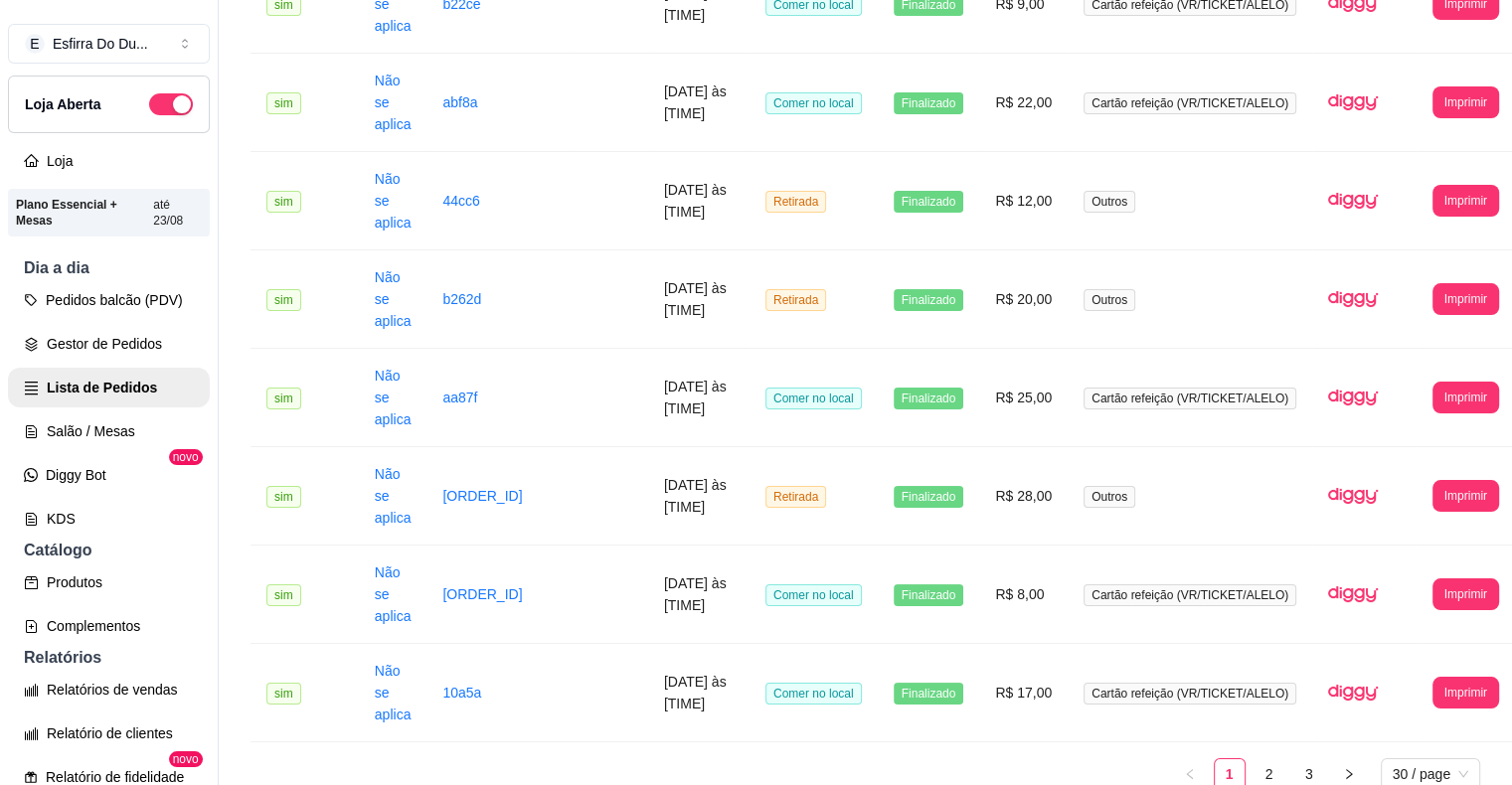 scroll, scrollTop: 2616, scrollLeft: 0, axis: vertical 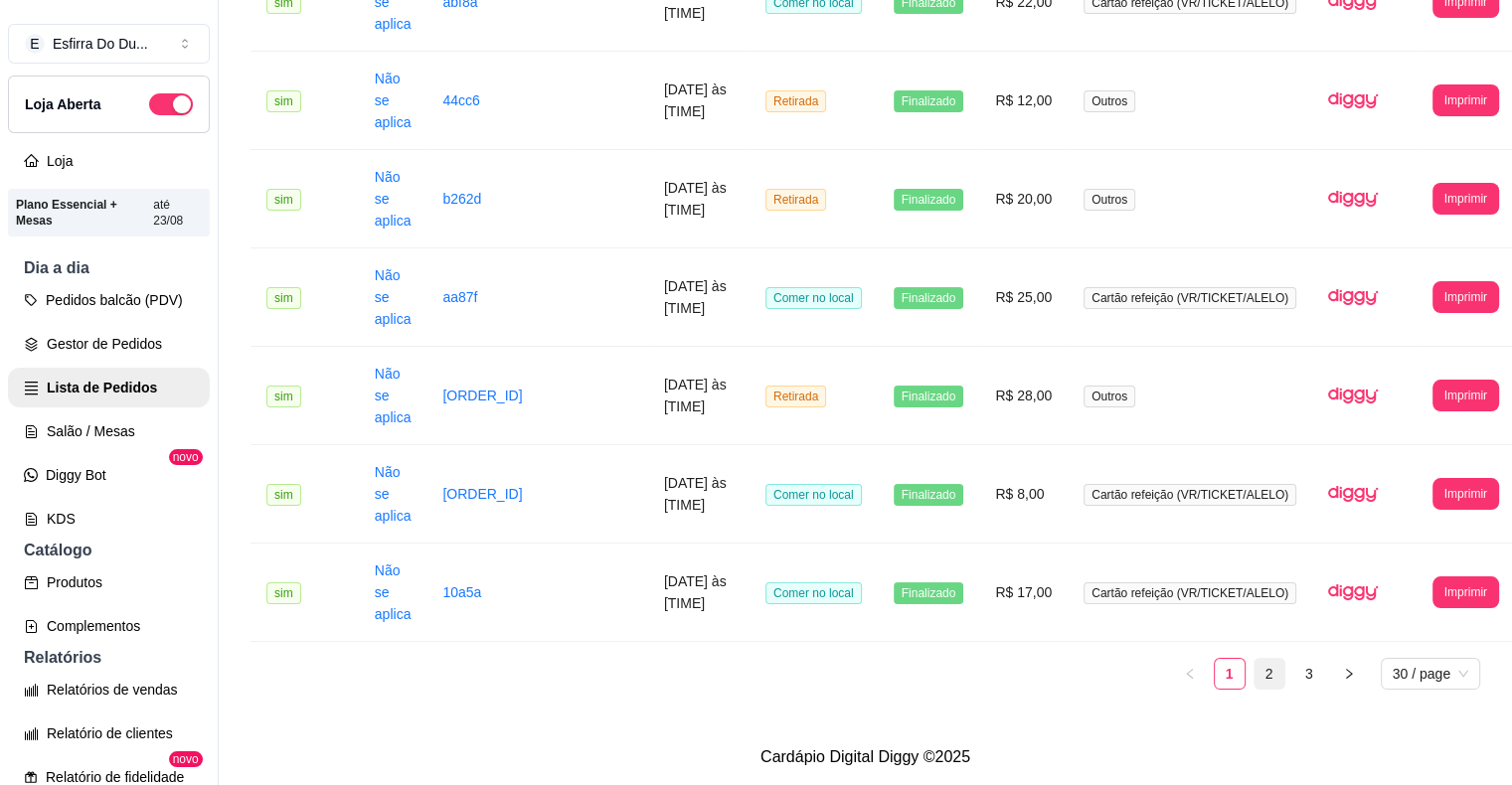 click on "2" at bounding box center [1269, 674] 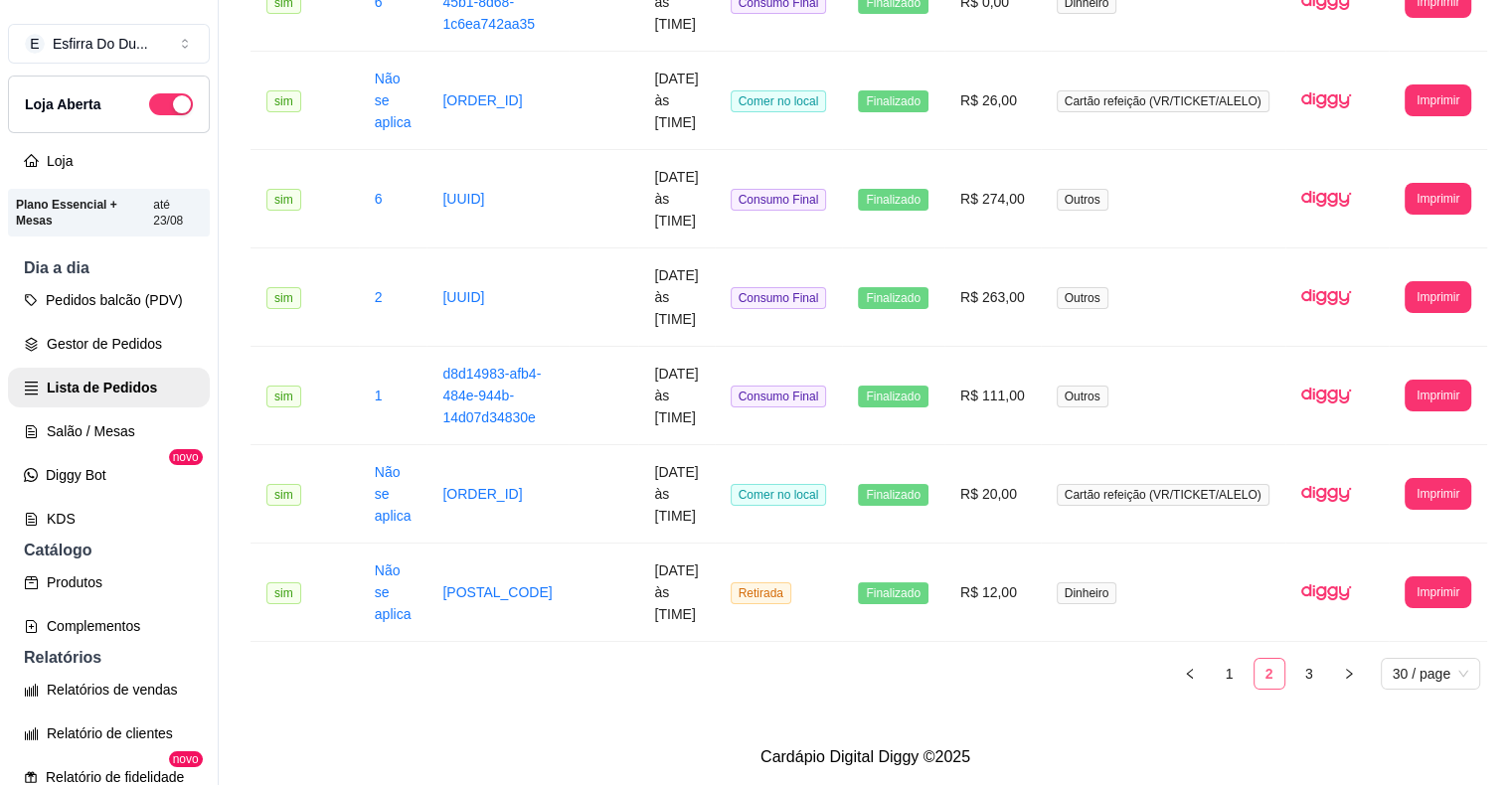 click on "2" at bounding box center (1269, 674) 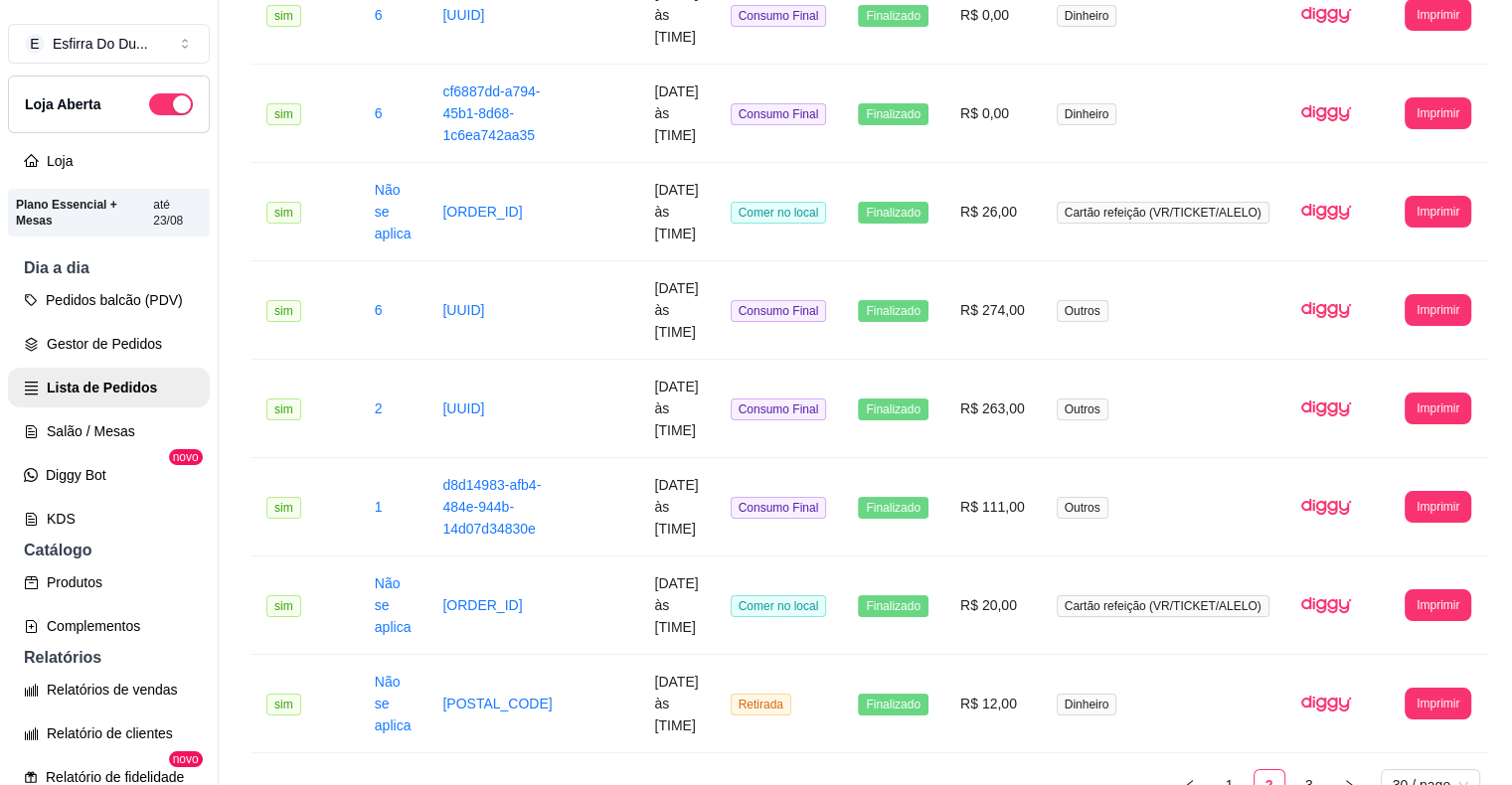 scroll, scrollTop: 2584, scrollLeft: 0, axis: vertical 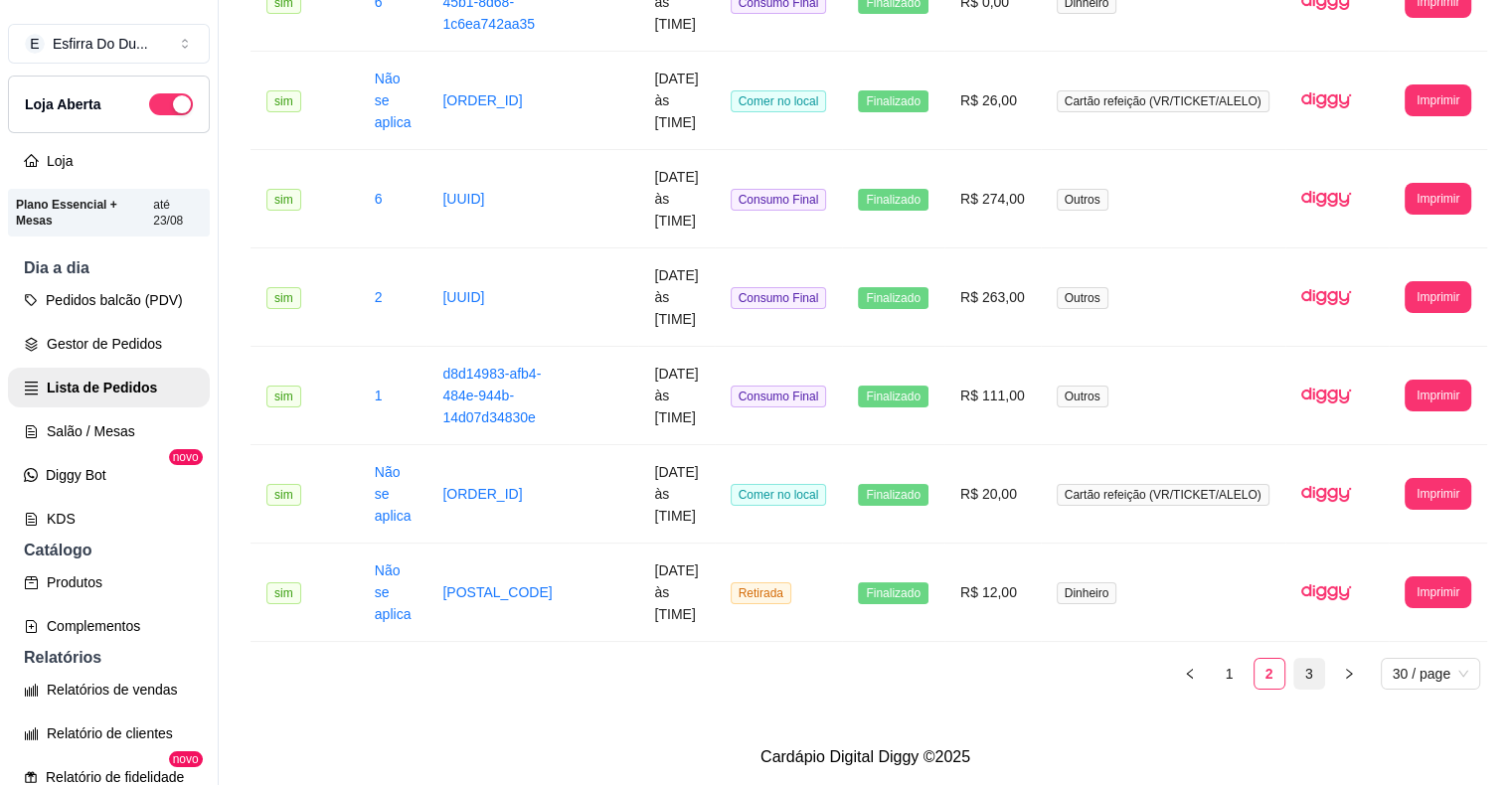 click on "3" at bounding box center (1309, 674) 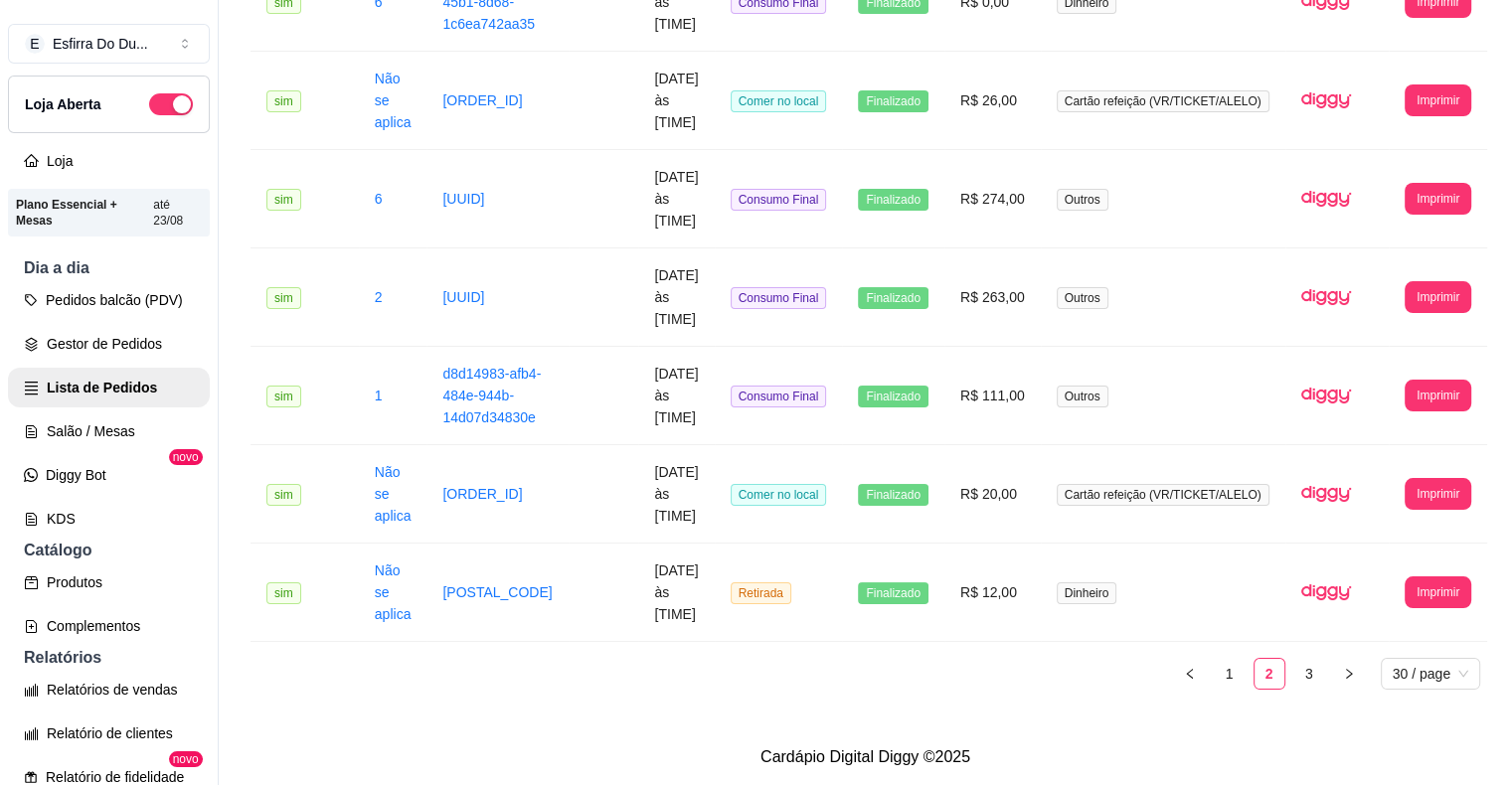 scroll, scrollTop: 0, scrollLeft: 0, axis: both 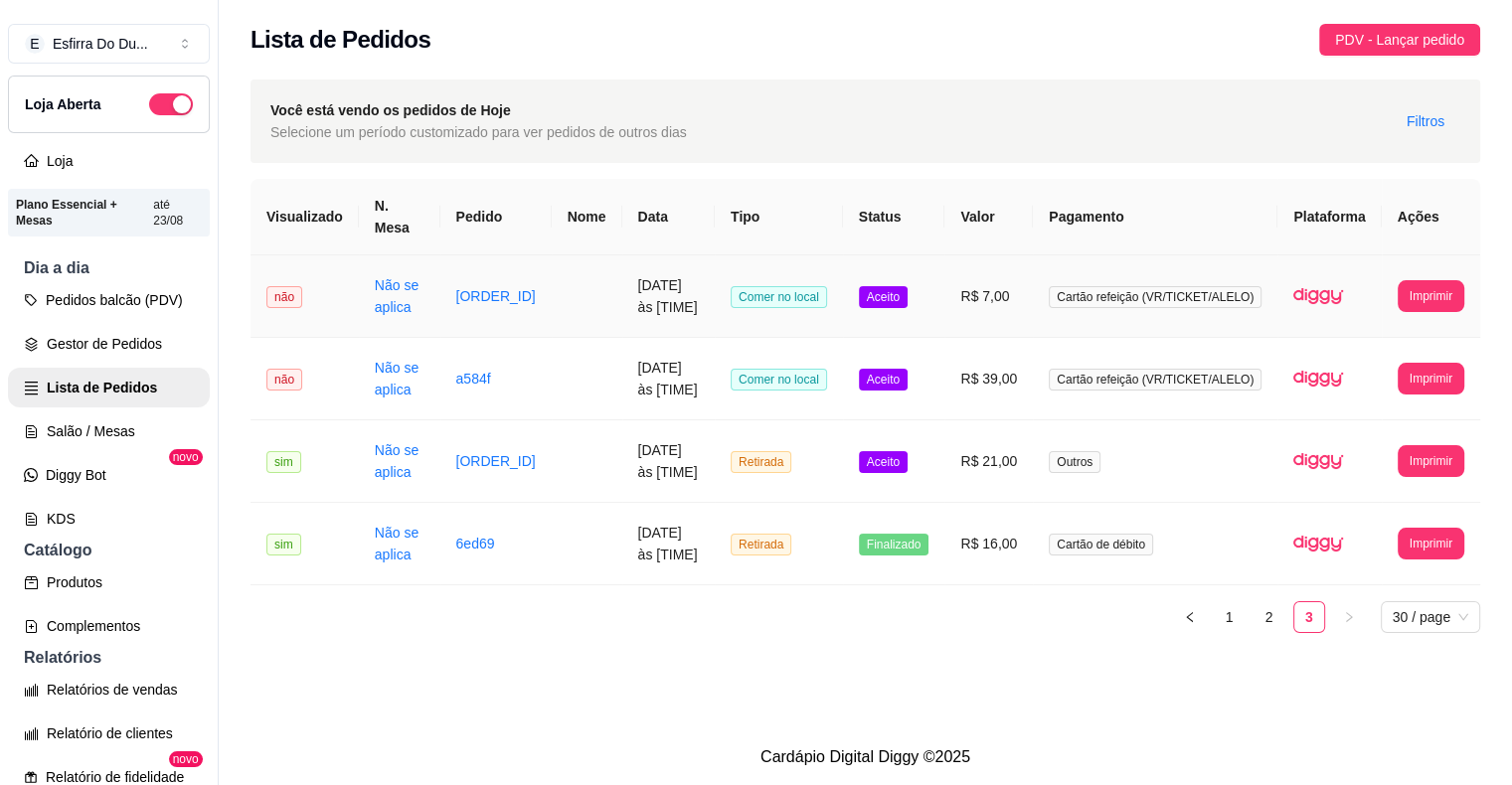click on "Aceito" at bounding box center [883, 297] 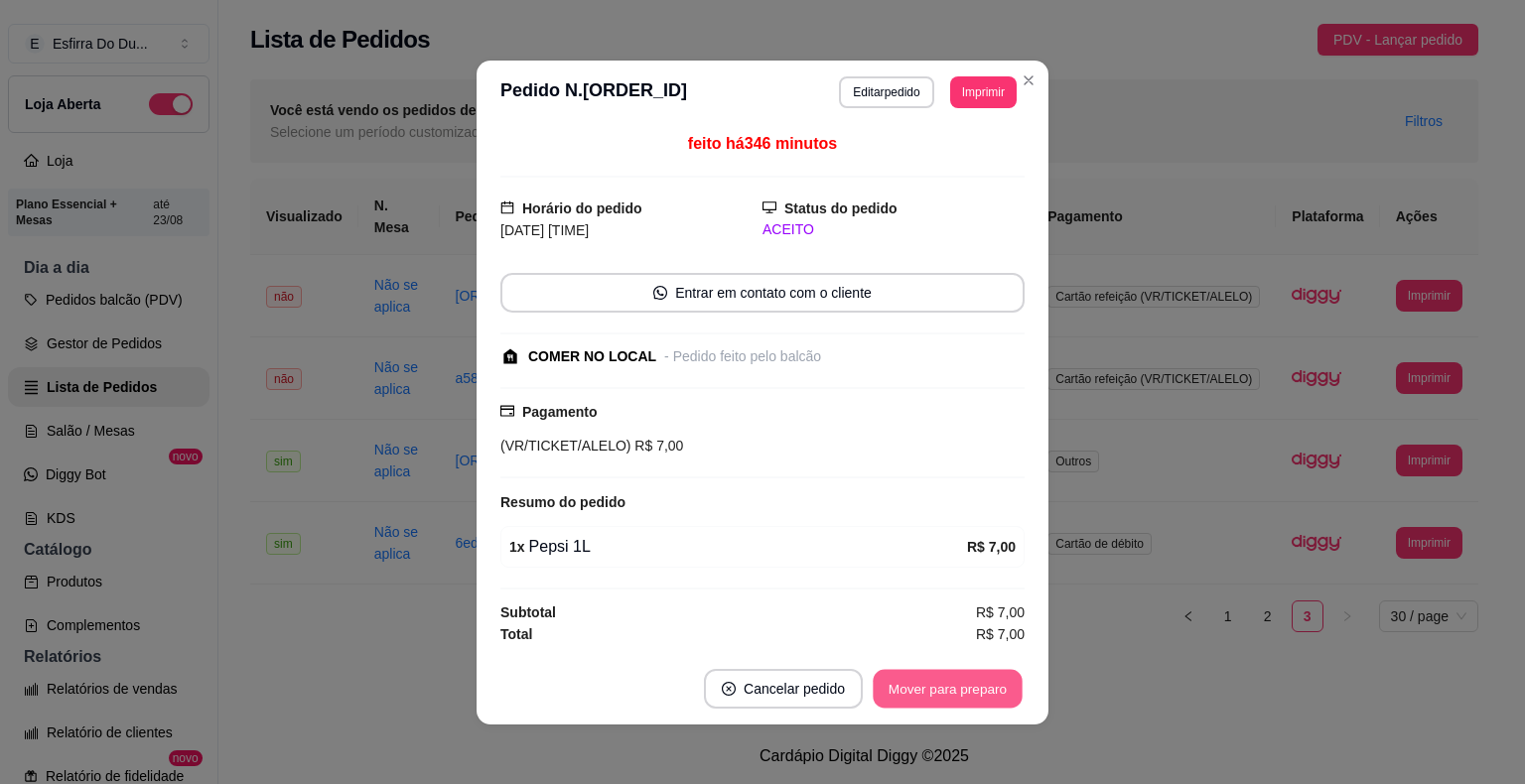 click on "Mover para preparo" at bounding box center (947, 688) 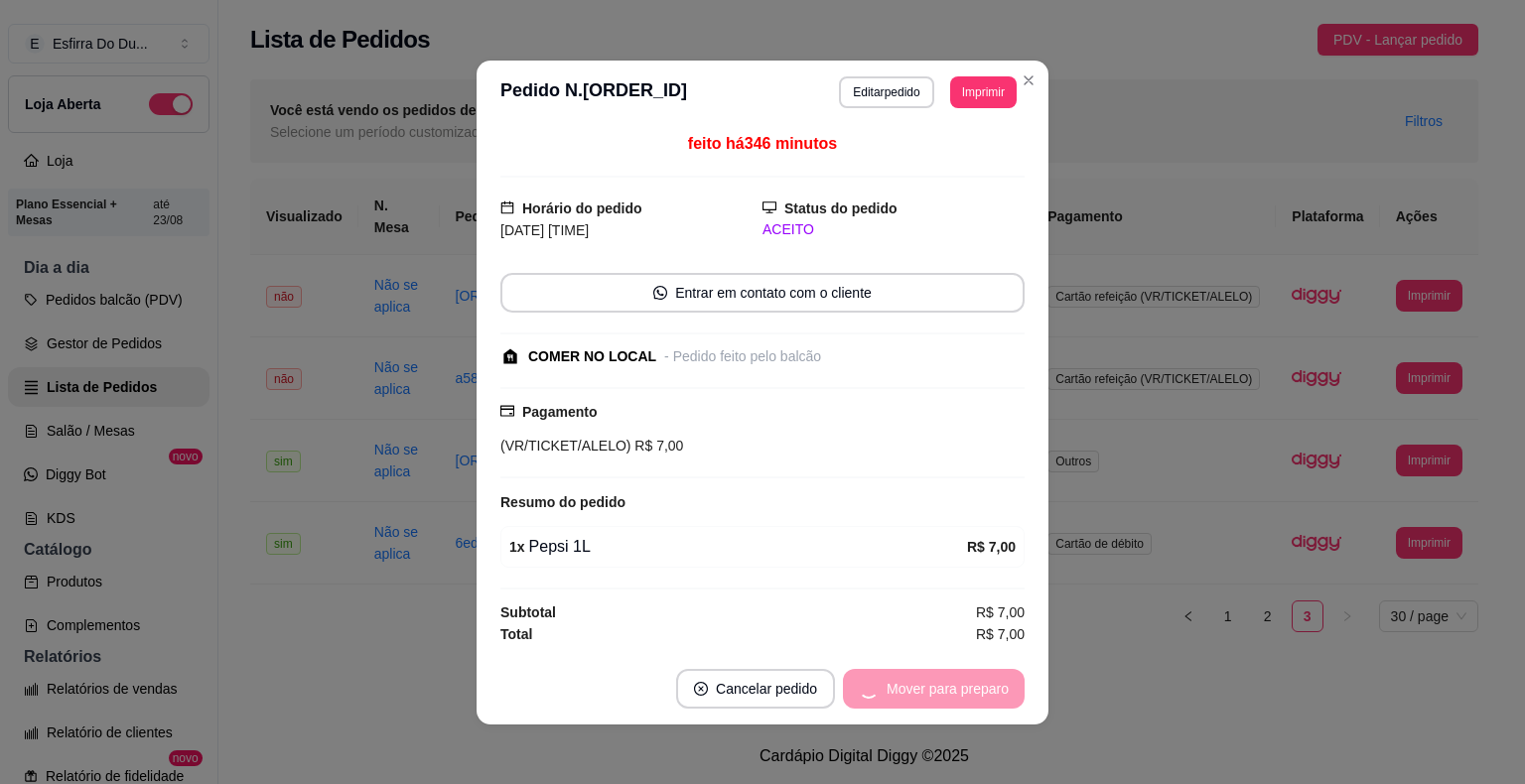 click on "Mover para preparo" at bounding box center (933, 689) 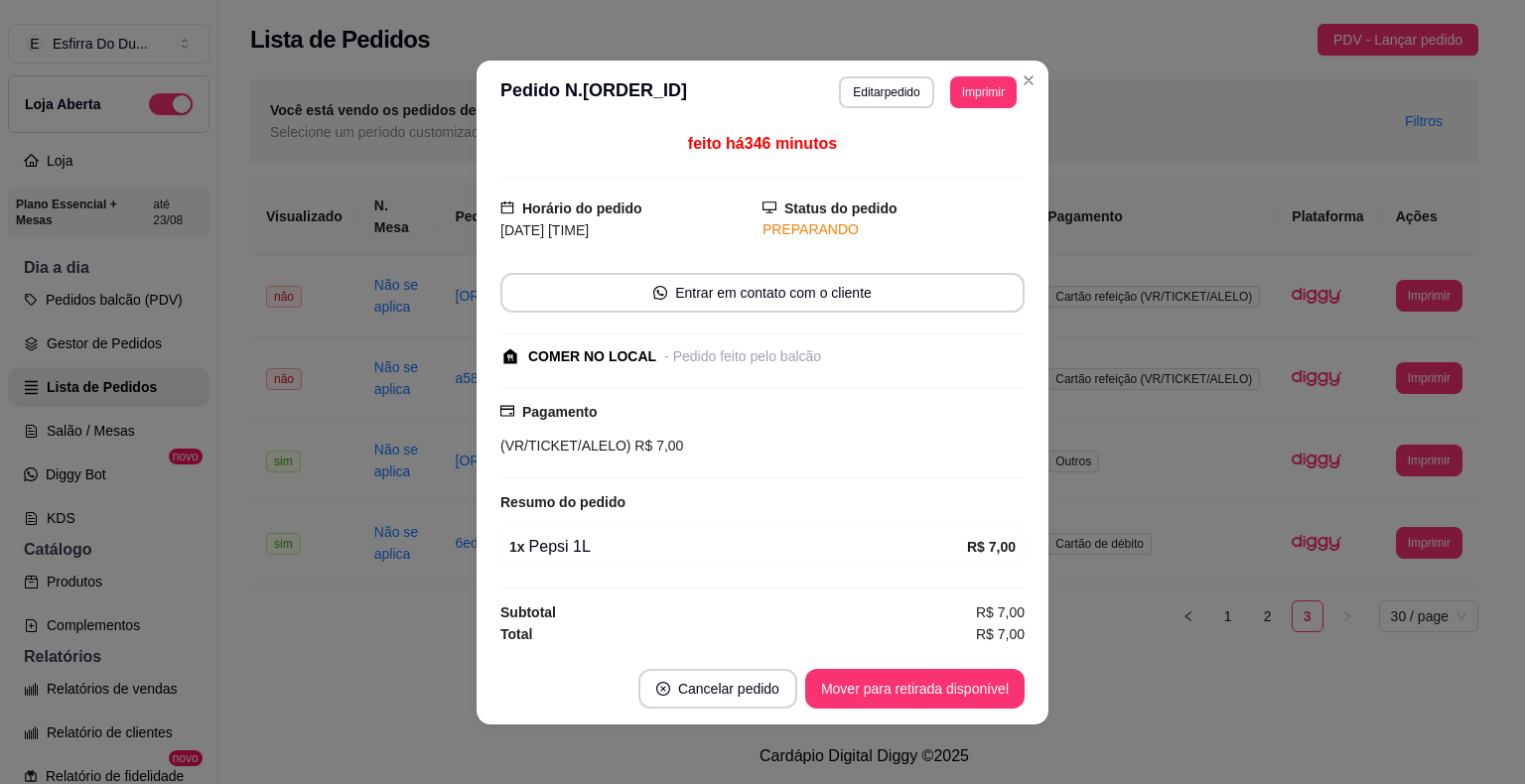 click on "Mover para retirada disponível" at bounding box center (914, 689) 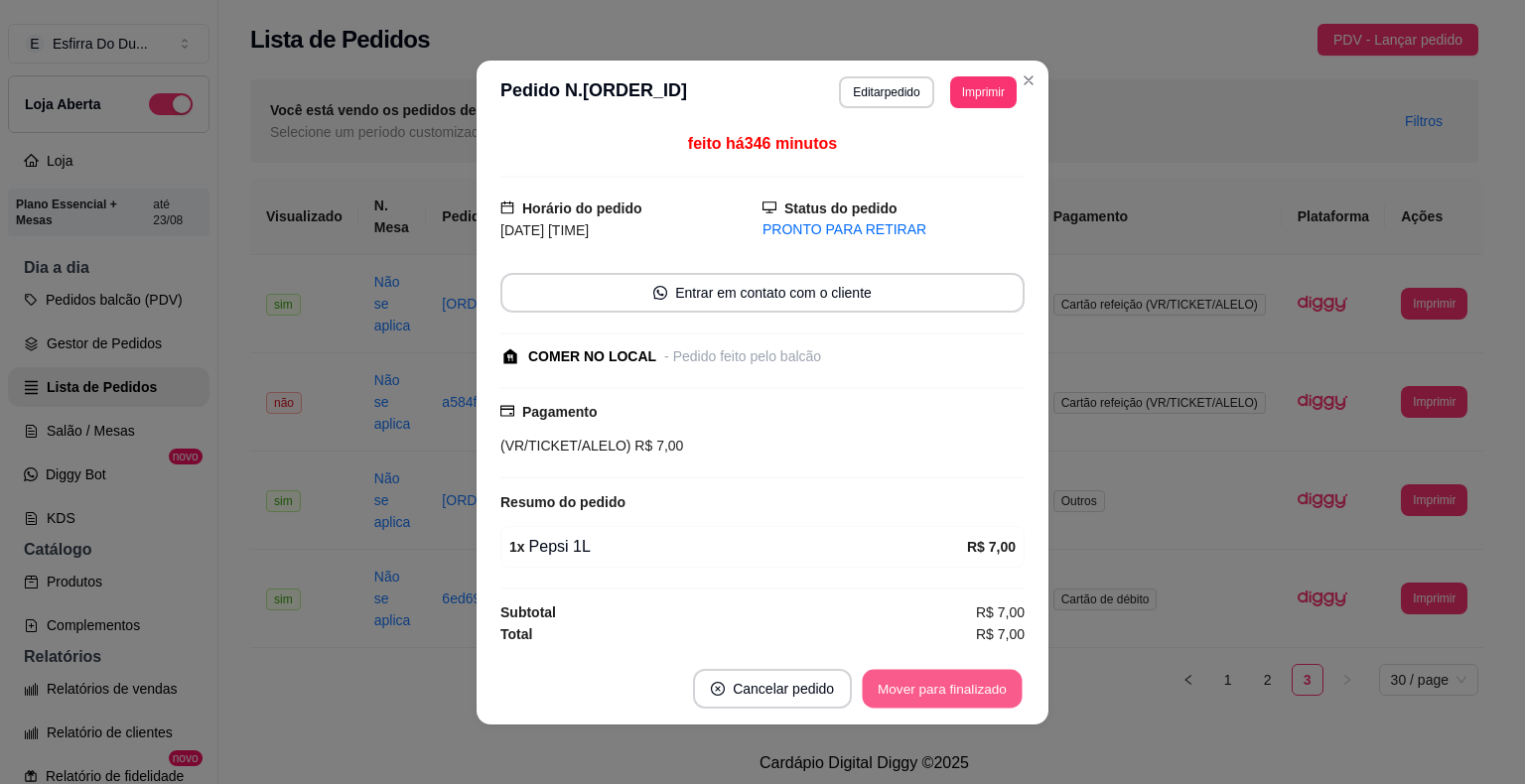 click on "Mover para finalizado" at bounding box center [942, 688] 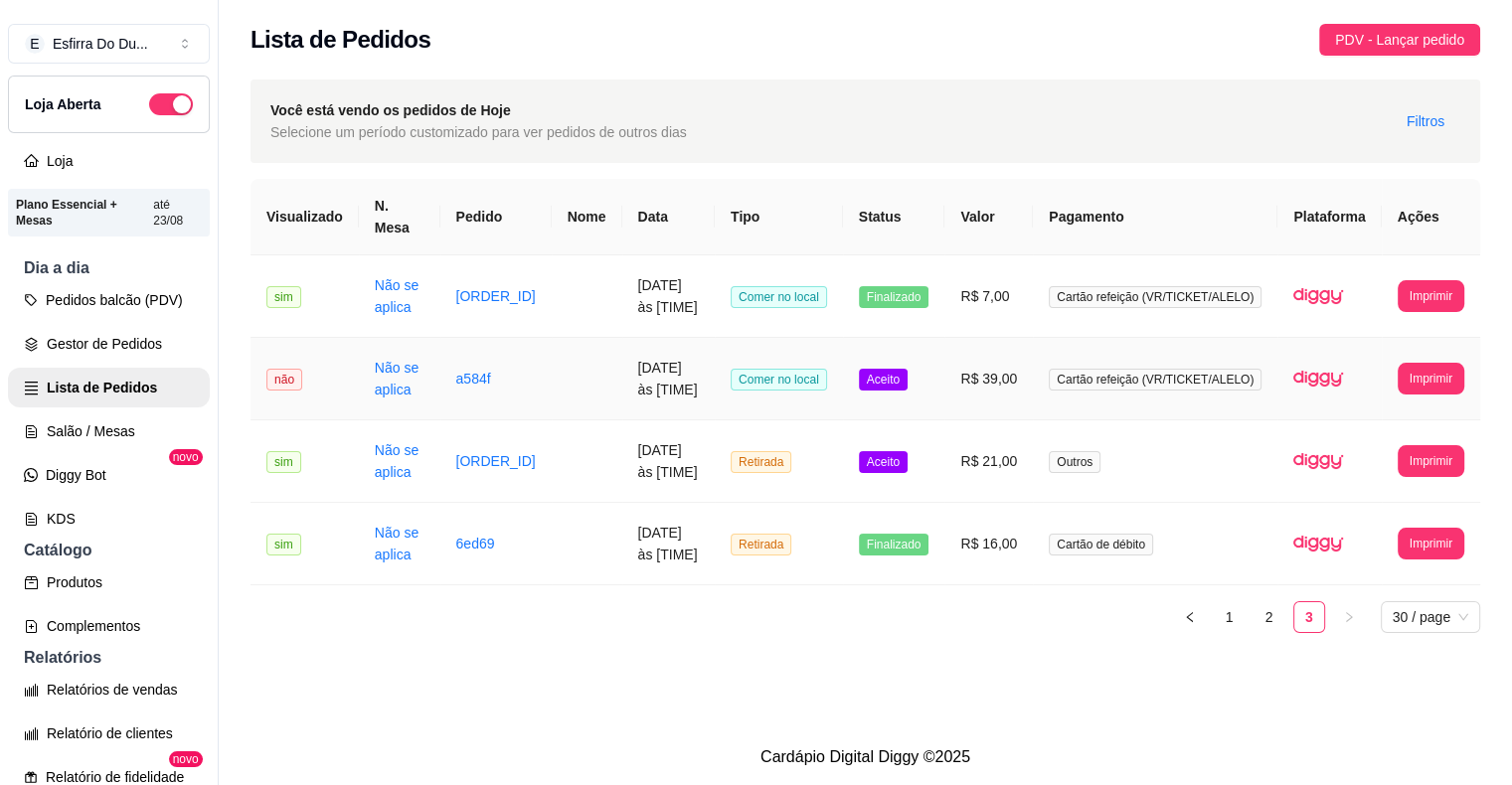 click on "Aceito" at bounding box center (883, 380) 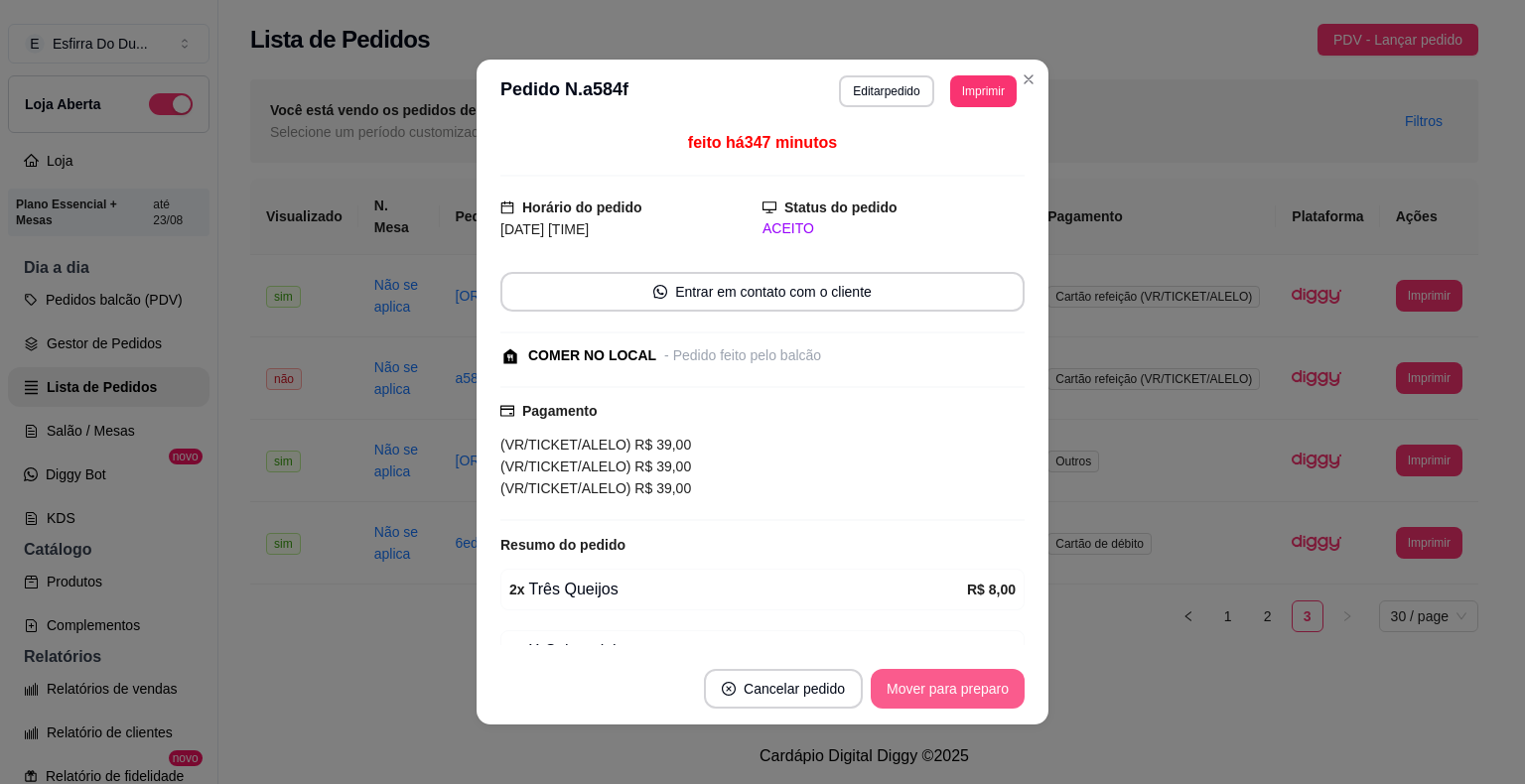 click on "Mover para preparo" at bounding box center [947, 689] 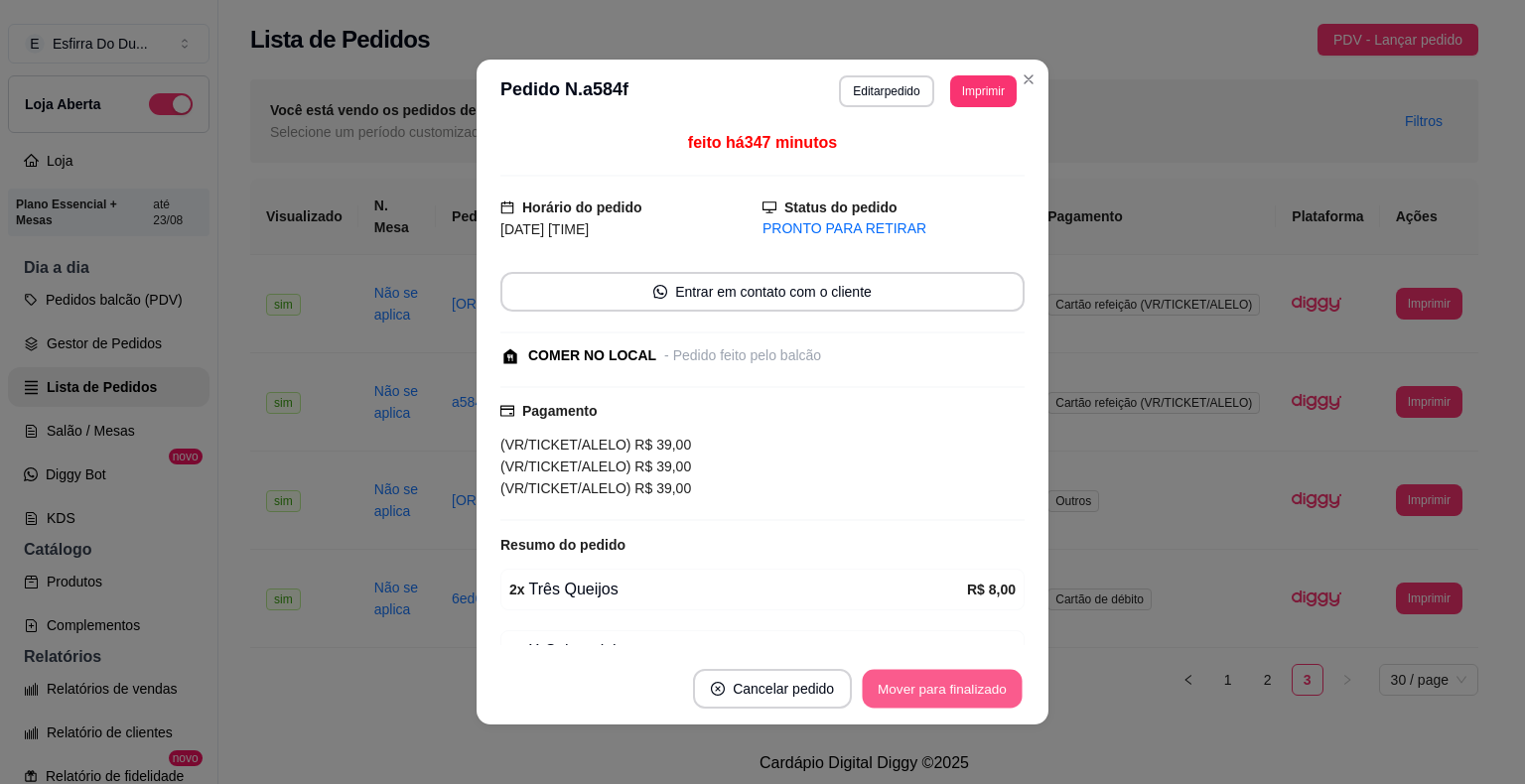 click on "Mover para finalizado" at bounding box center (942, 689) 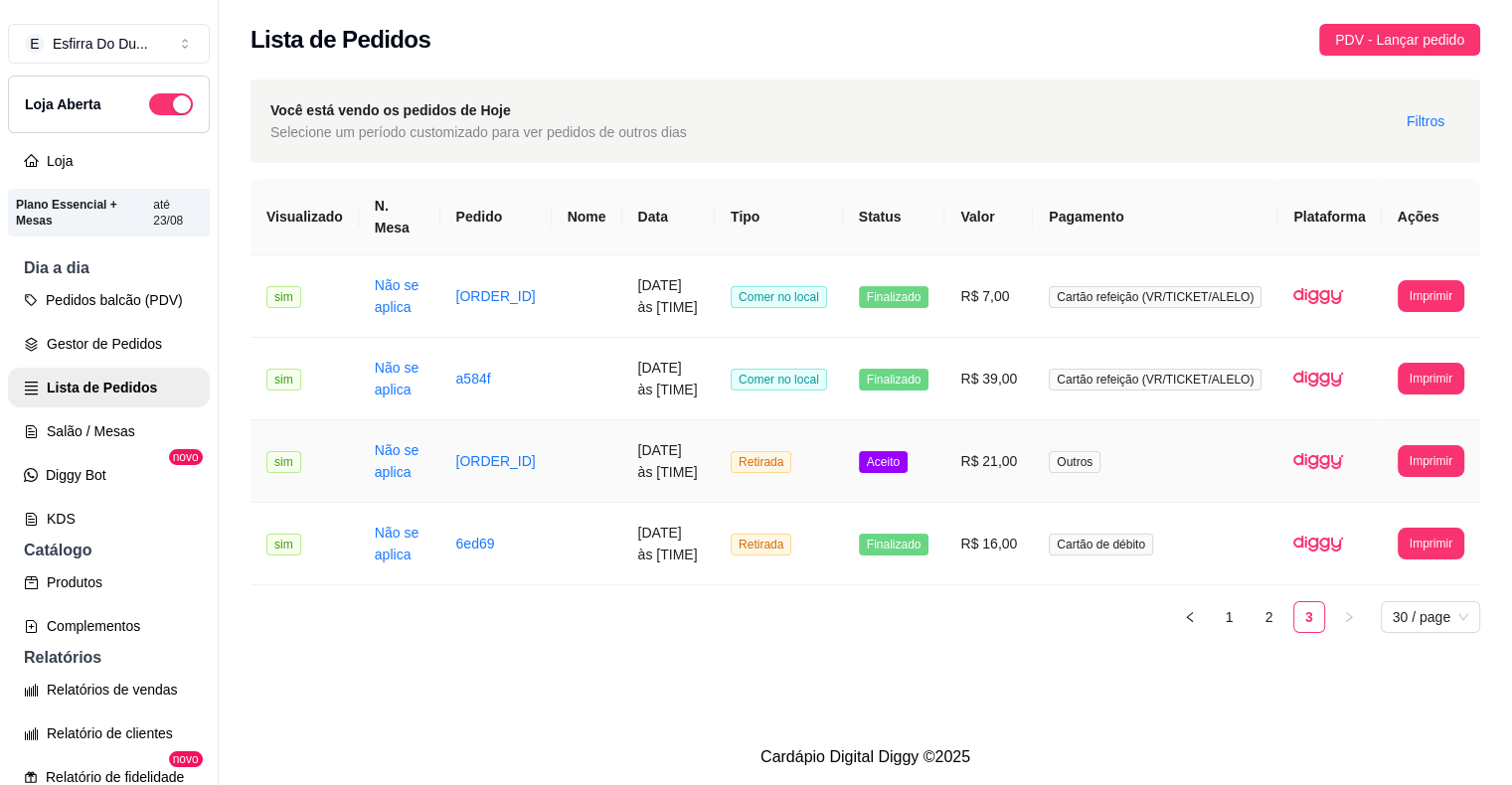 click on "Aceito" at bounding box center [883, 462] 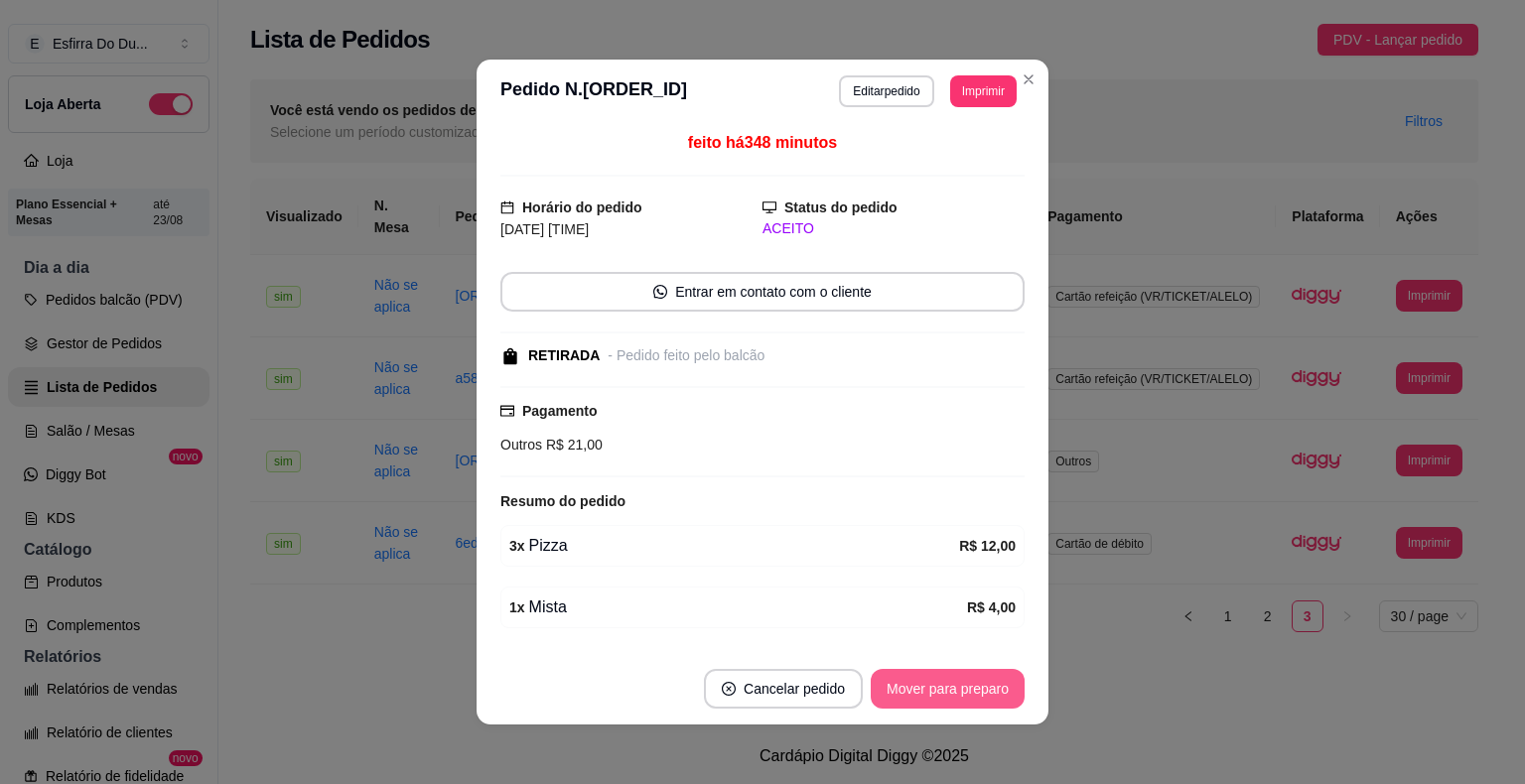 click on "Mover para preparo" at bounding box center [947, 689] 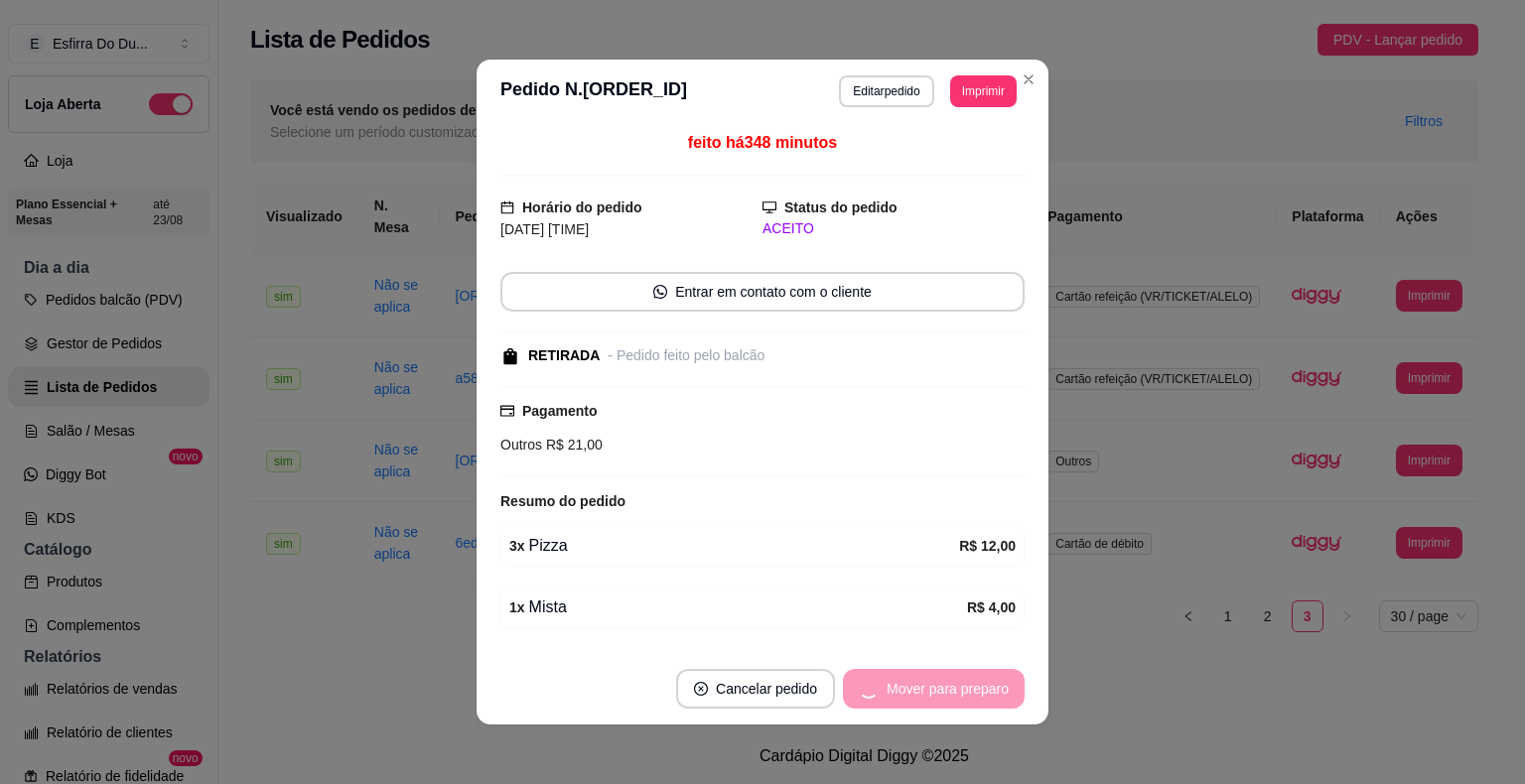 click on "Mover para preparo" at bounding box center (933, 689) 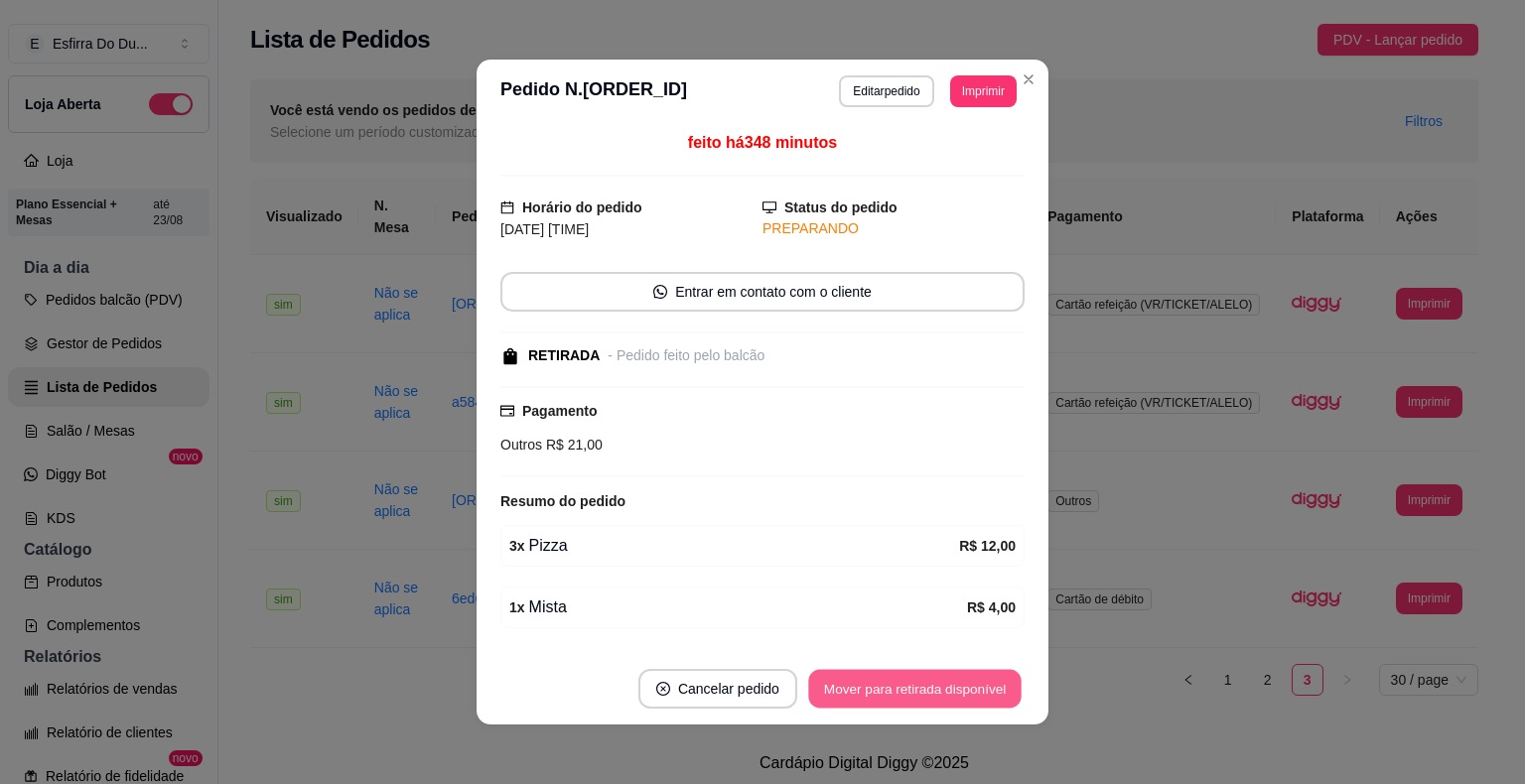 click on "Mover para retirada disponível" at bounding box center [914, 689] 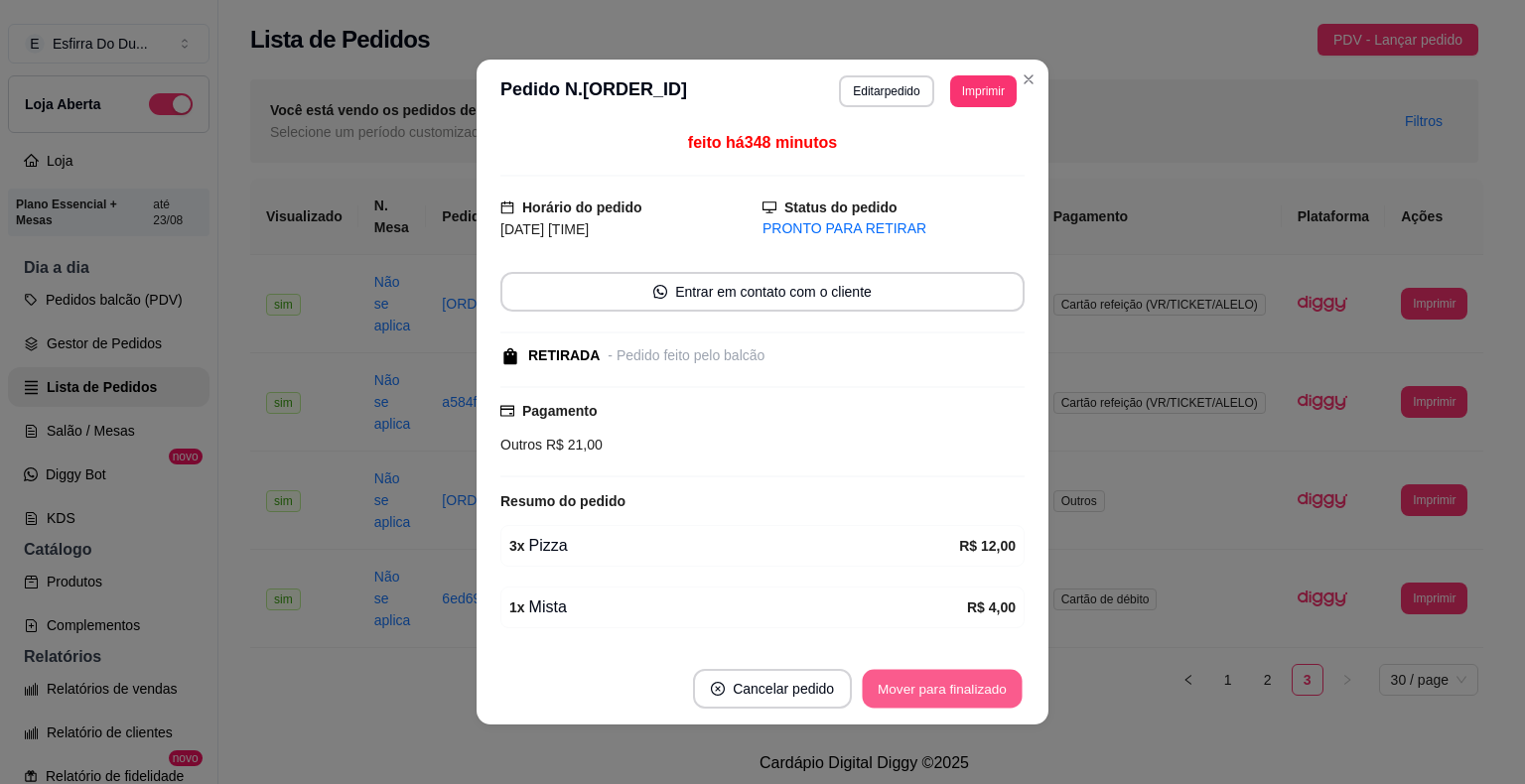 click on "Mover para finalizado" at bounding box center [942, 689] 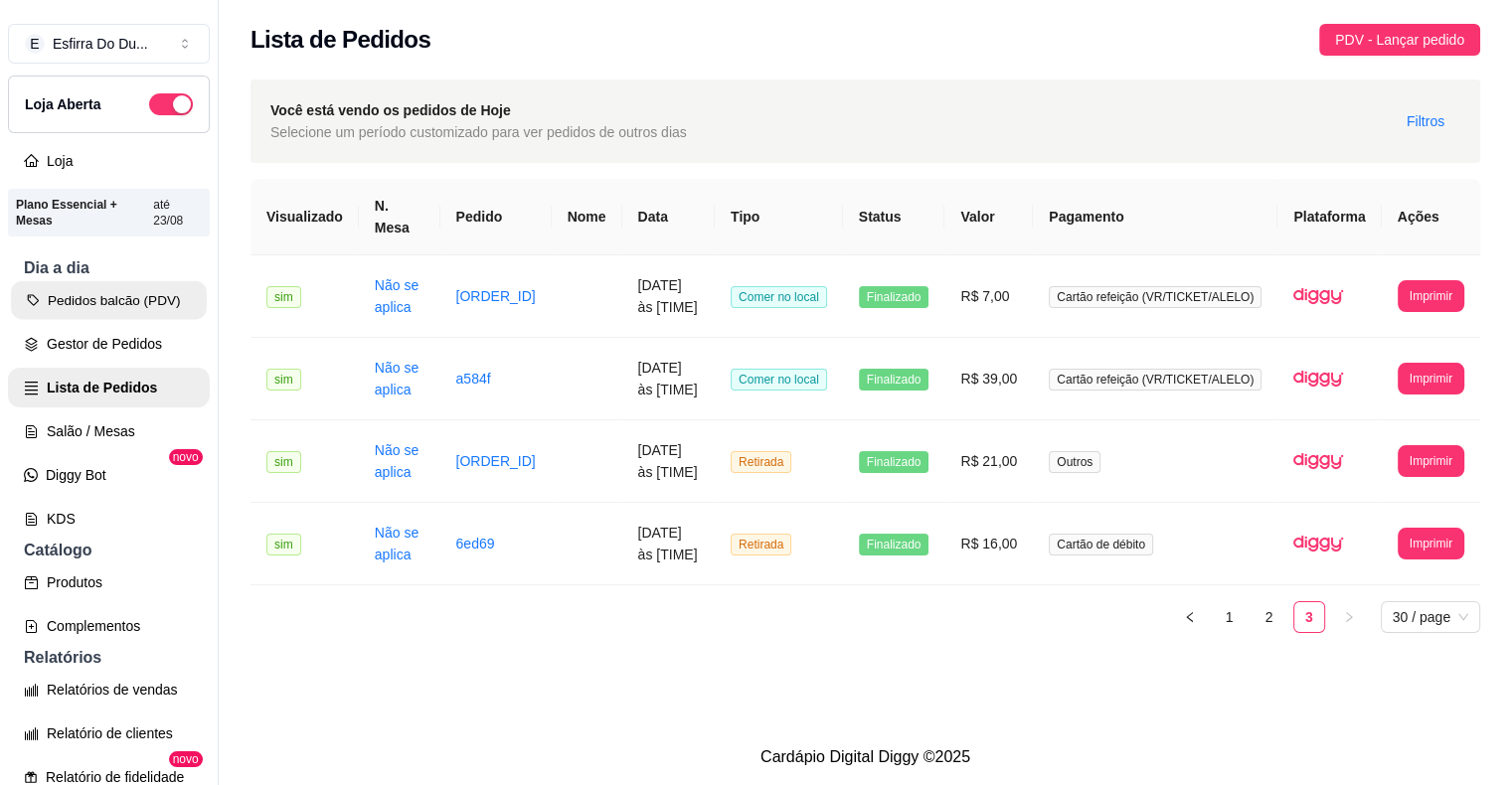 click on "Pedidos balcão (PDV)" at bounding box center (108, 300) 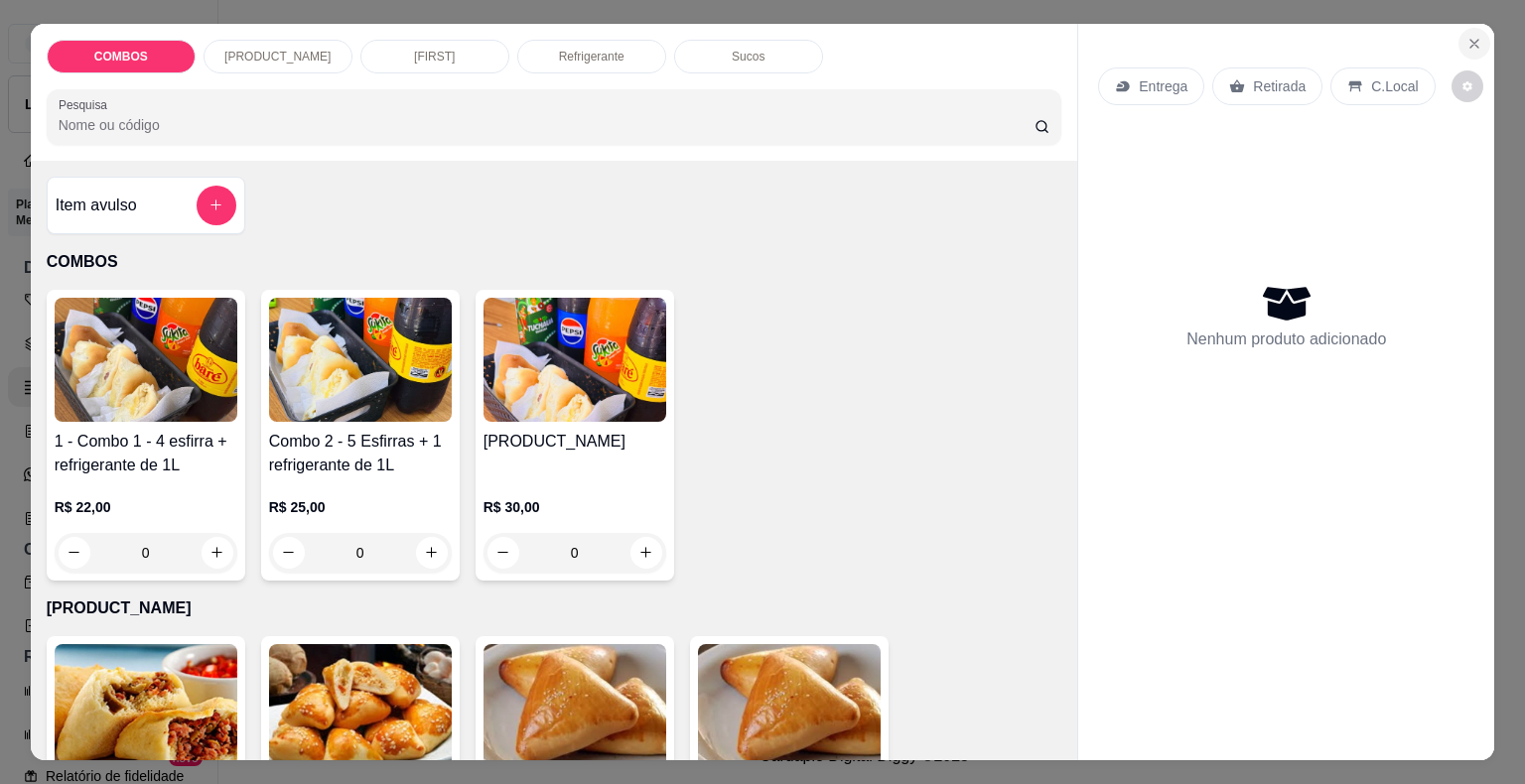 click 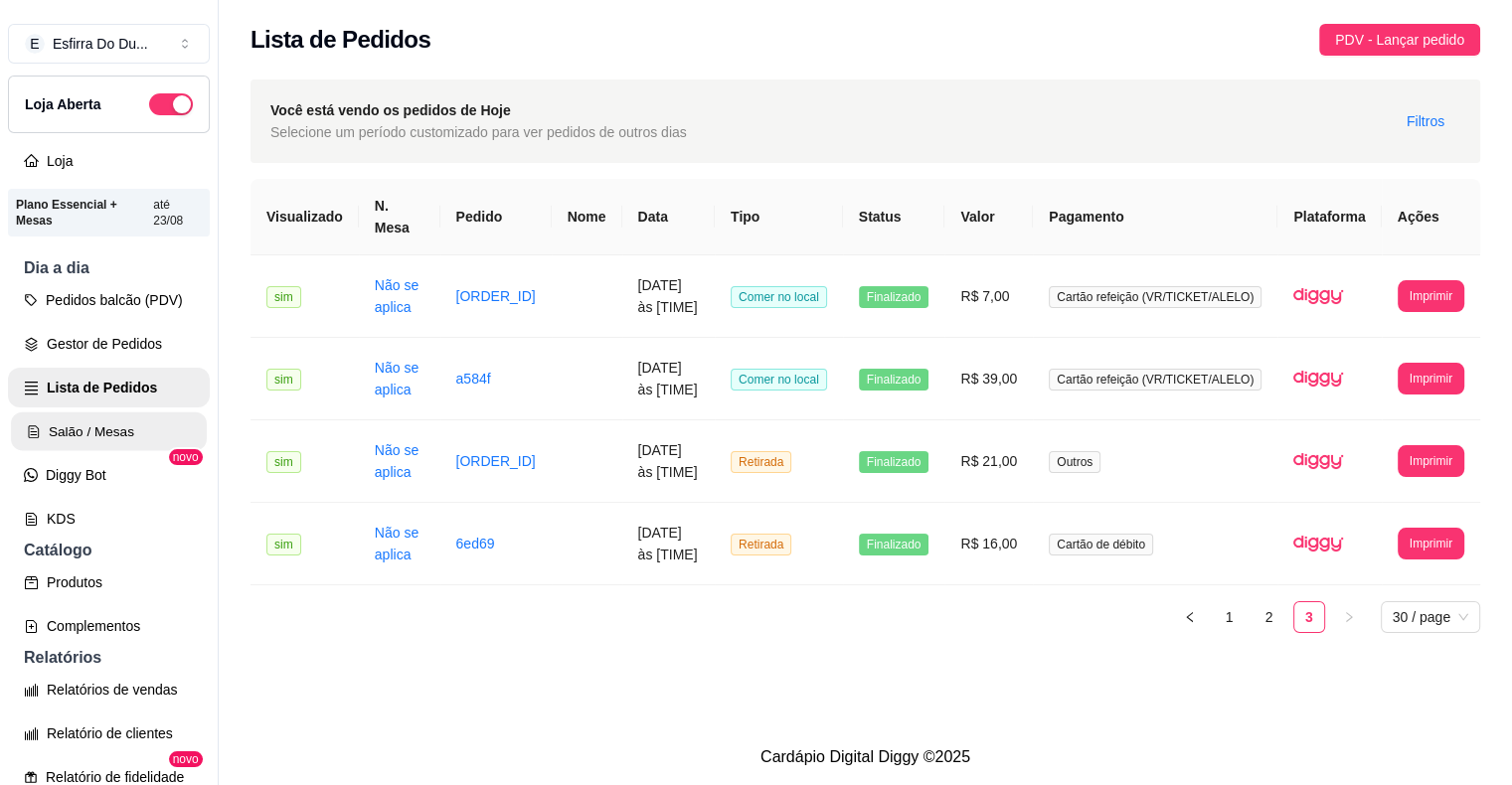 click on "Salão / Mesas" at bounding box center (108, 431) 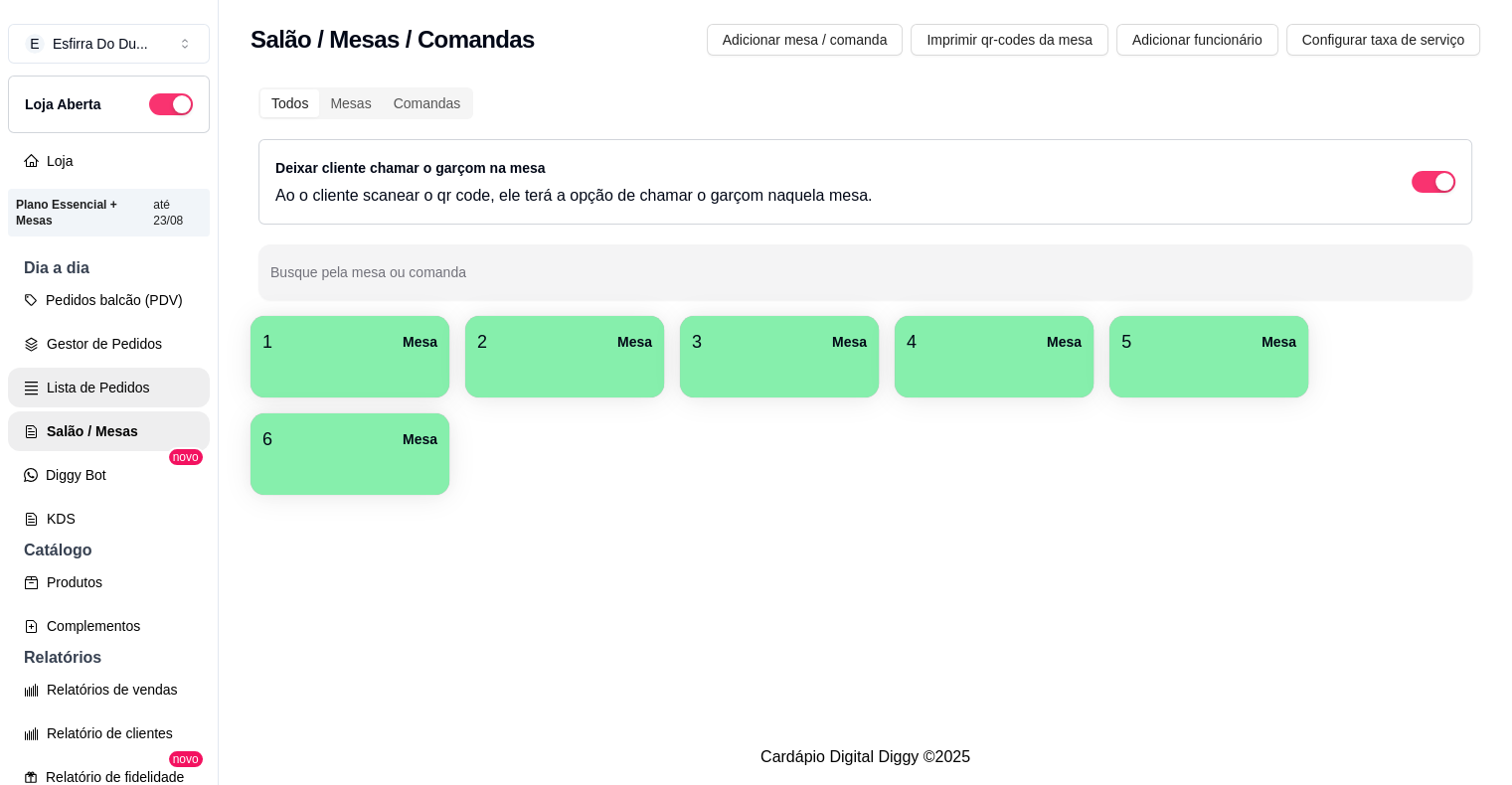 click on "Lista de Pedidos" at bounding box center [108, 388] 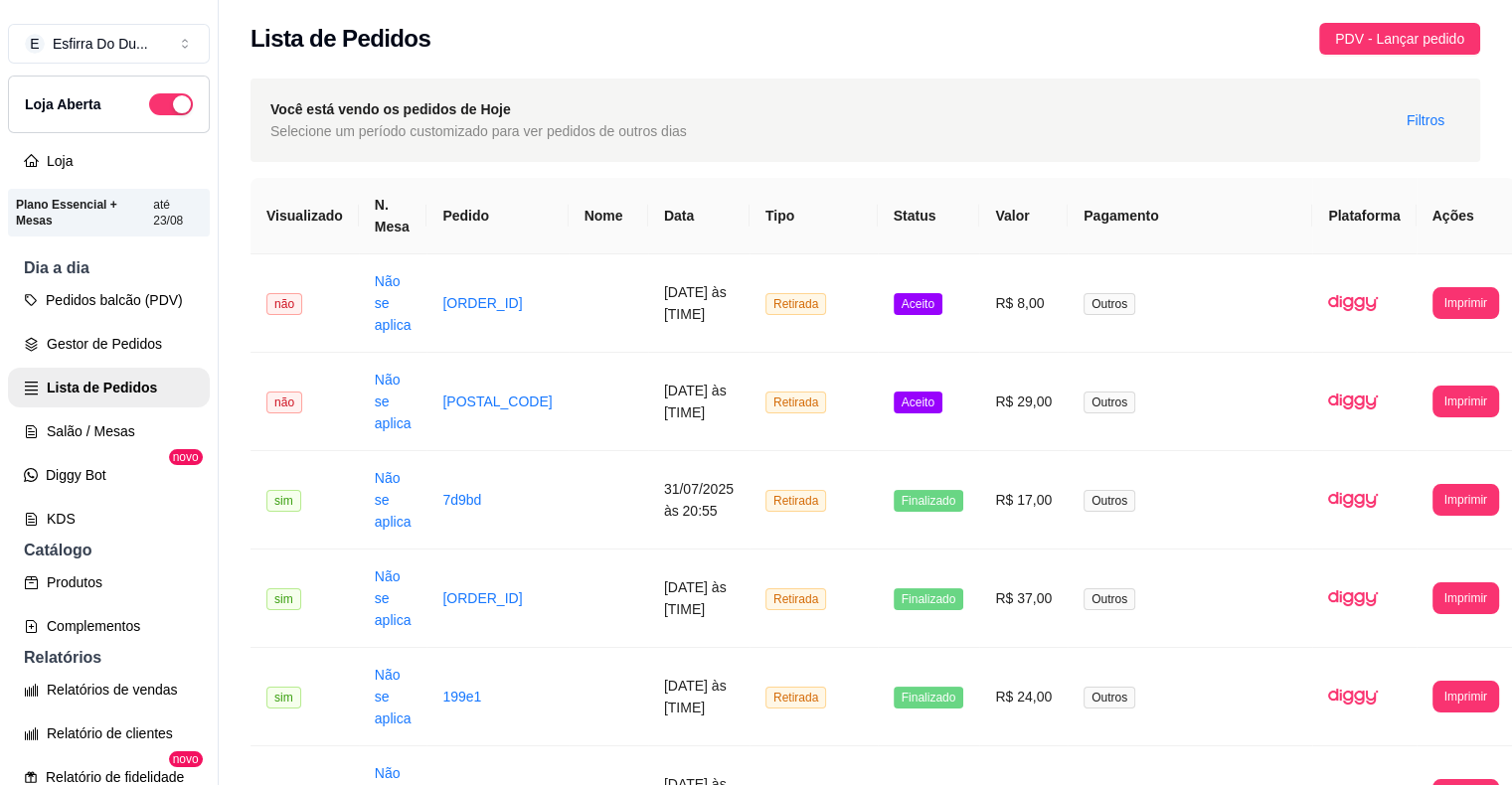 scroll, scrollTop: 0, scrollLeft: 0, axis: both 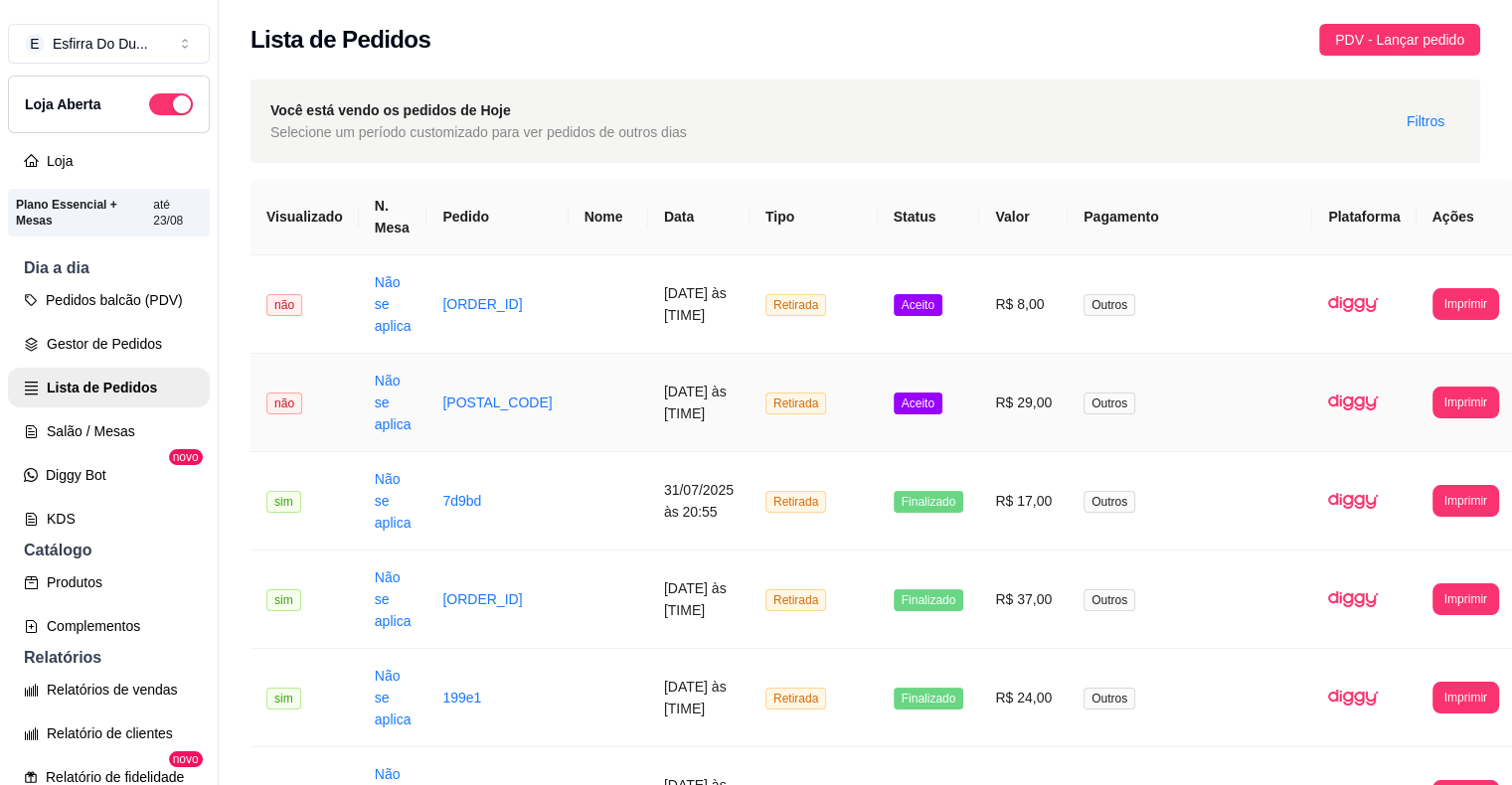 click on "Aceito" at bounding box center (918, 403) 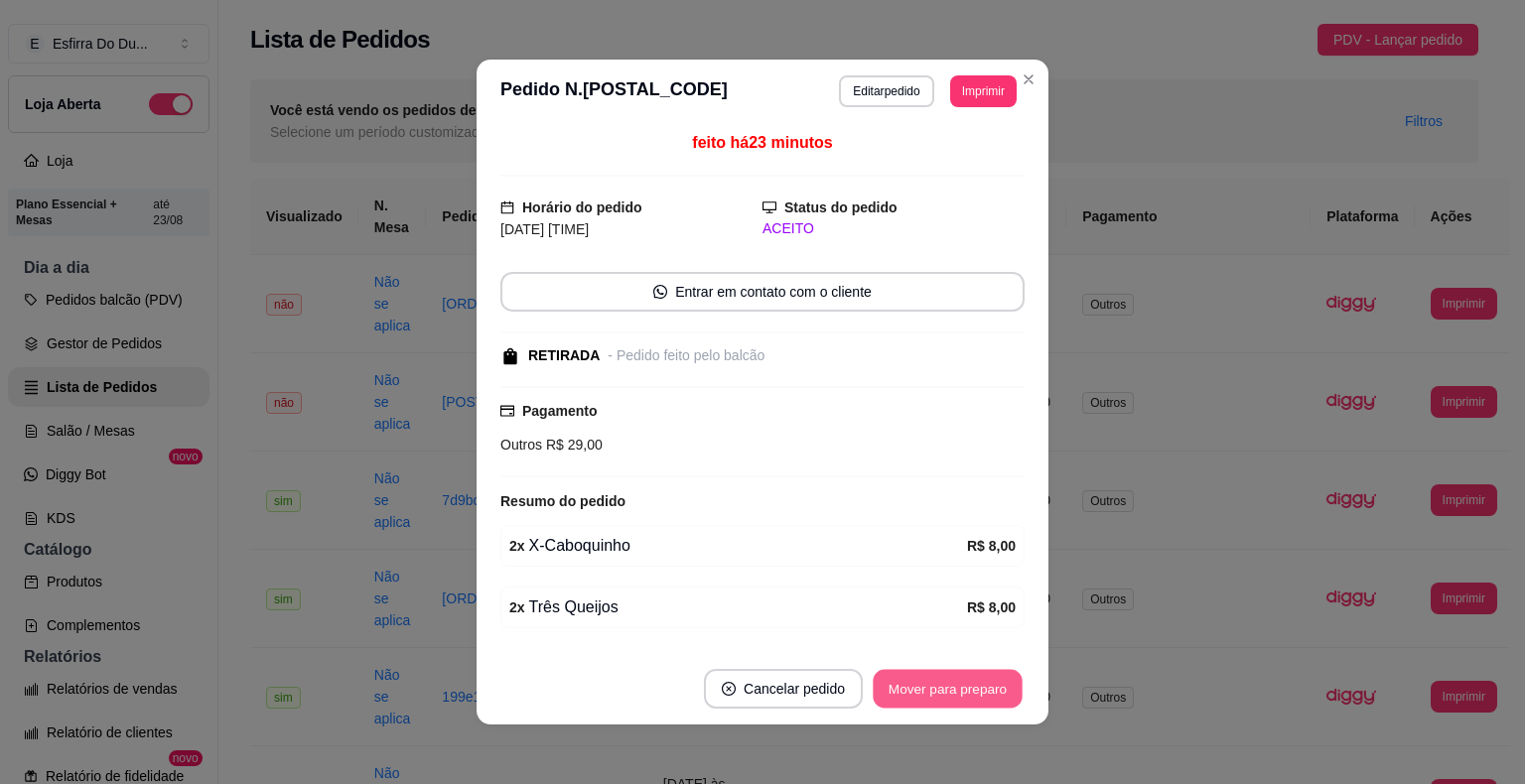 click on "Mover para preparo" at bounding box center [947, 689] 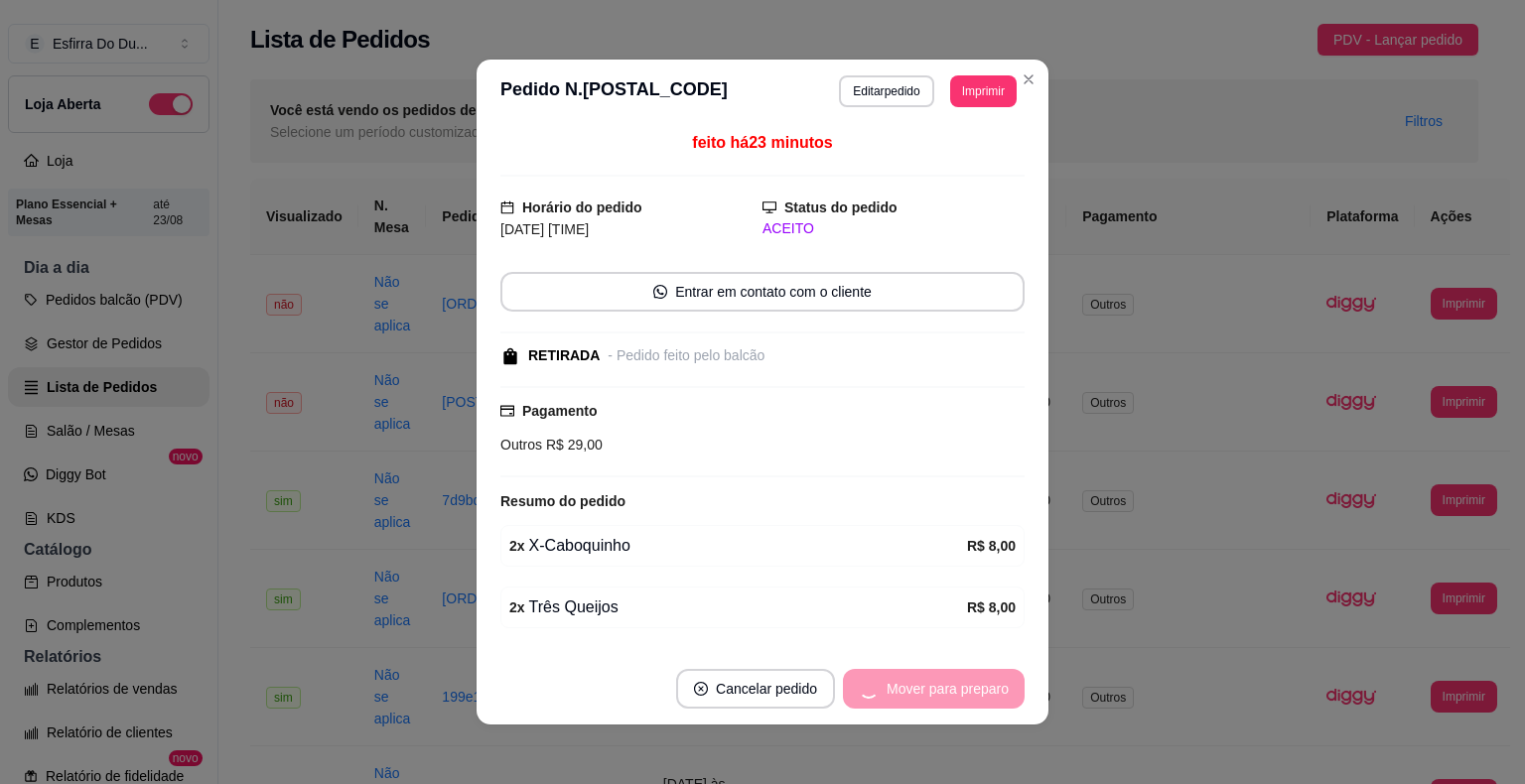 click on "Mover para preparo" at bounding box center [933, 689] 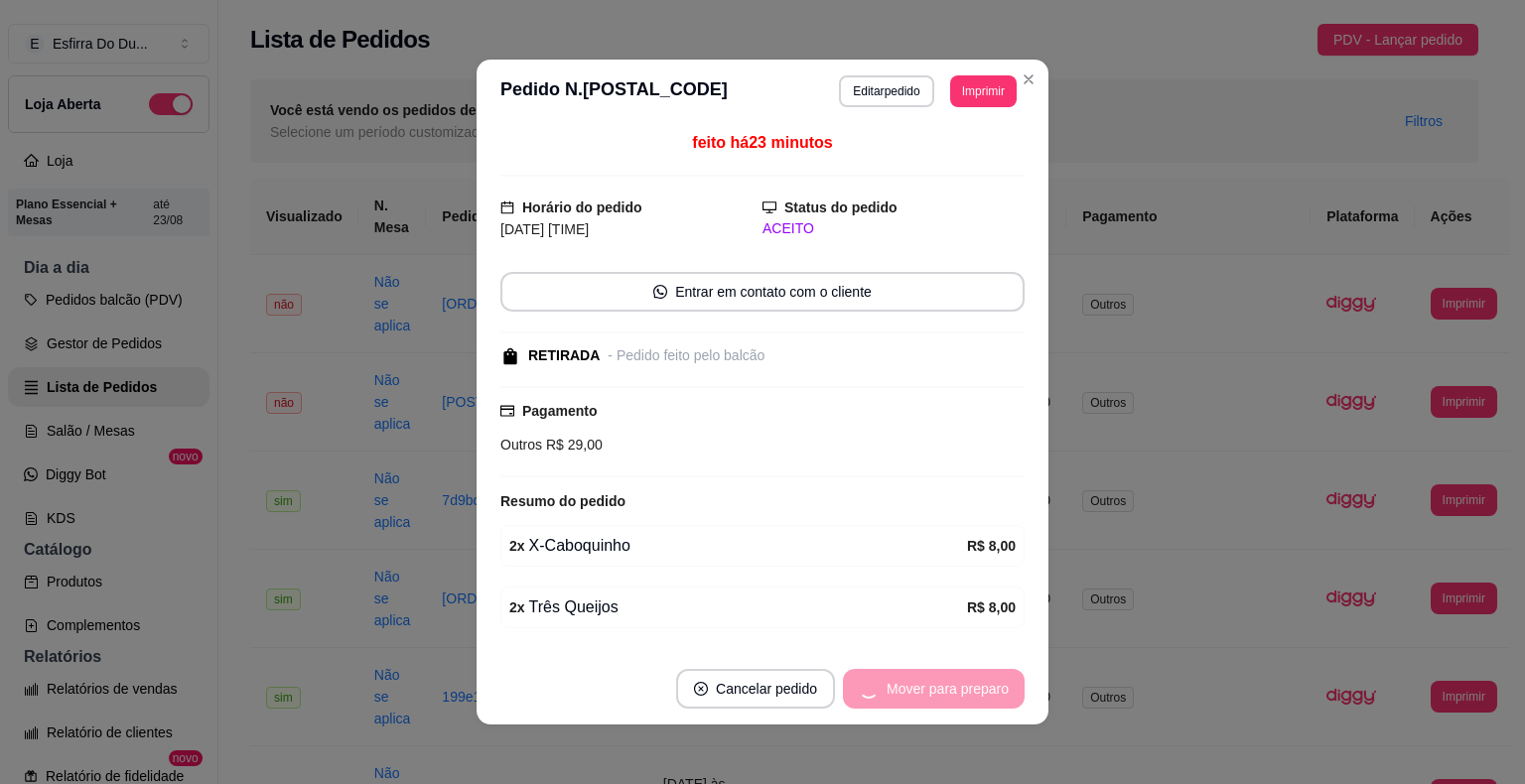 click on "Mover para preparo" at bounding box center (933, 689) 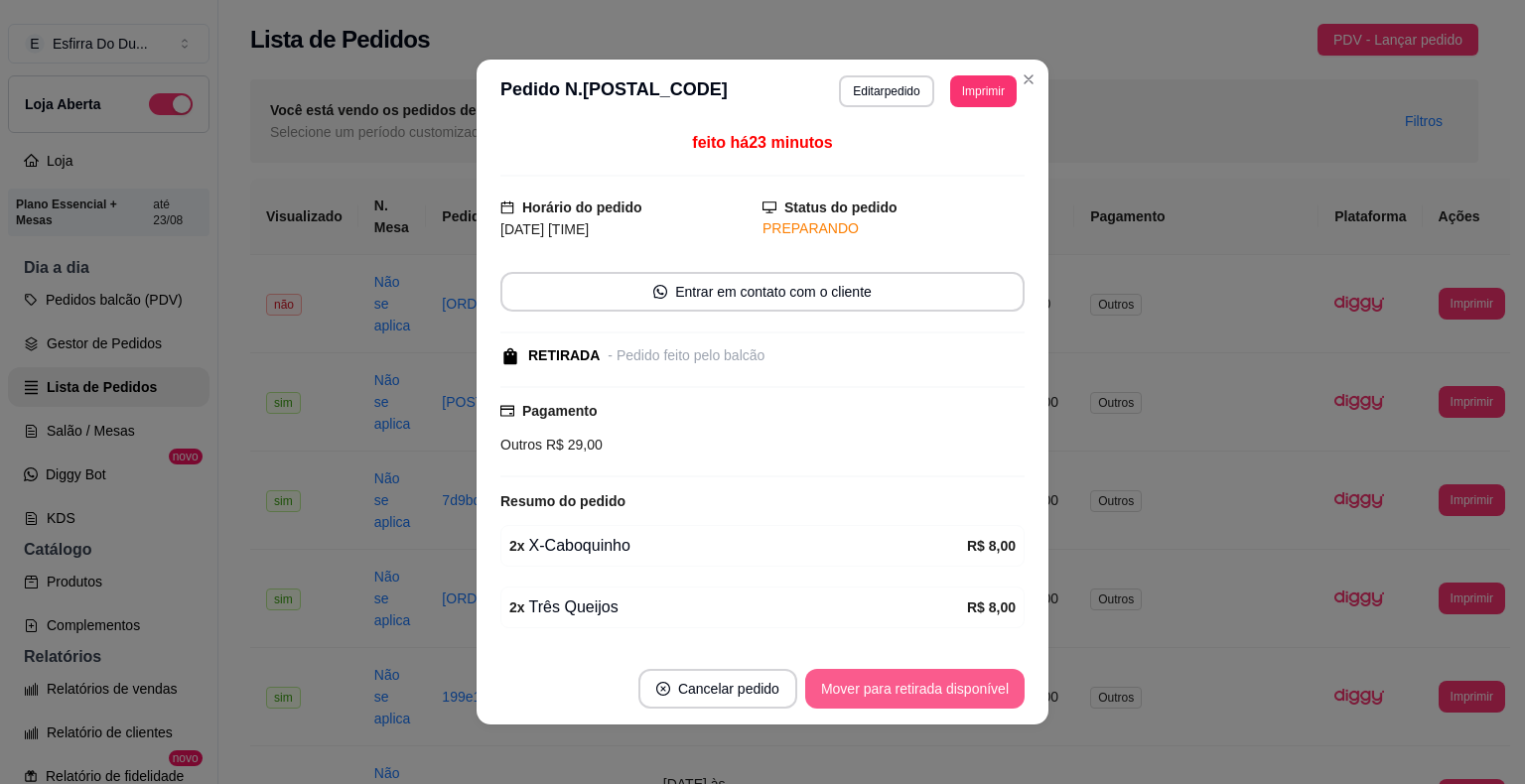 click on "Mover para retirada disponível" at bounding box center (914, 689) 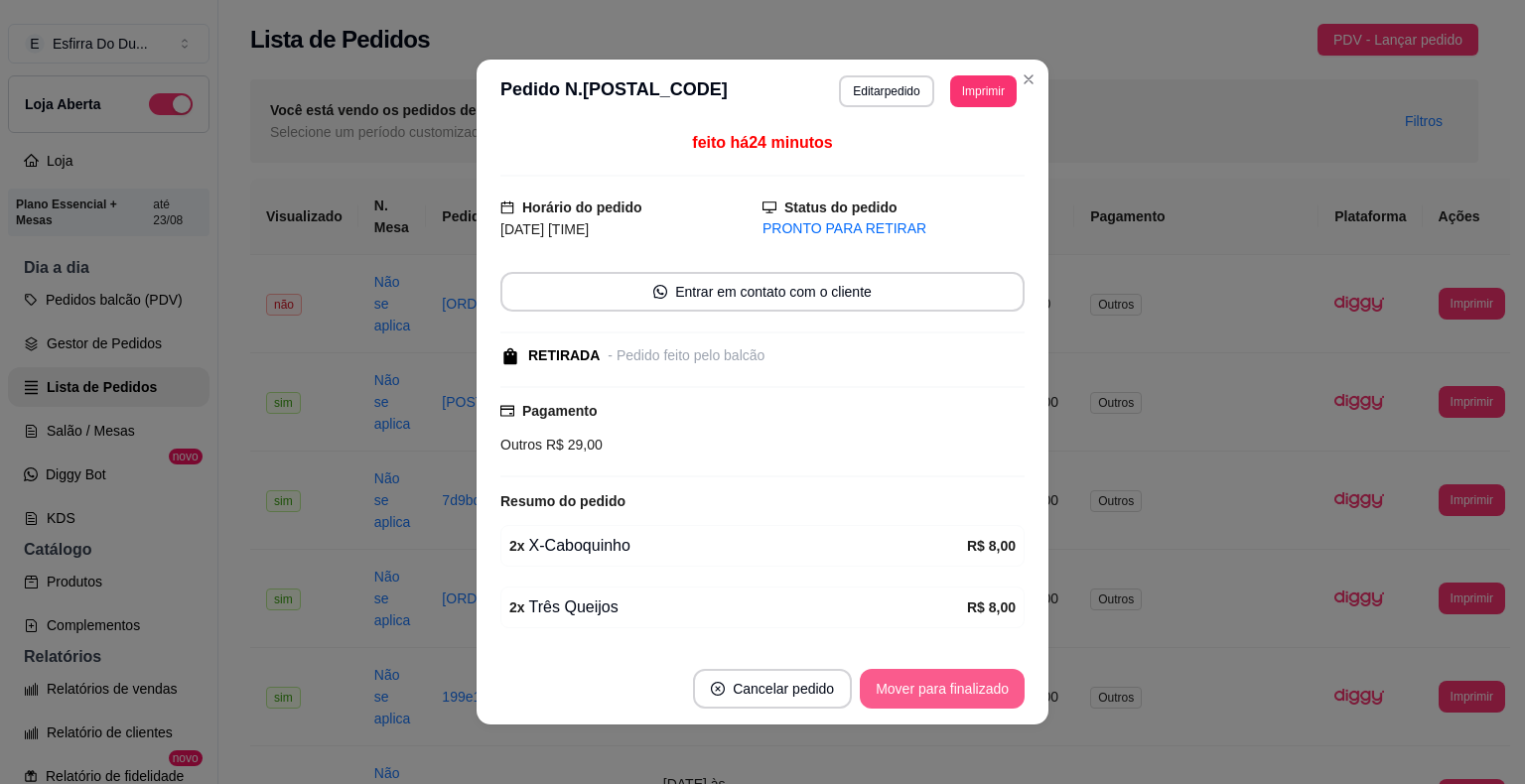 click on "Mover para finalizado" at bounding box center [942, 689] 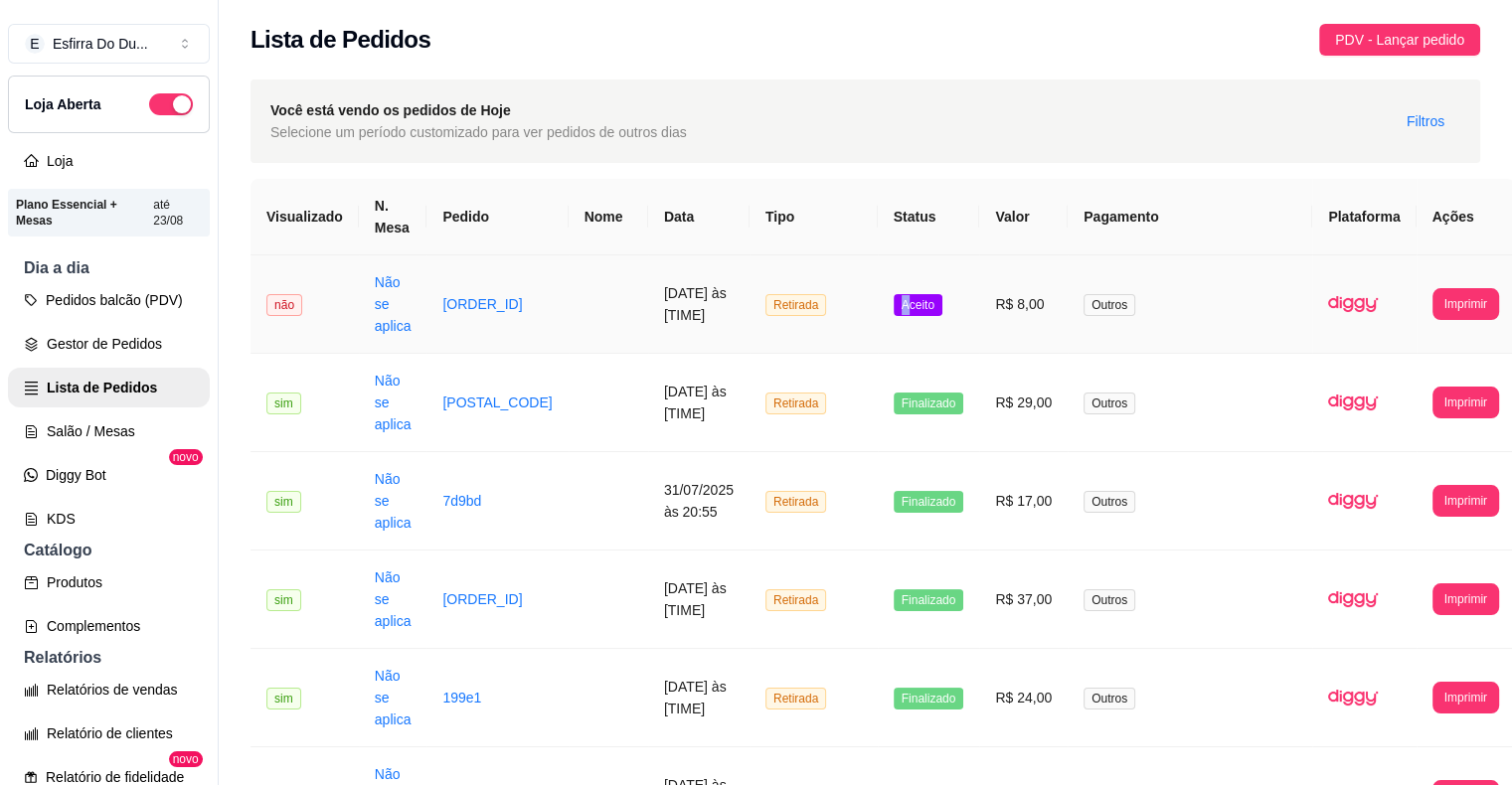 click on "Aceito" at bounding box center [918, 305] 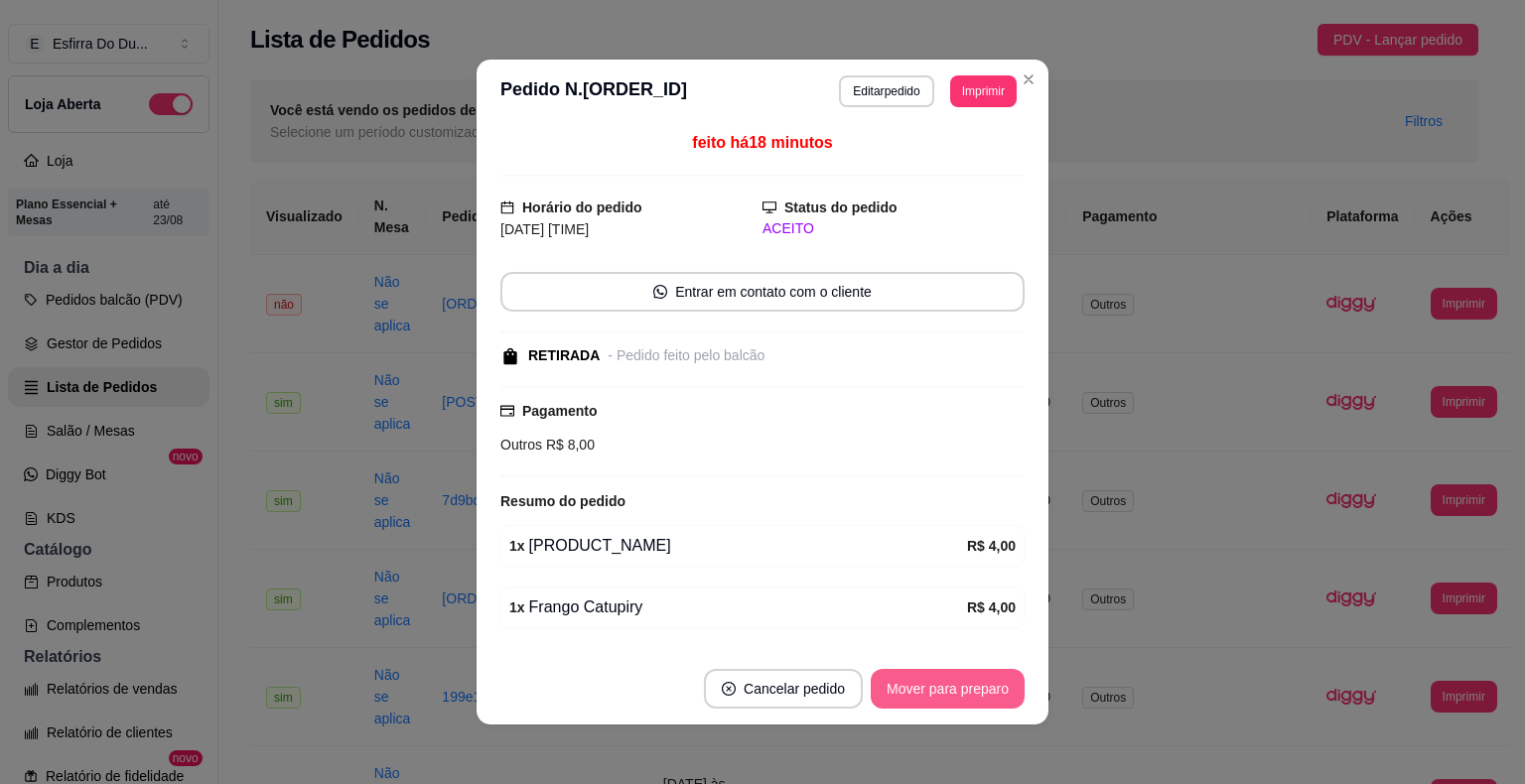 click on "Mover para preparo" at bounding box center (947, 689) 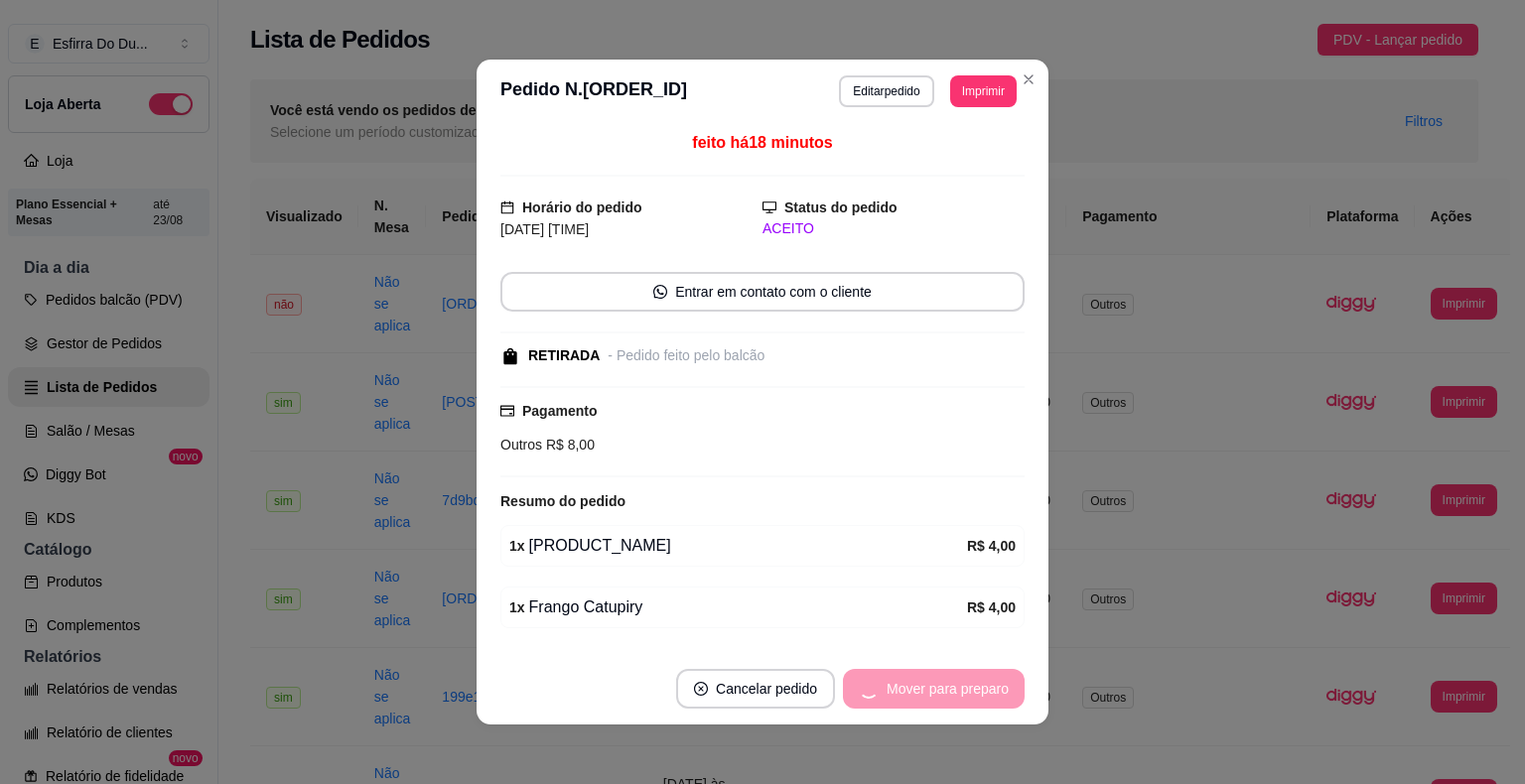 click on "Mover para preparo" at bounding box center [933, 689] 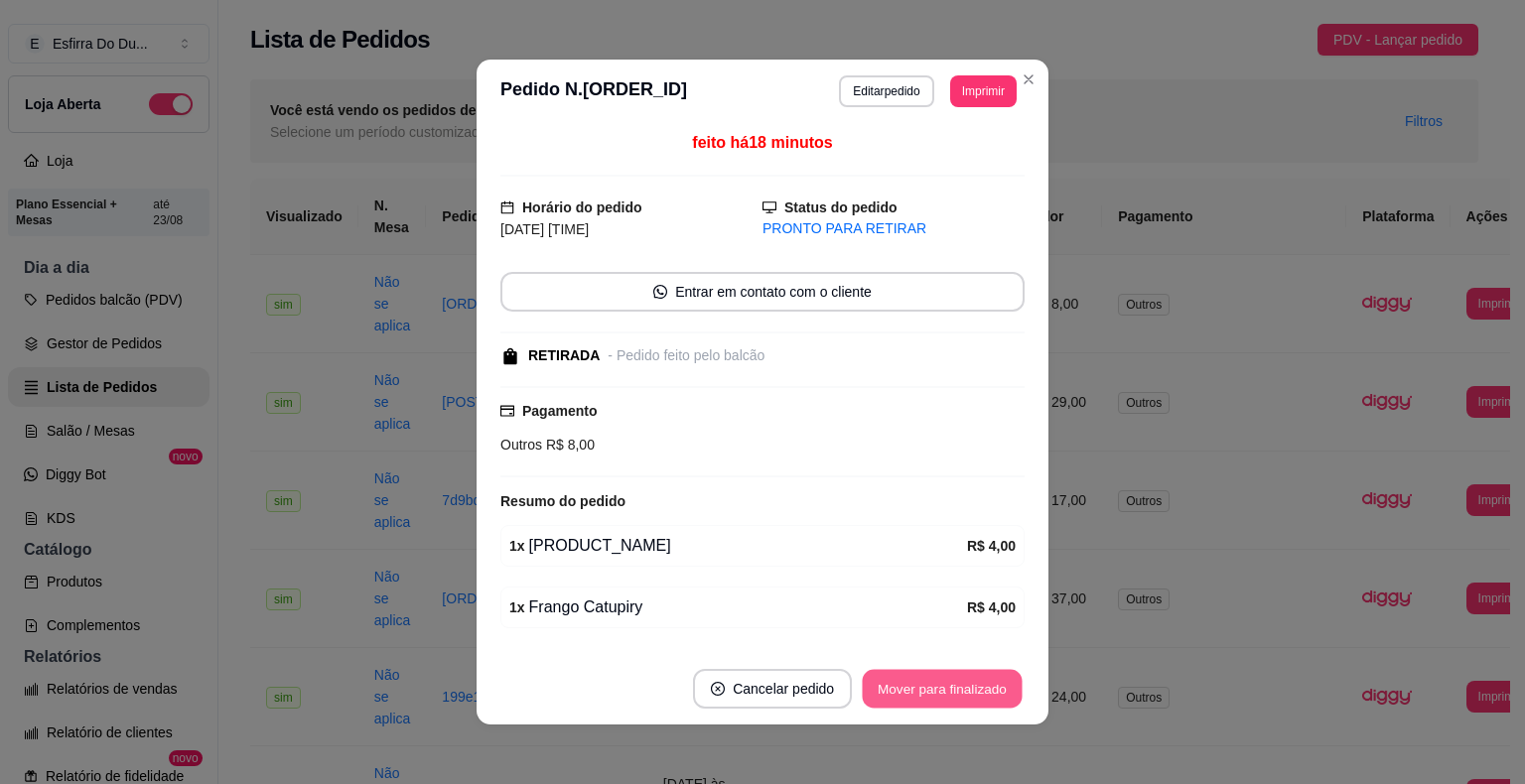 click on "Mover para finalizado" at bounding box center (942, 689) 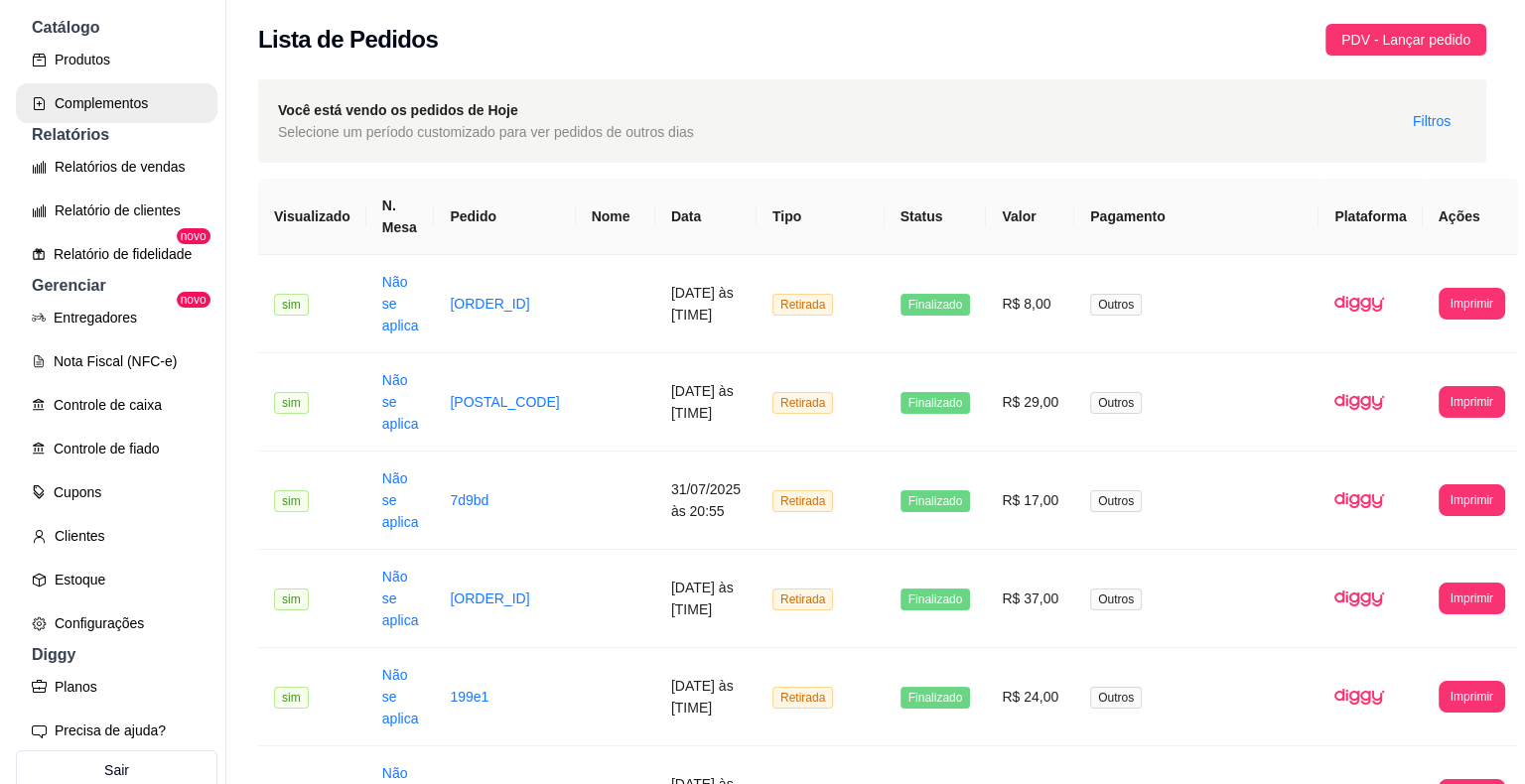 scroll, scrollTop: 590, scrollLeft: 0, axis: vertical 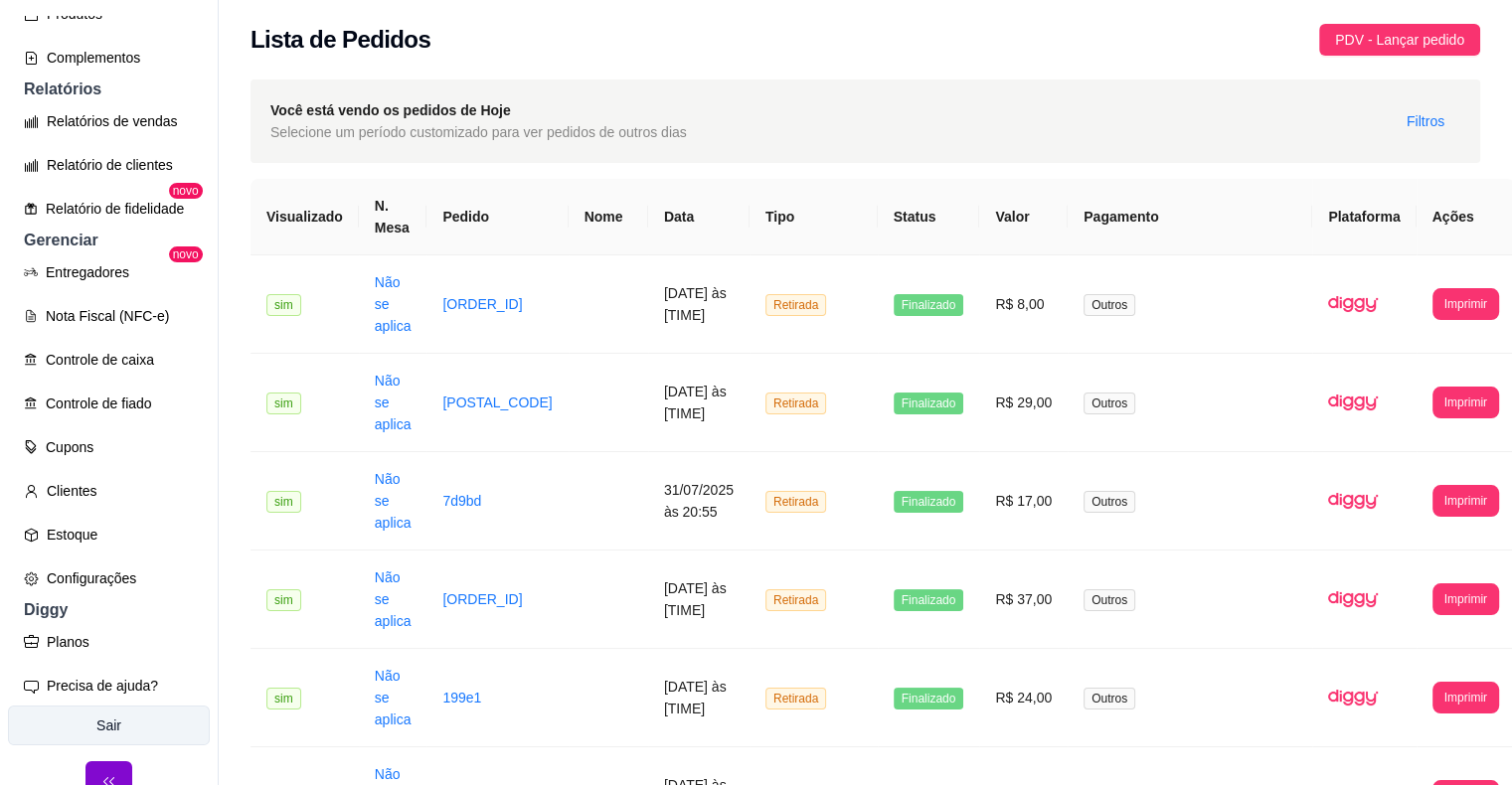 click on "Sair" at bounding box center [108, 725] 